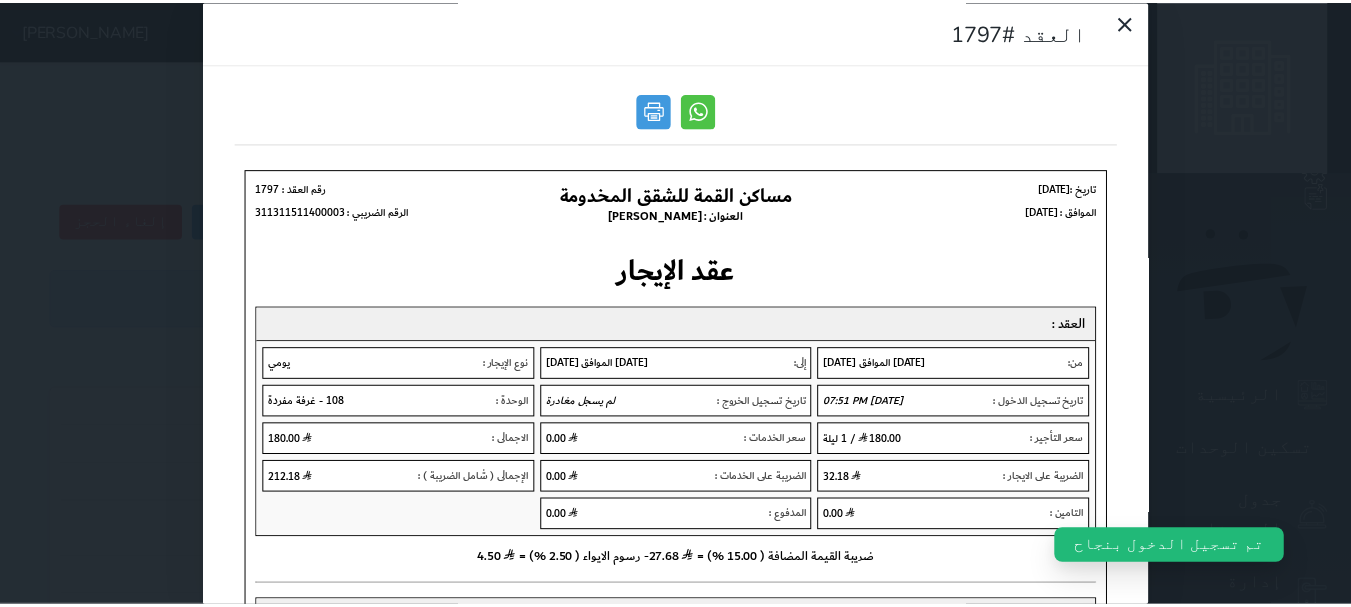 scroll, scrollTop: 0, scrollLeft: 0, axis: both 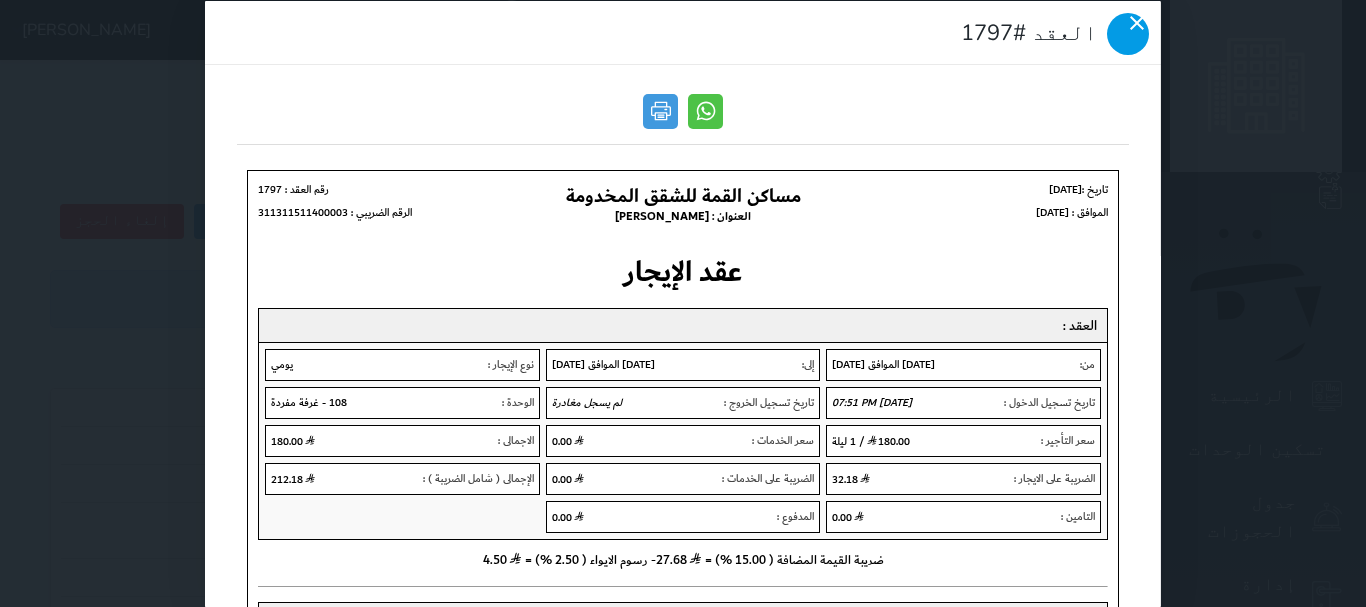 click 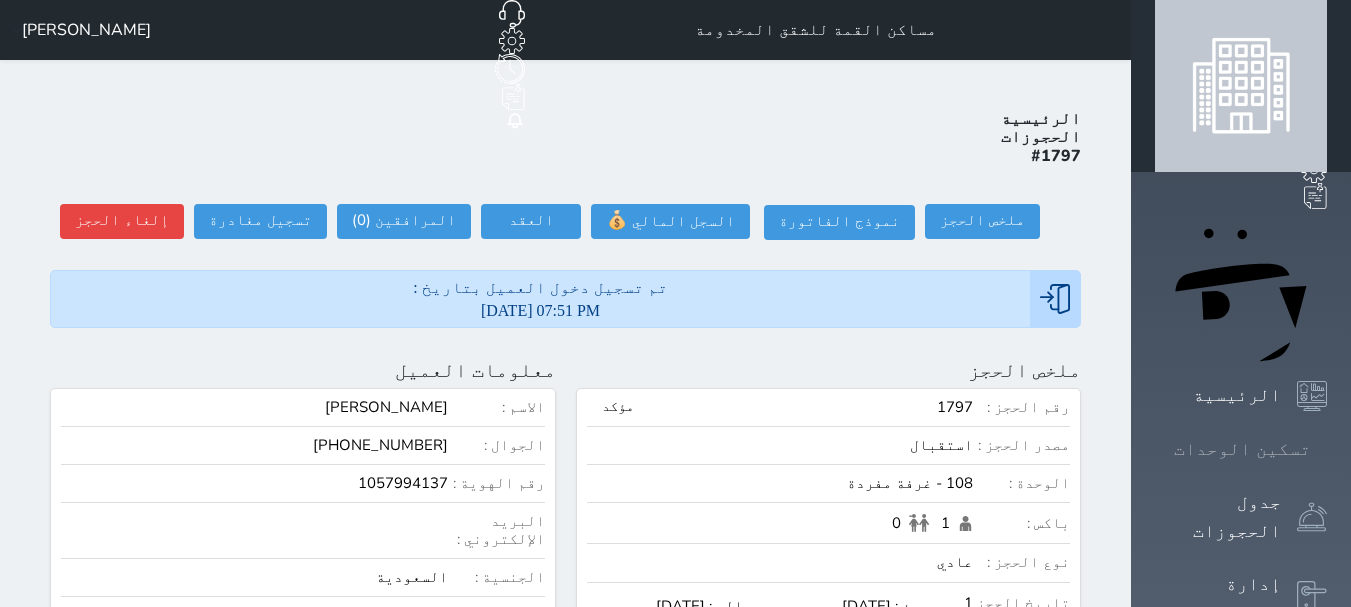 click 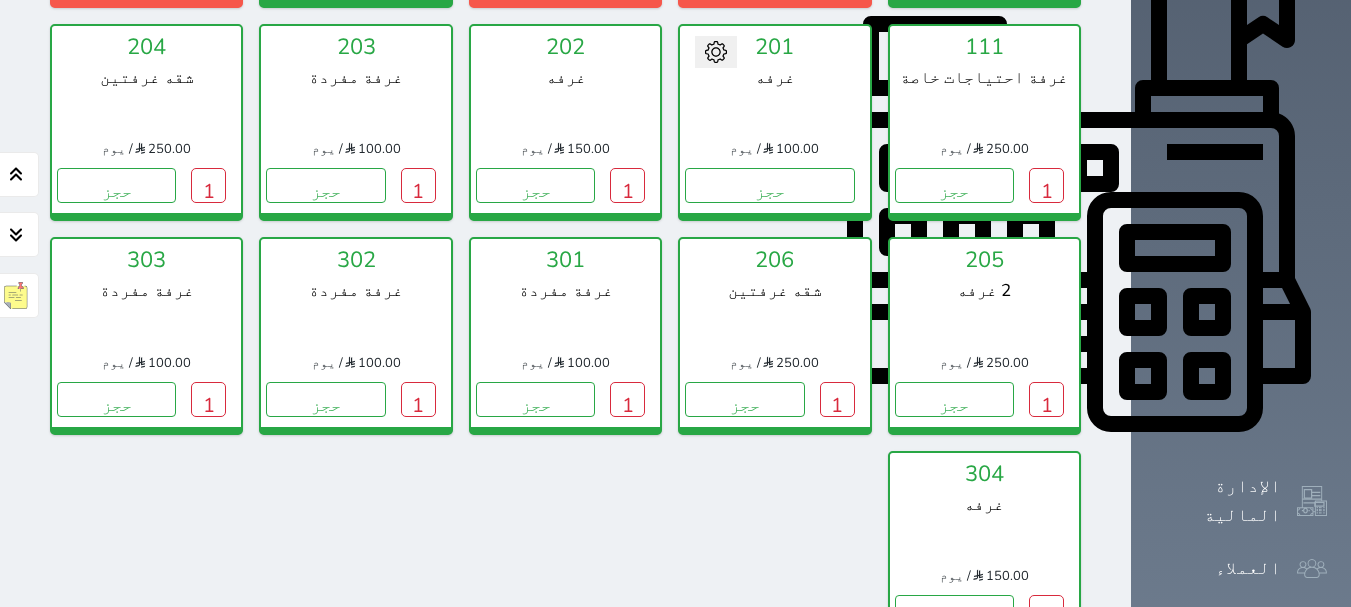 scroll, scrollTop: 747, scrollLeft: 0, axis: vertical 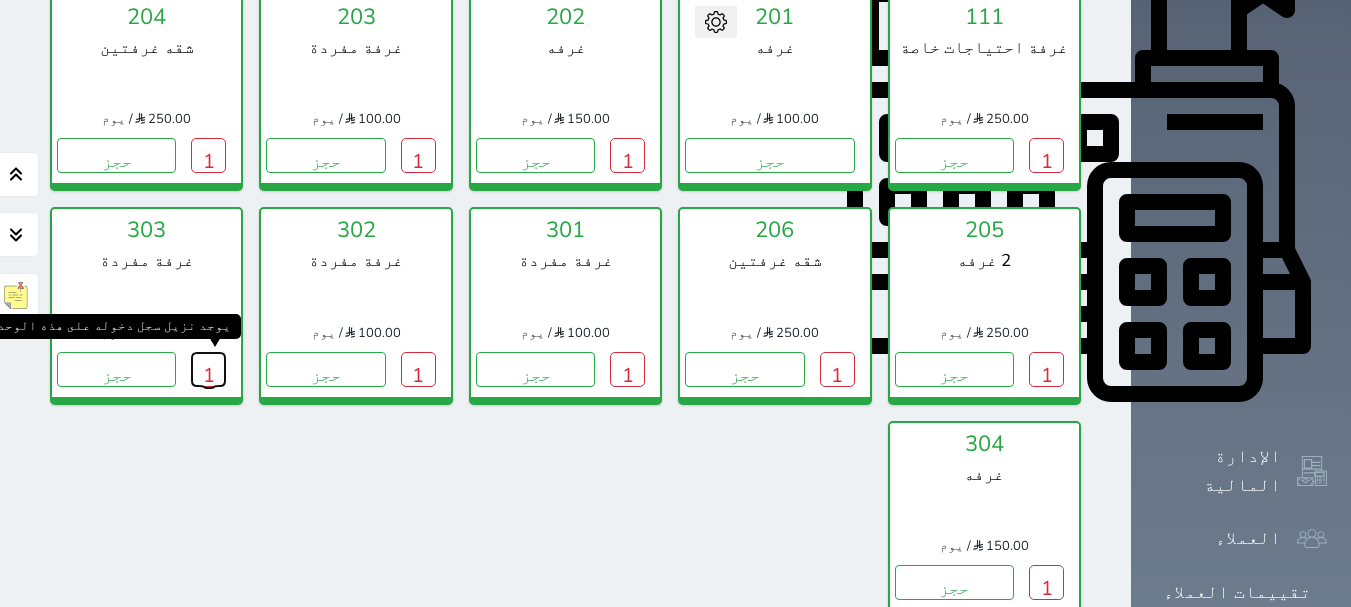 click on "1" at bounding box center (208, 369) 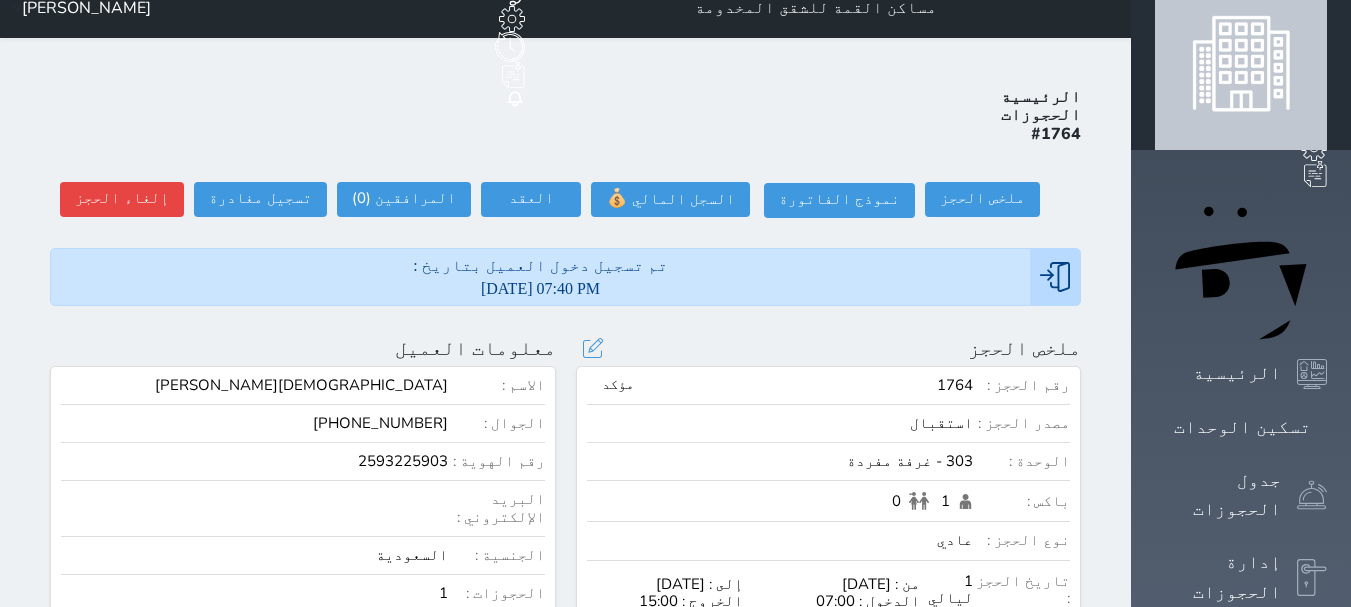 scroll, scrollTop: 0, scrollLeft: 0, axis: both 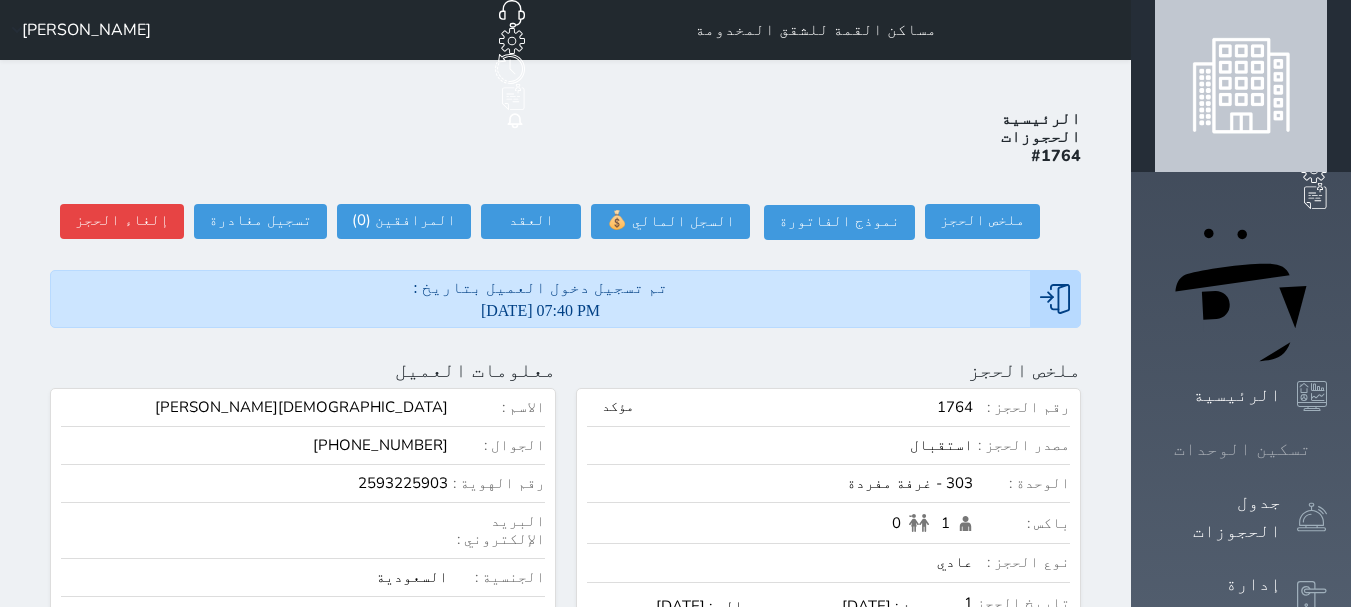 click 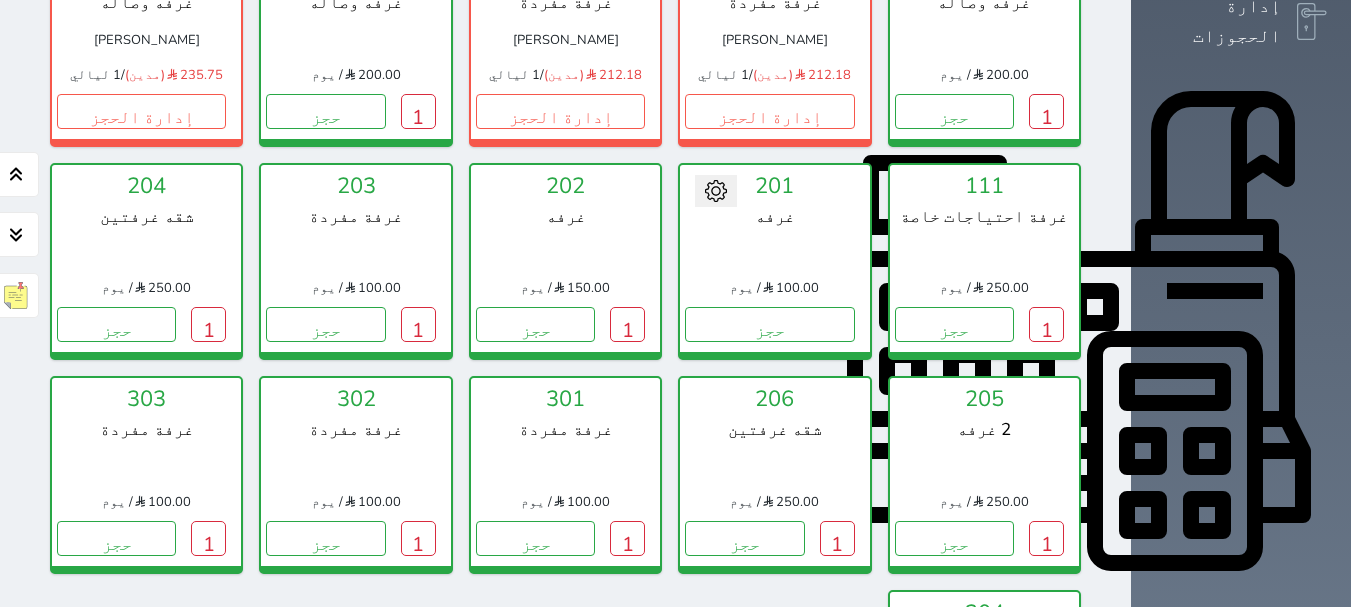 scroll, scrollTop: 678, scrollLeft: 0, axis: vertical 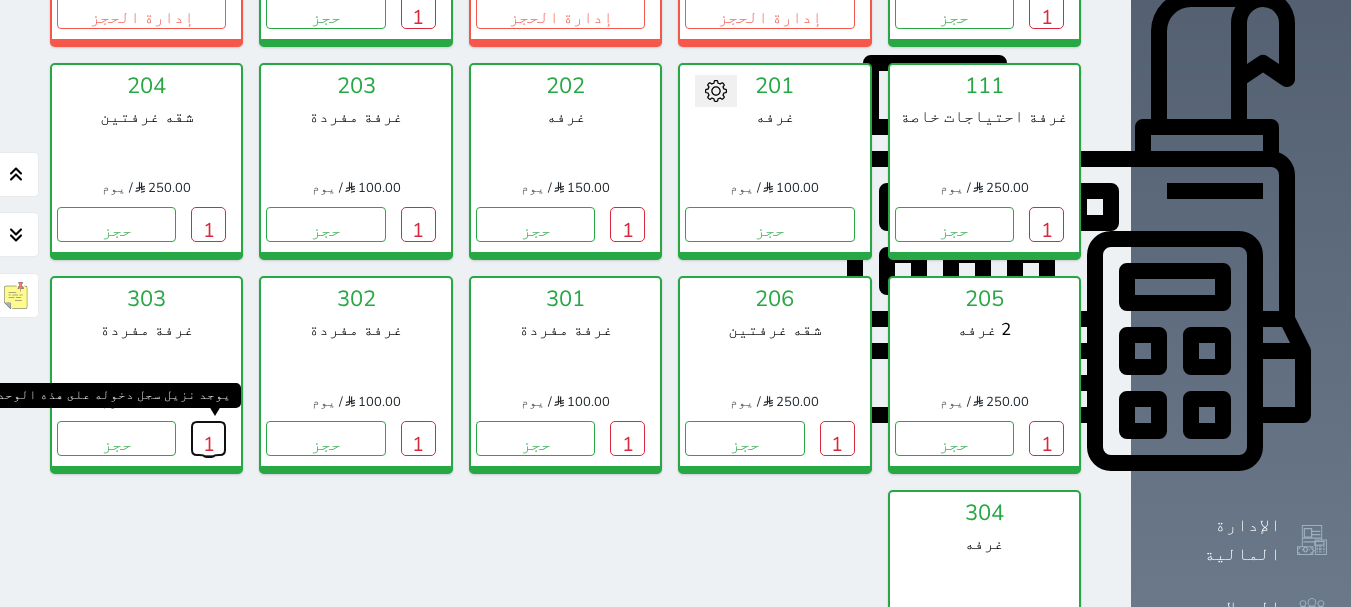 click on "1" at bounding box center (208, 438) 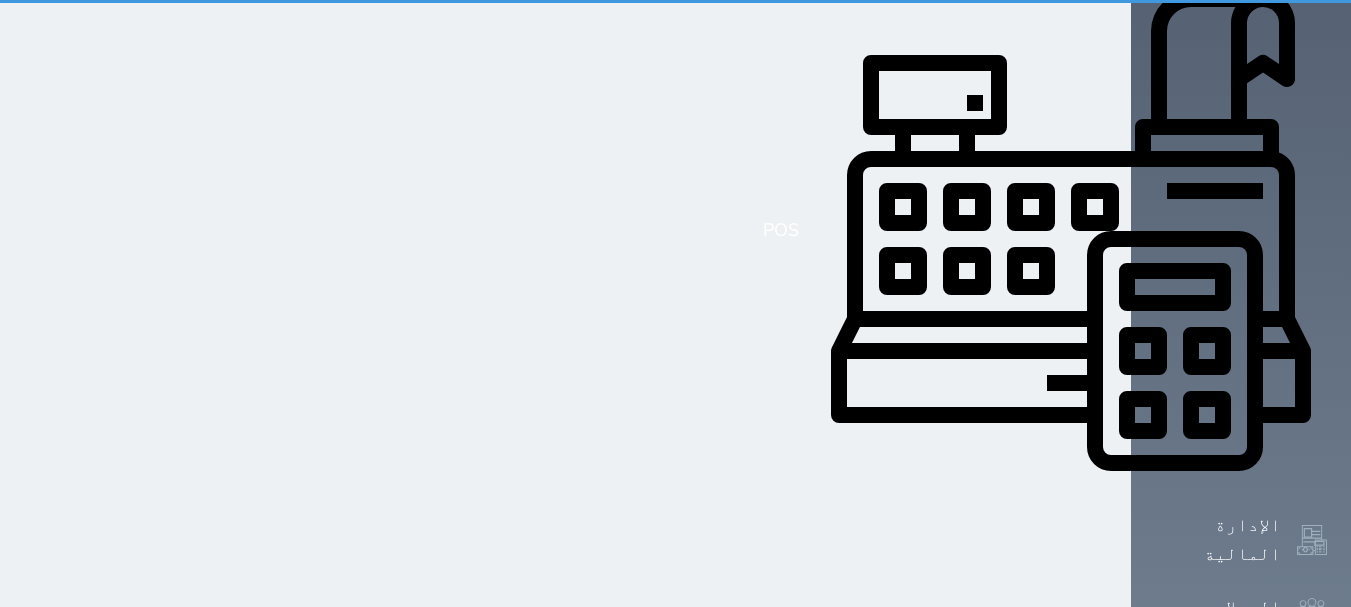 scroll, scrollTop: 0, scrollLeft: 0, axis: both 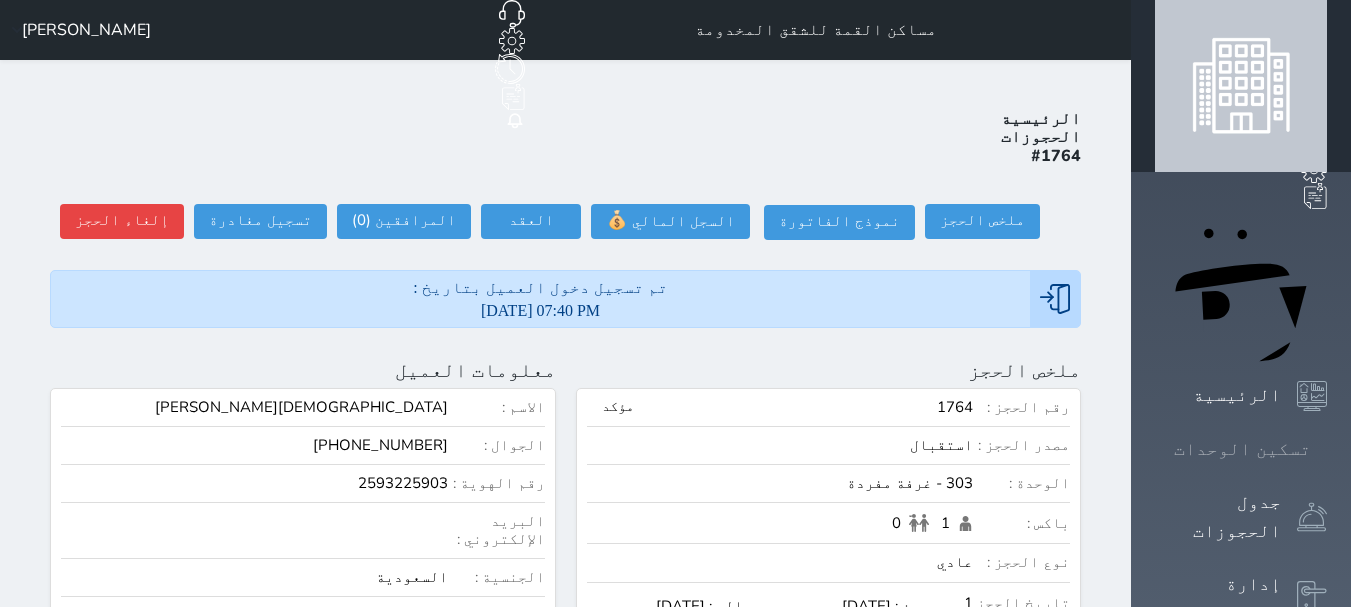 click 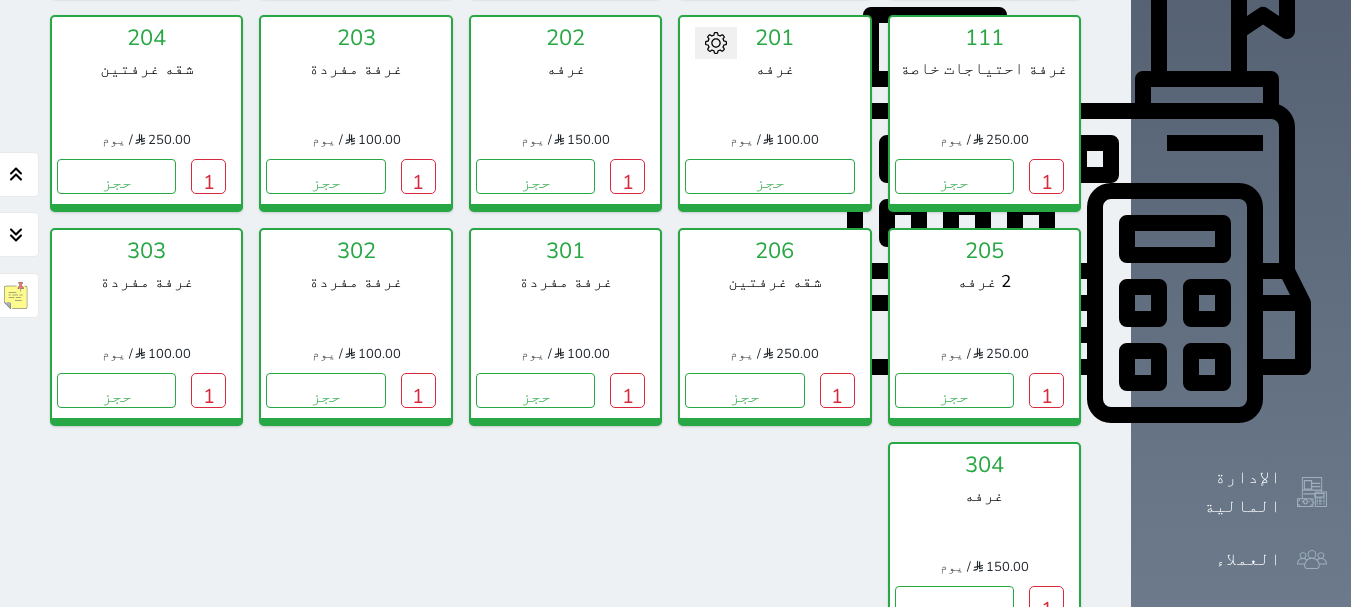 scroll, scrollTop: 878, scrollLeft: 0, axis: vertical 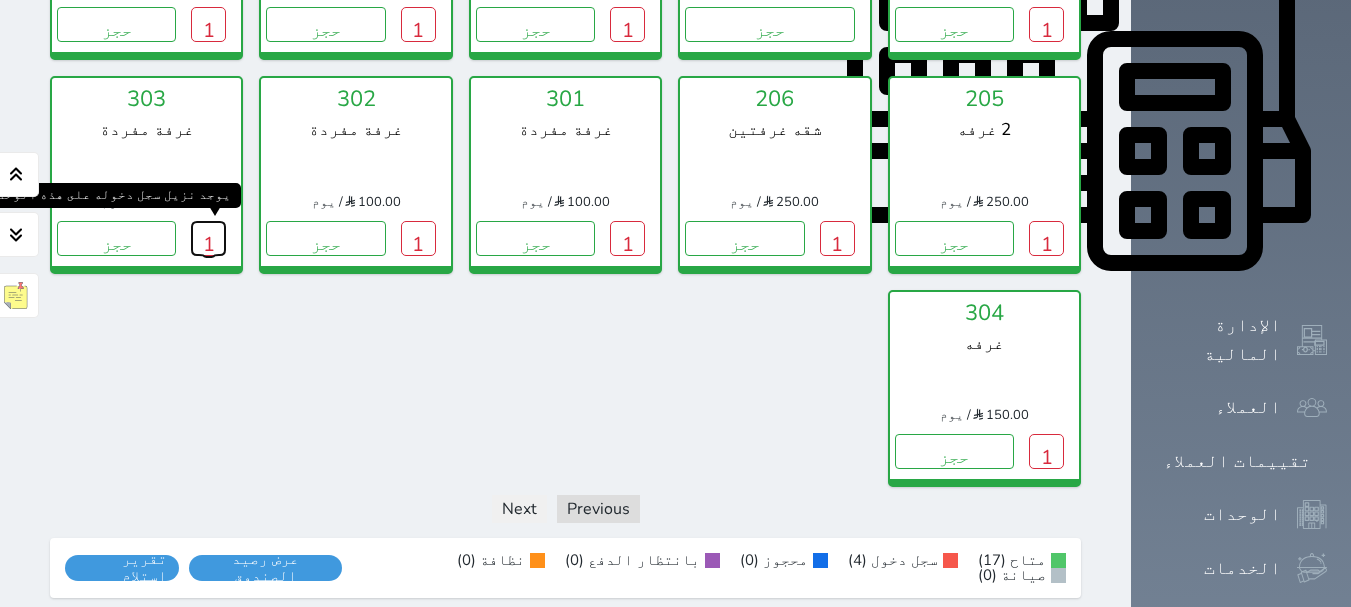 click on "1" at bounding box center [208, 238] 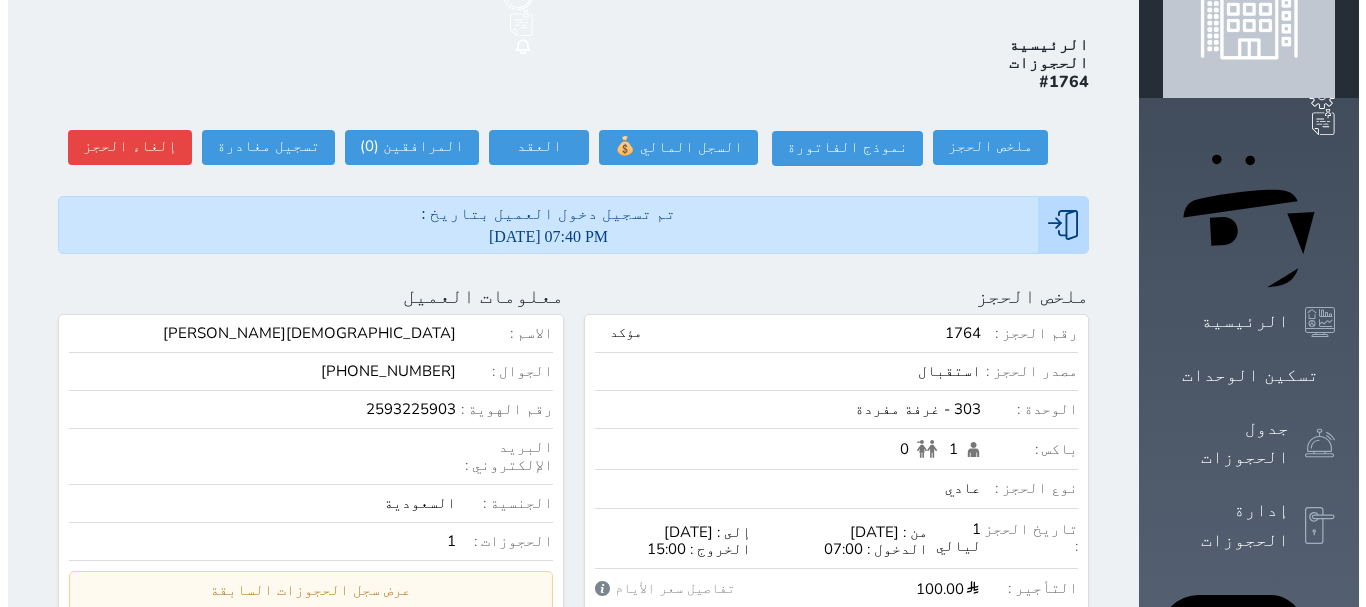 scroll, scrollTop: 0, scrollLeft: 0, axis: both 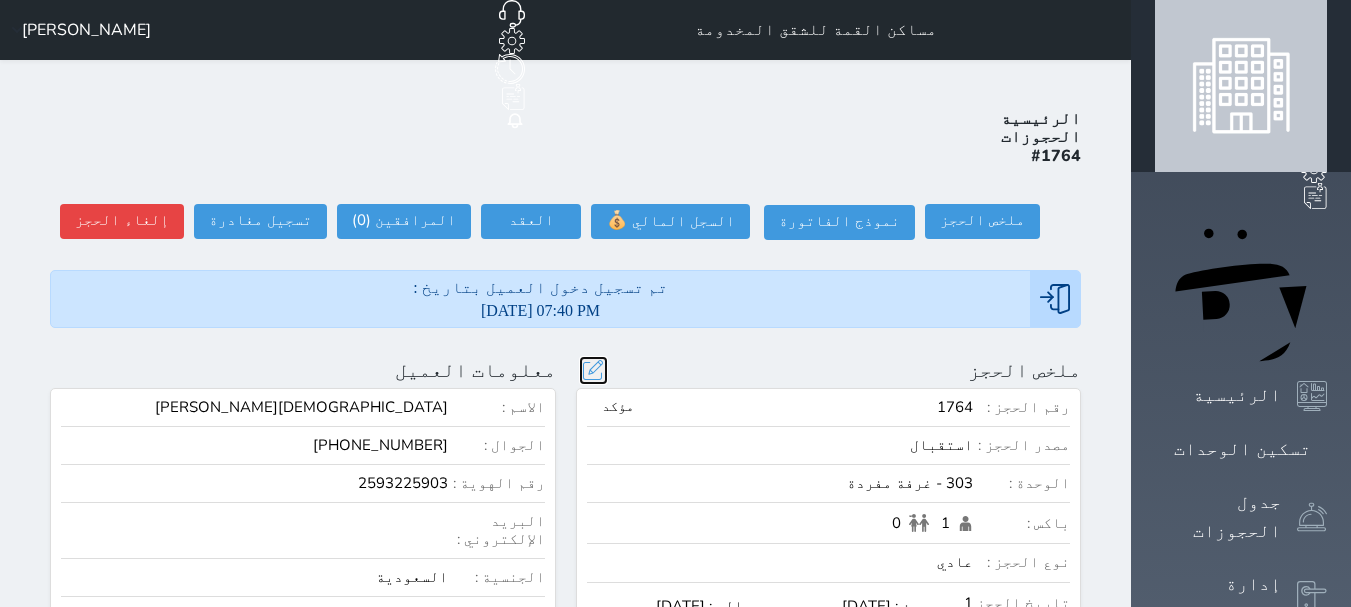 click at bounding box center [593, 370] 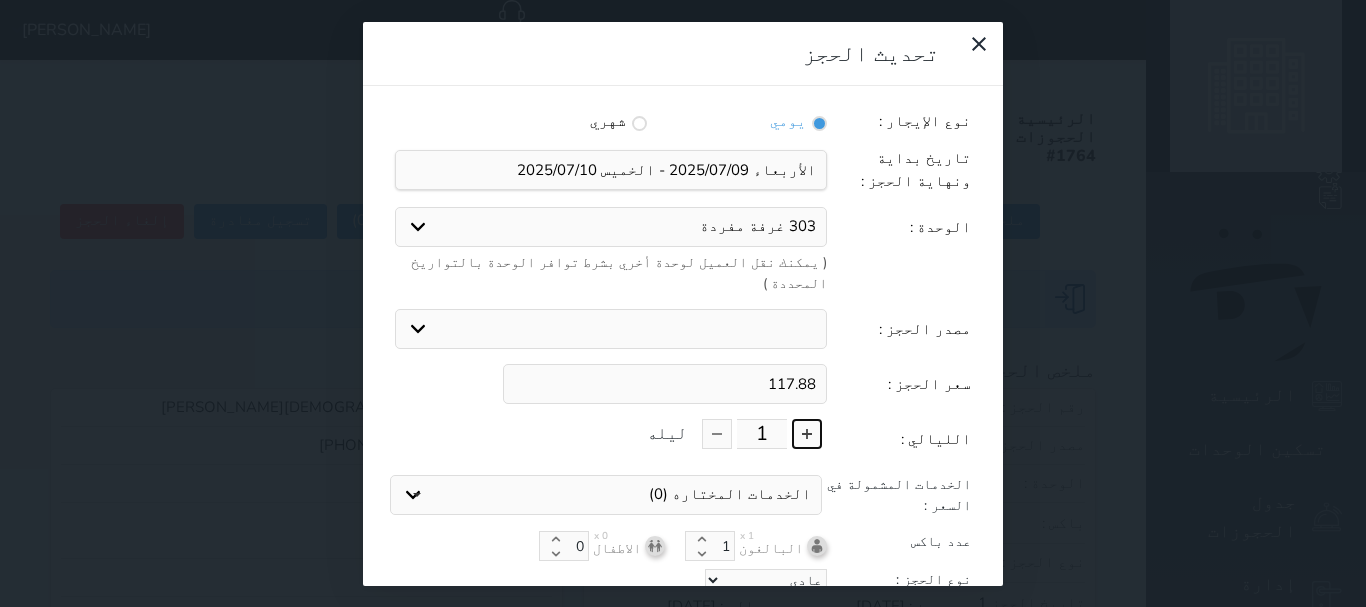 click at bounding box center (807, 434) 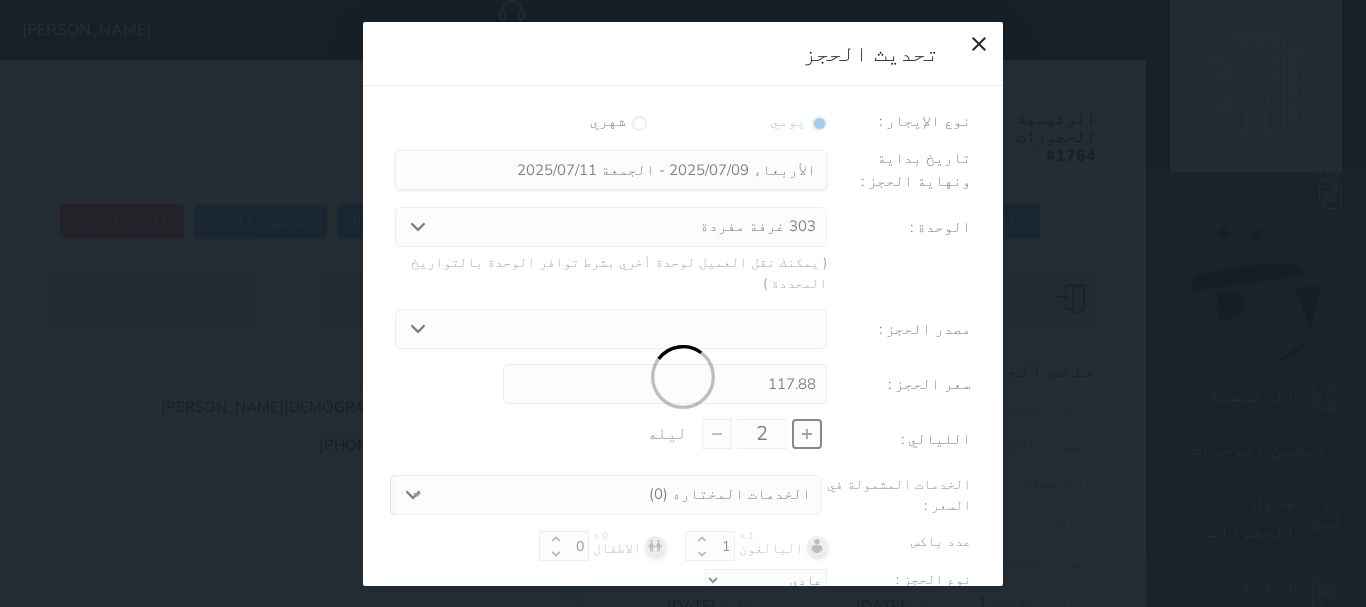 type on "235.76" 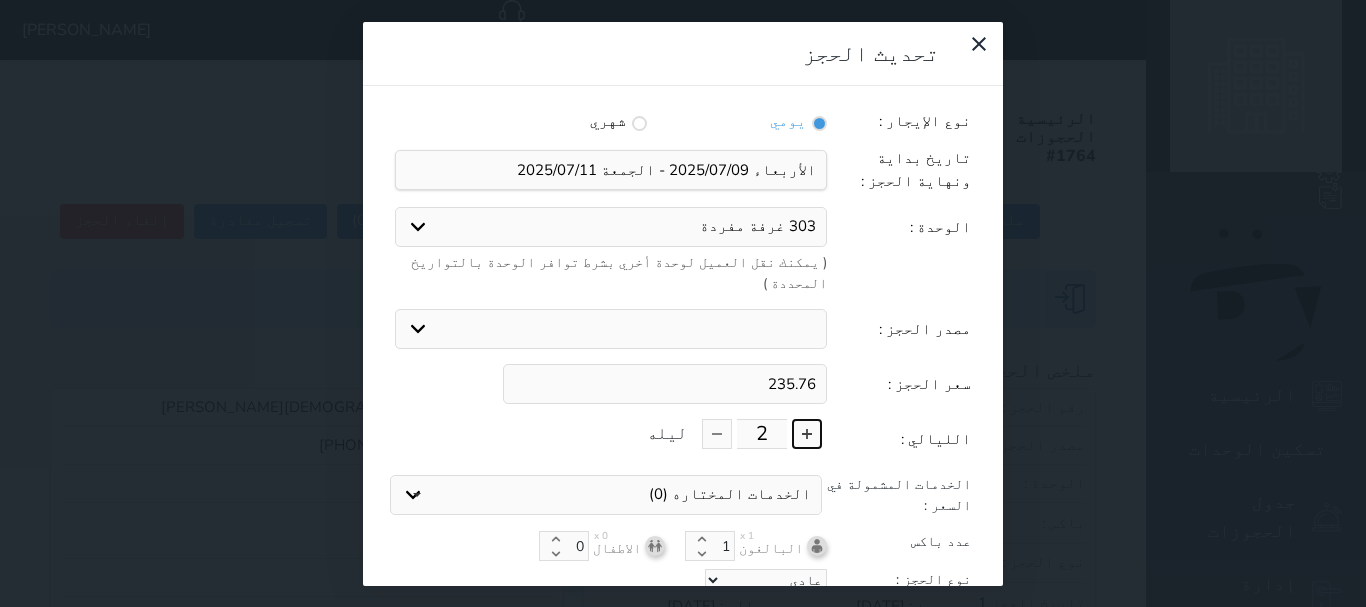 click at bounding box center (807, 434) 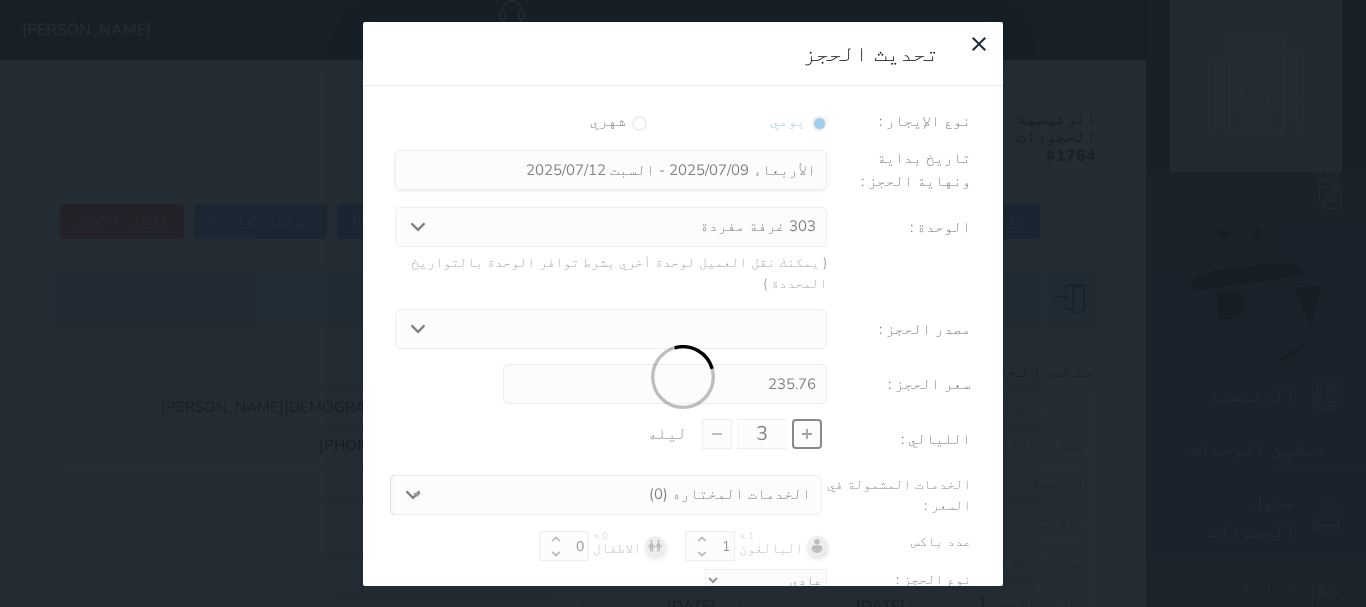 type on "353.64" 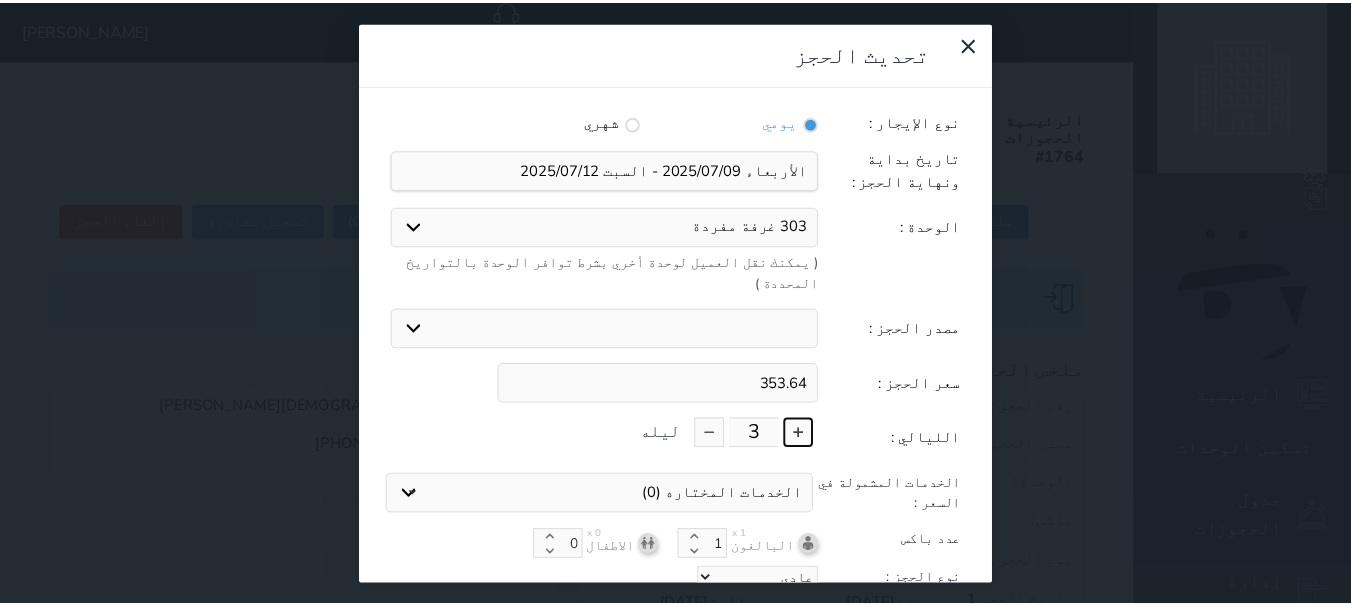 scroll, scrollTop: 45, scrollLeft: 0, axis: vertical 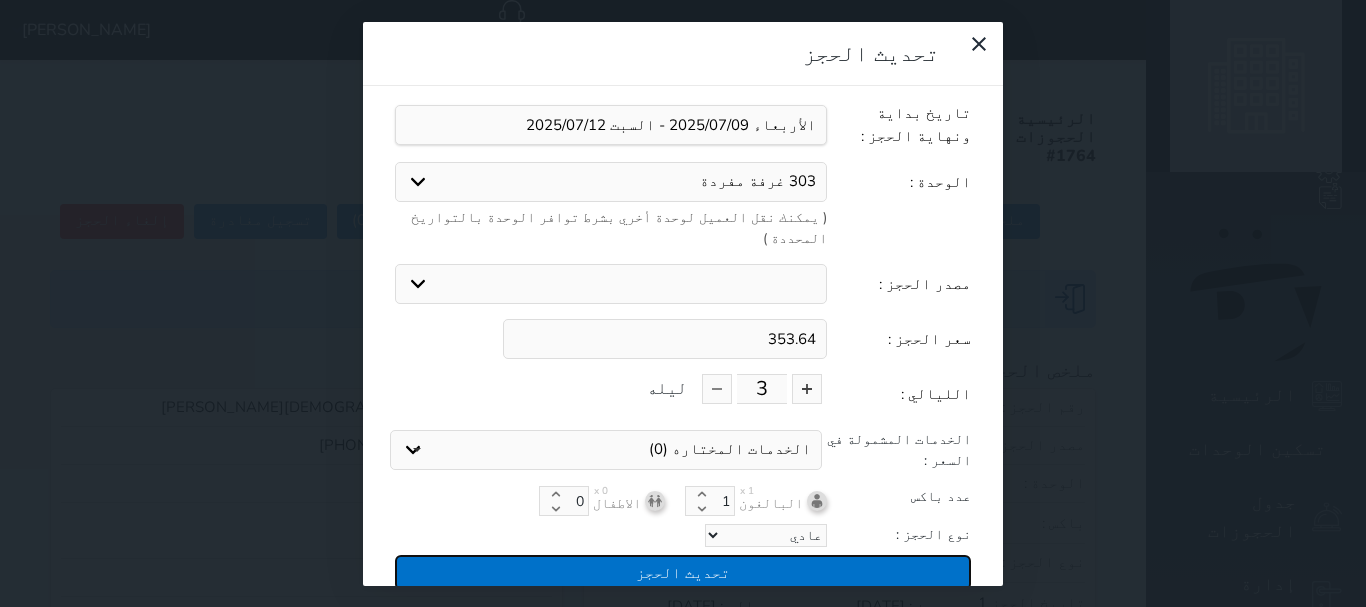 click on "تحديث الحجز" at bounding box center (683, 572) 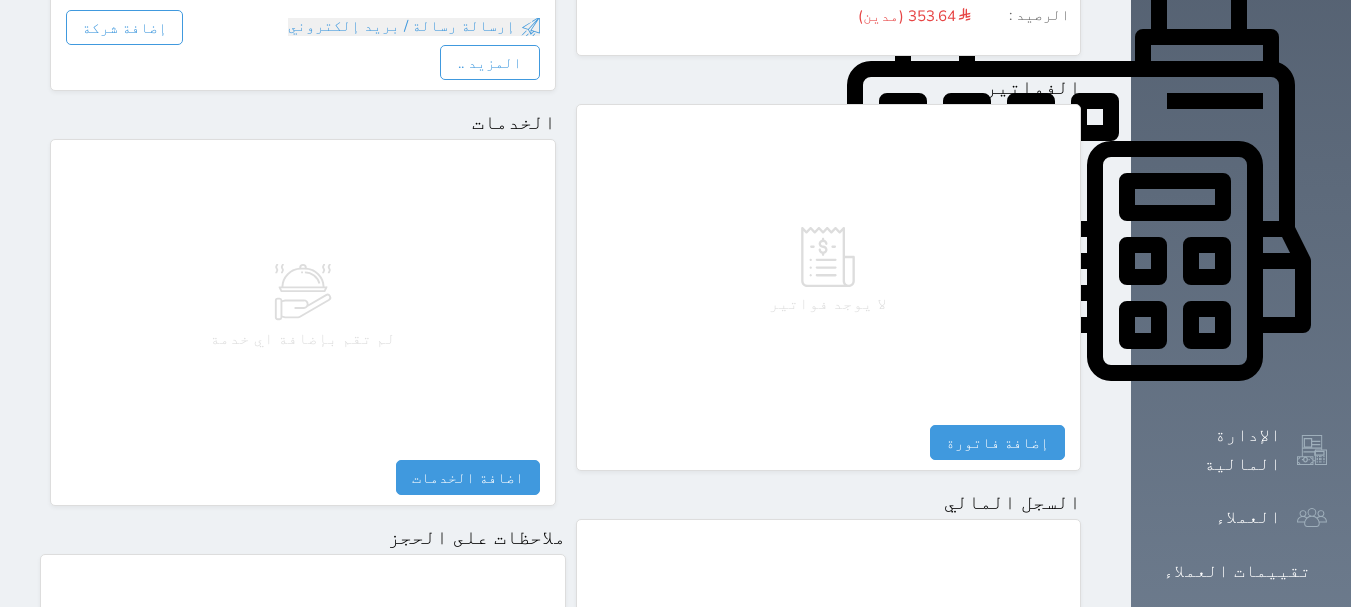scroll, scrollTop: 900, scrollLeft: 0, axis: vertical 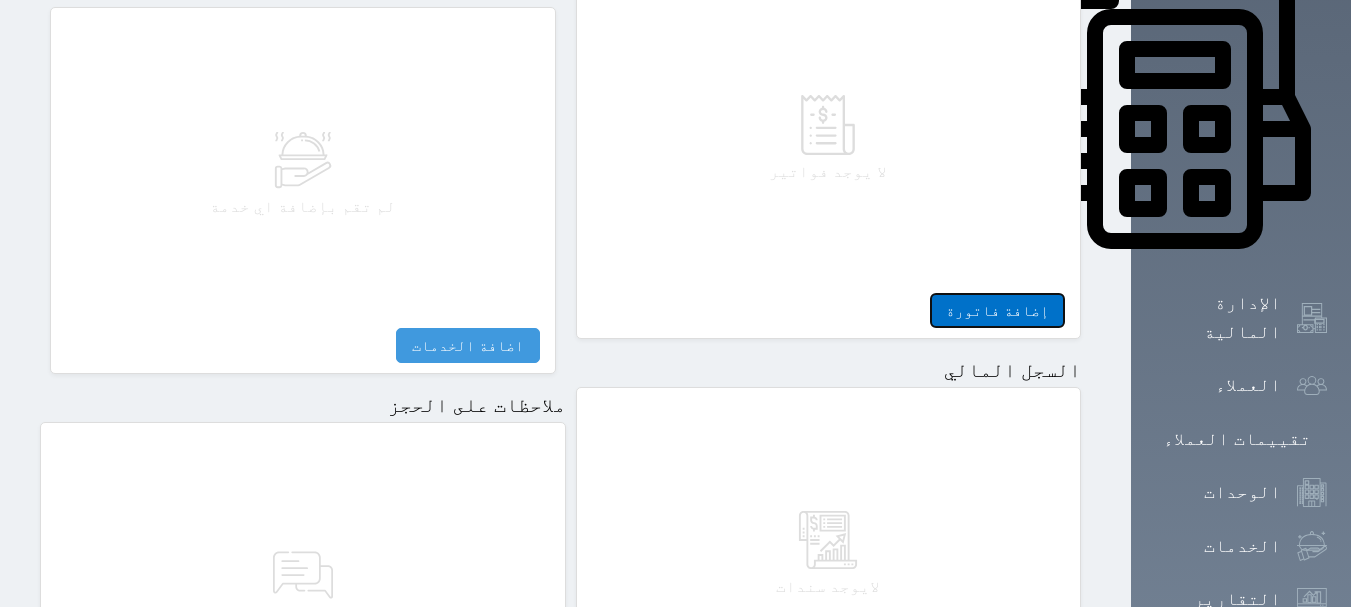 click on "إضافة فاتورة" at bounding box center (997, 310) 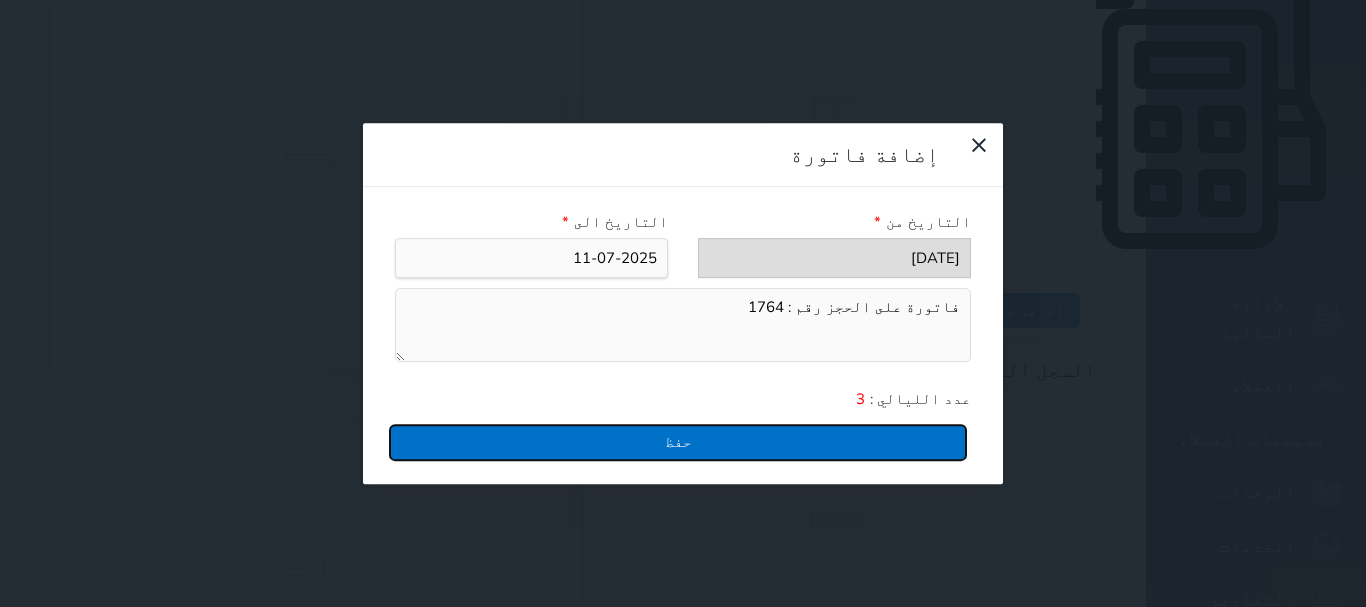click on "حفظ" at bounding box center (678, 442) 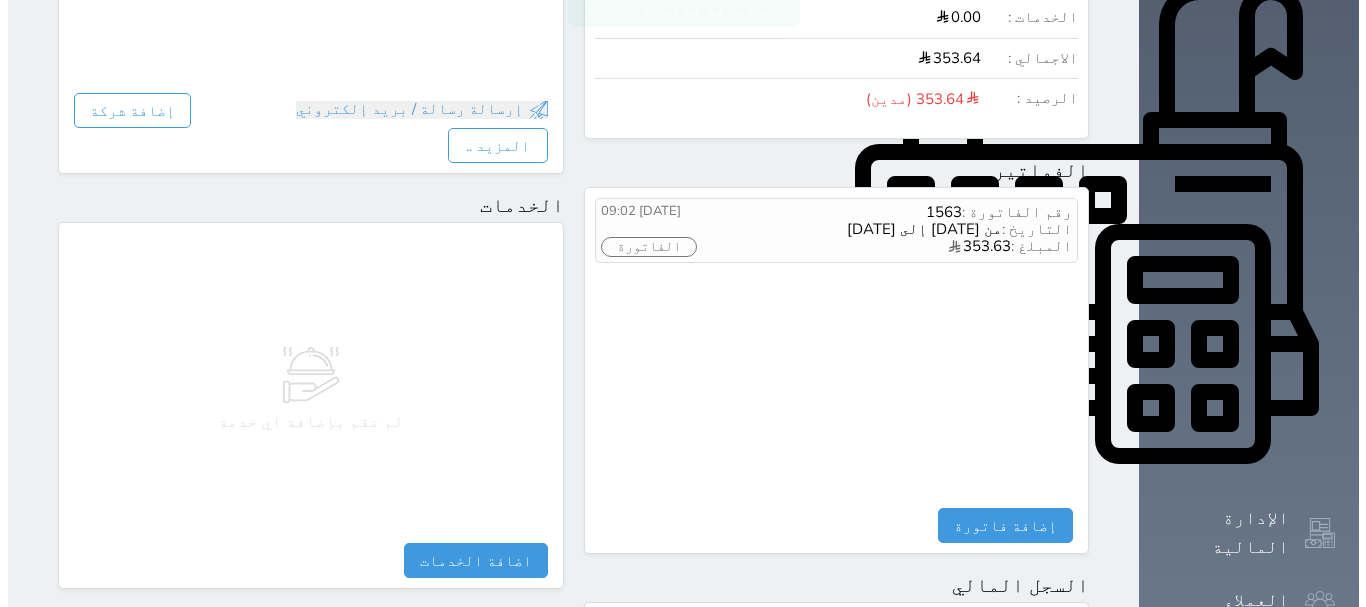 scroll, scrollTop: 600, scrollLeft: 0, axis: vertical 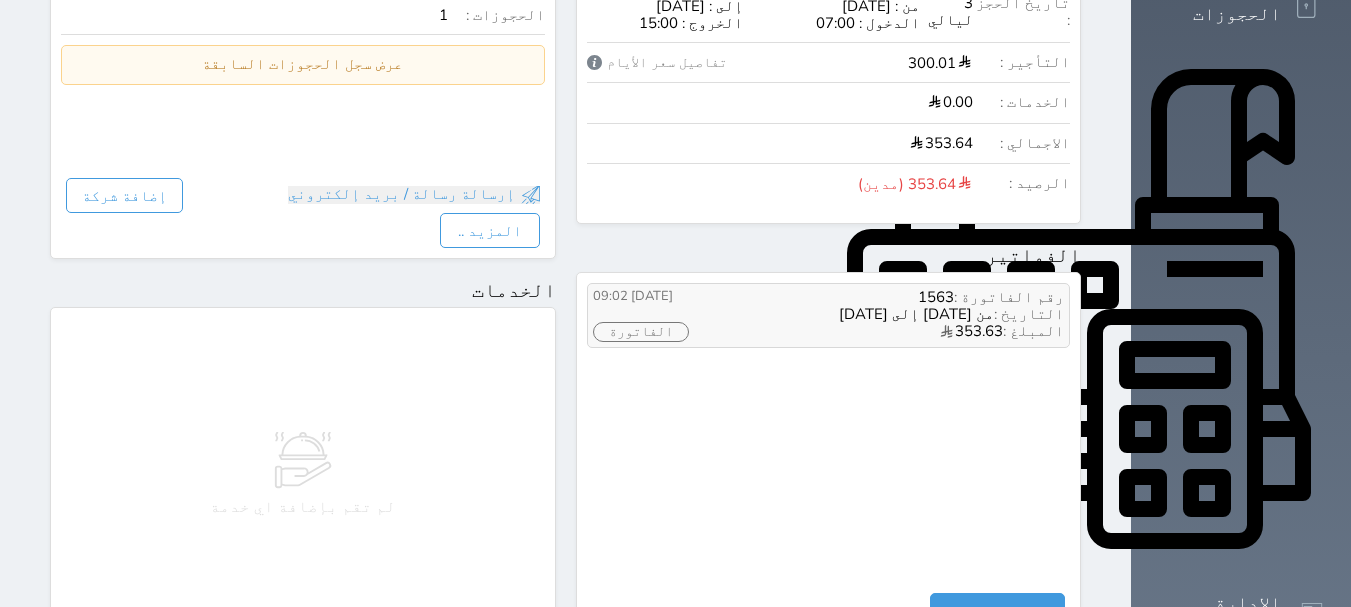 click on "الفاتورة" at bounding box center [641, 332] 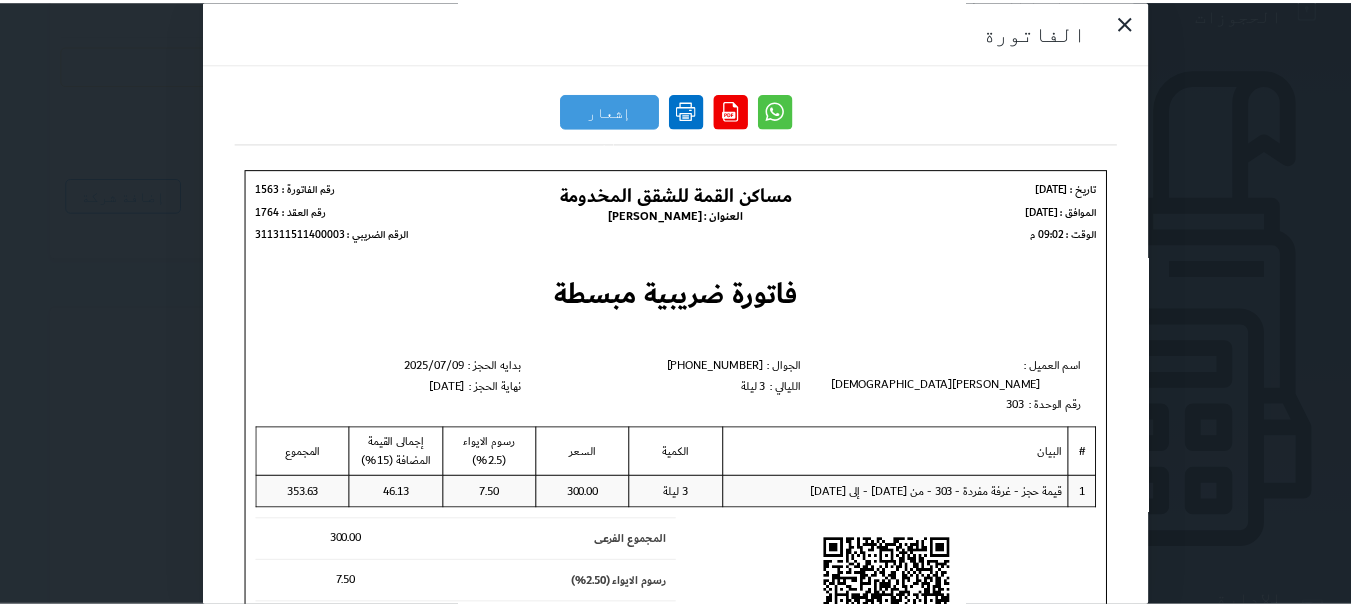 scroll, scrollTop: 0, scrollLeft: 0, axis: both 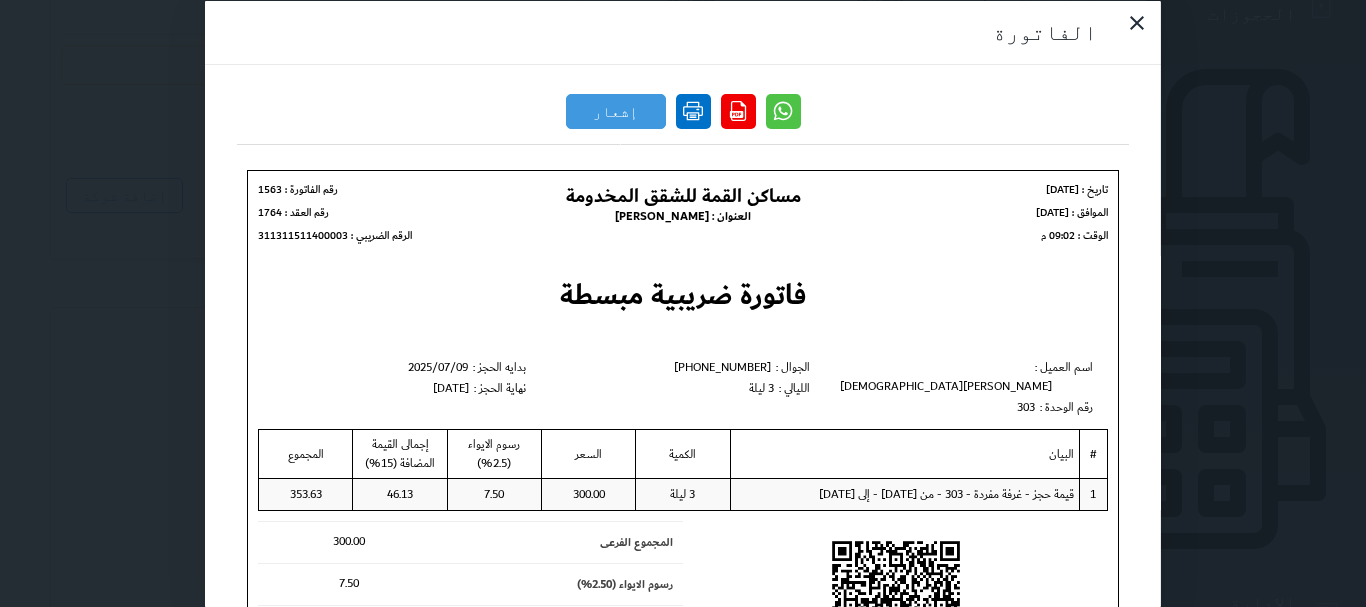 click at bounding box center (693, 110) 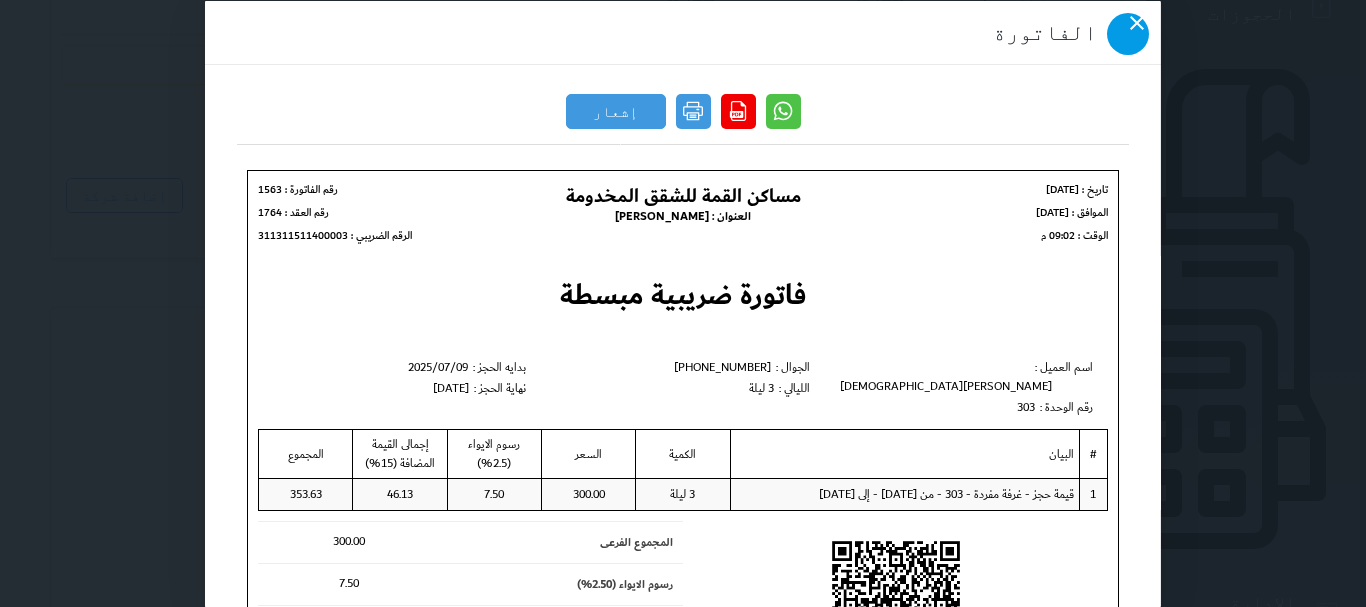 click 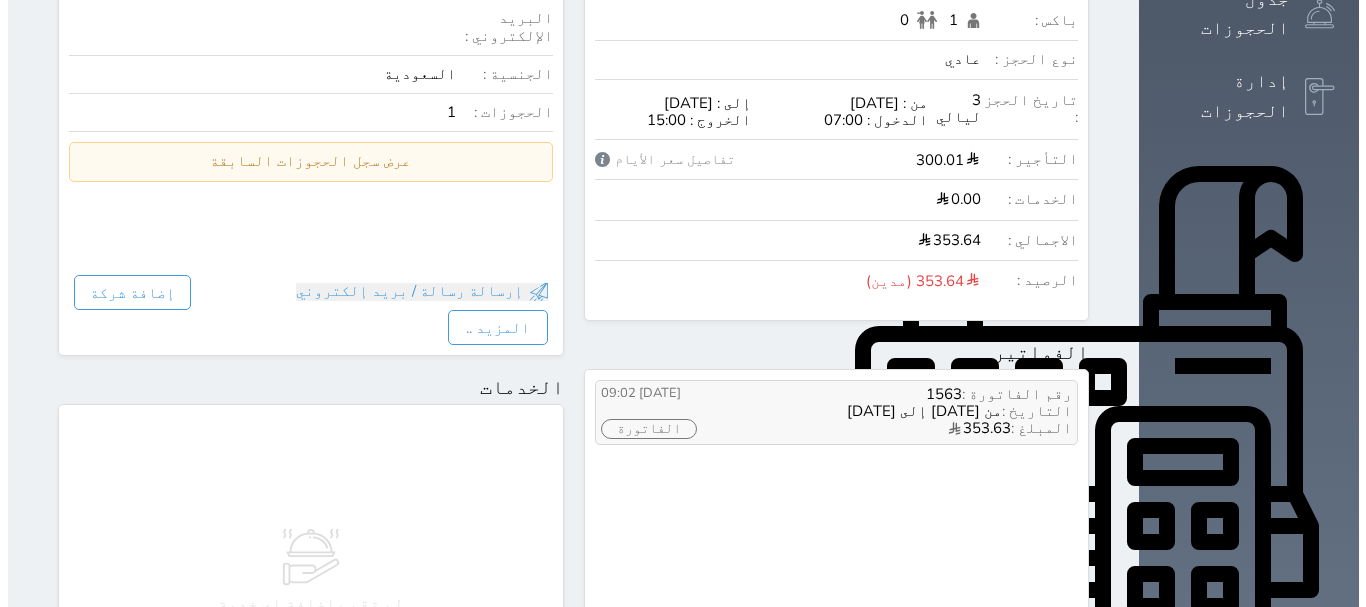 scroll, scrollTop: 100, scrollLeft: 0, axis: vertical 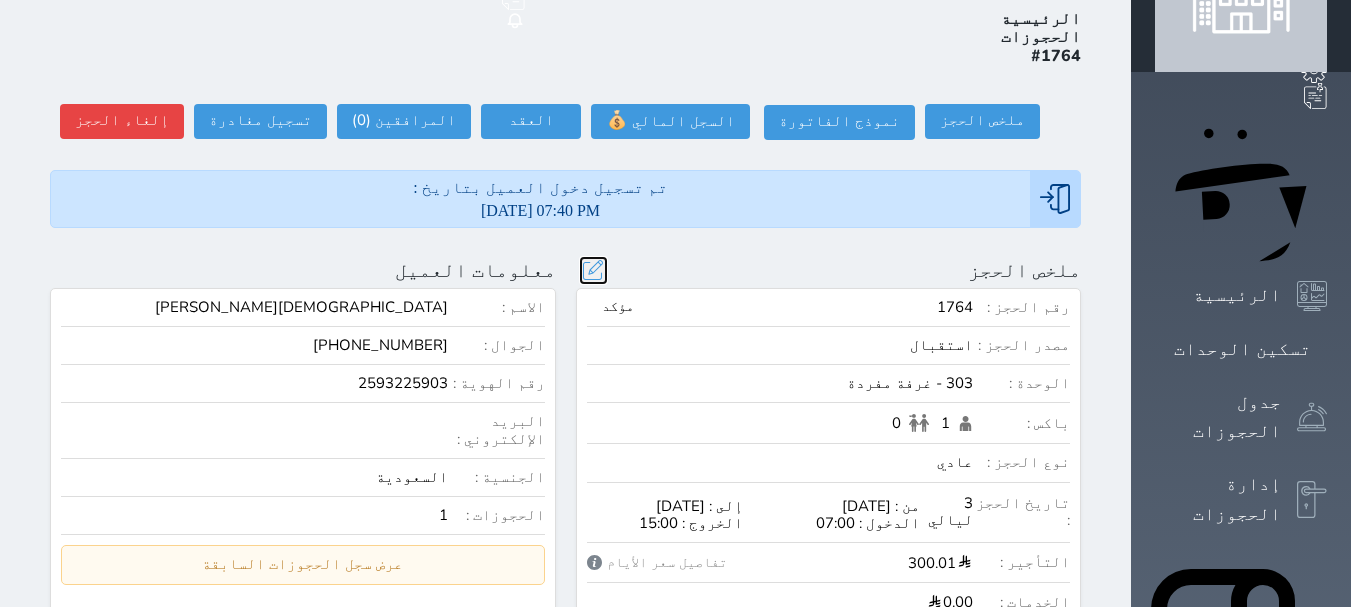 click at bounding box center (593, 270) 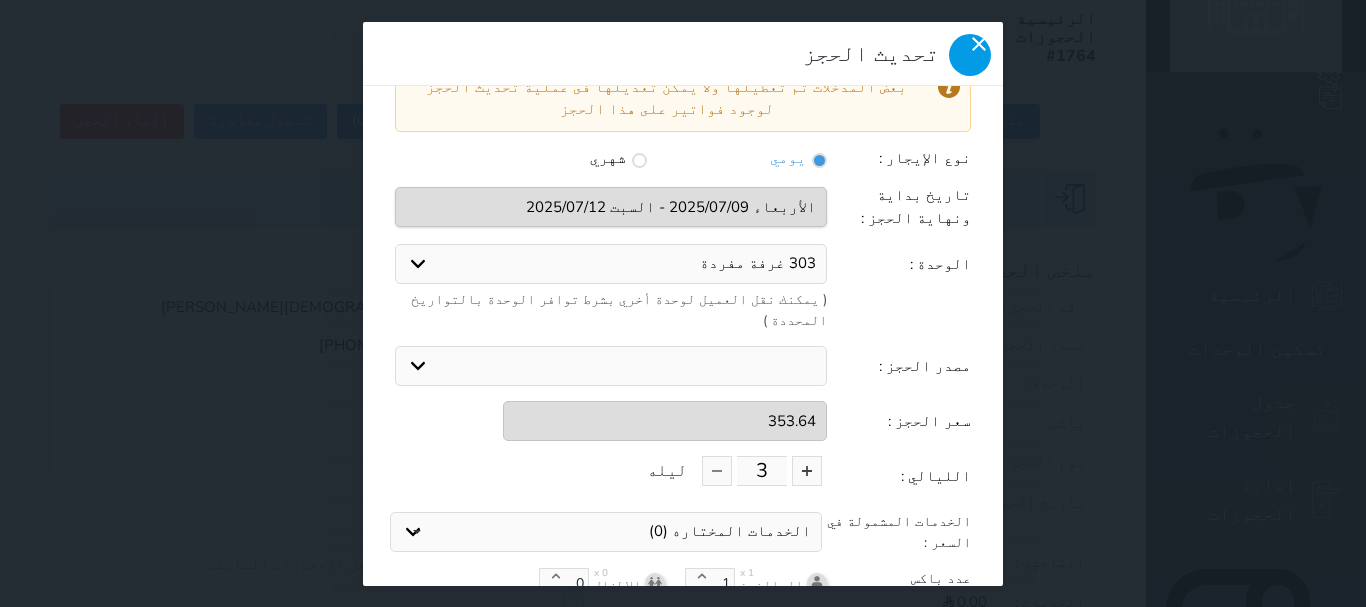 click 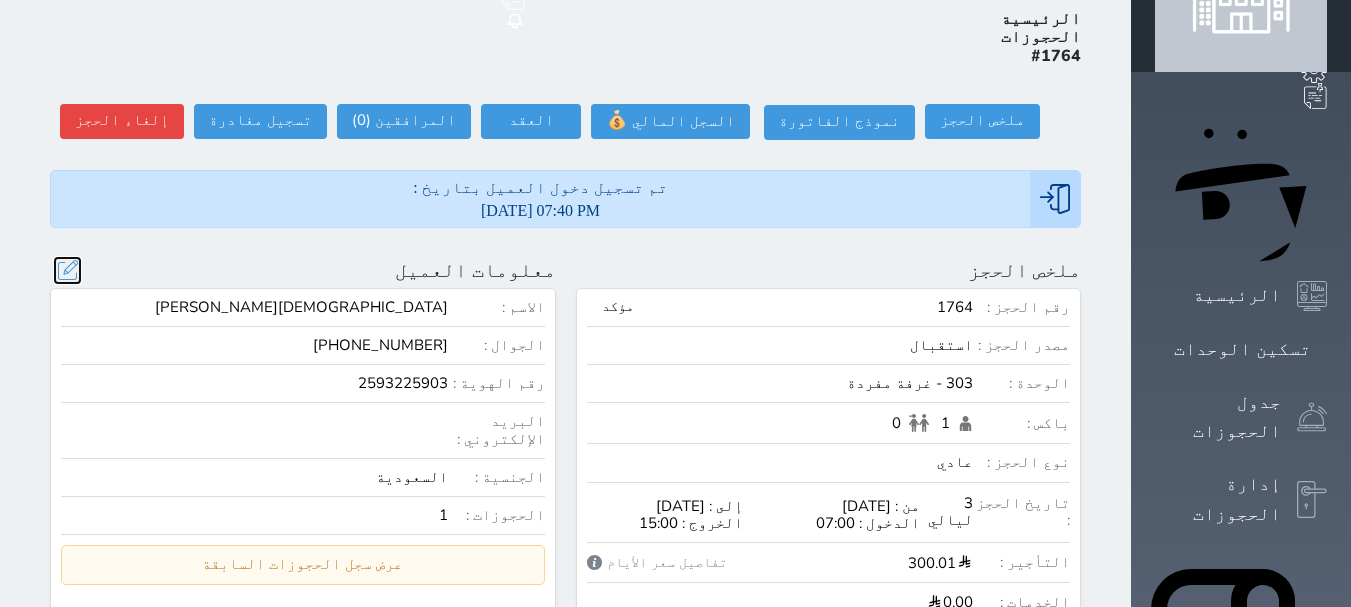 click at bounding box center [67, 270] 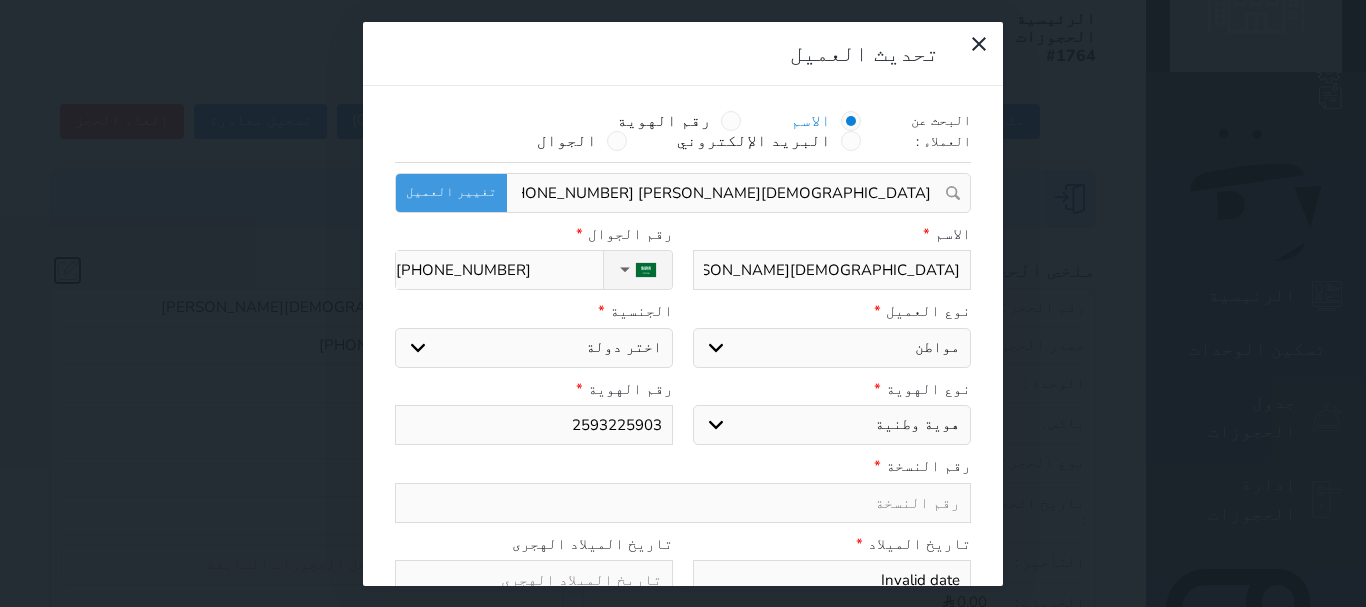 select 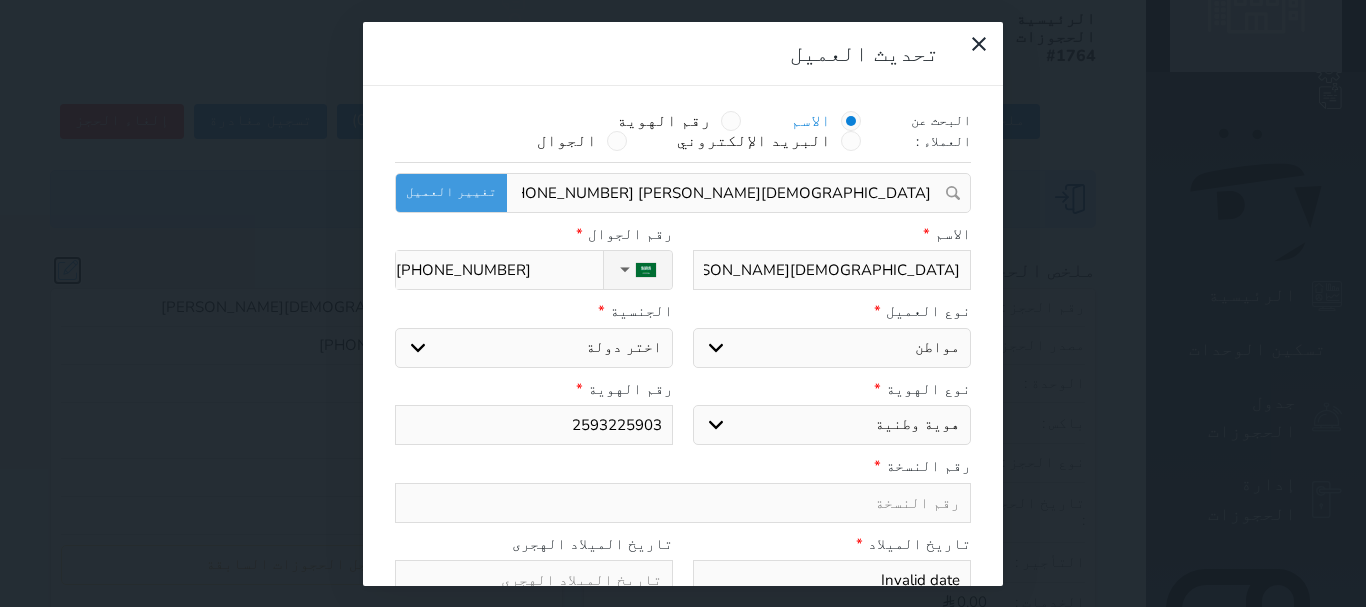 select on "113" 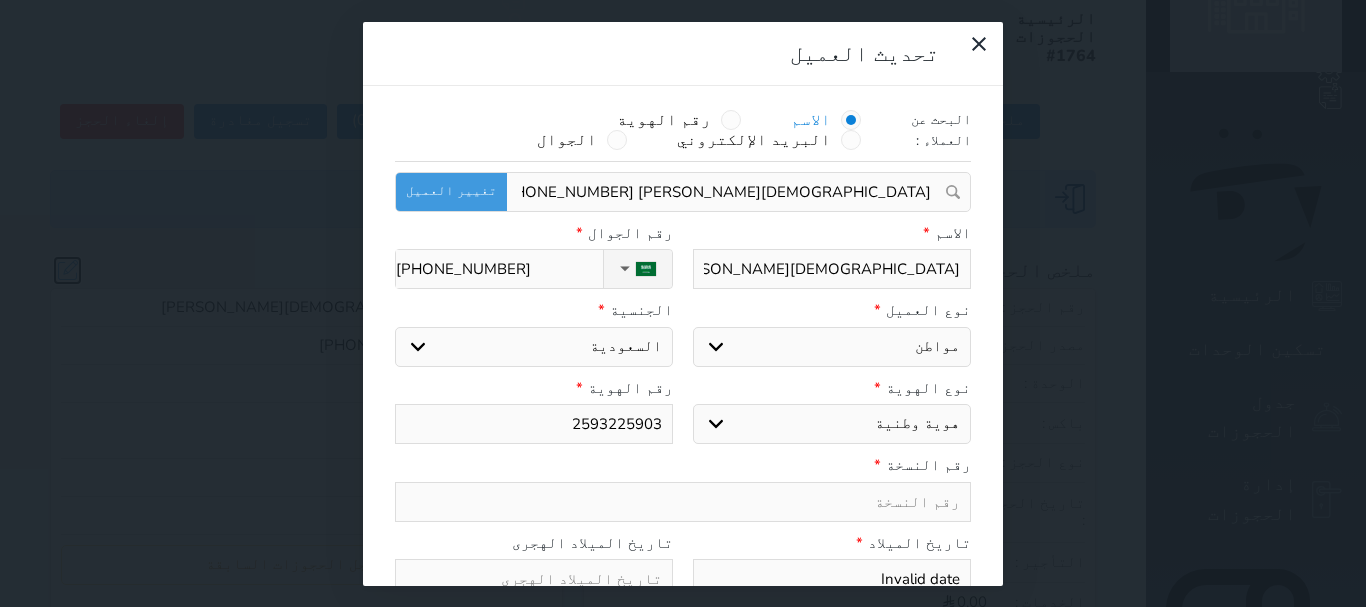 scroll, scrollTop: 0, scrollLeft: 0, axis: both 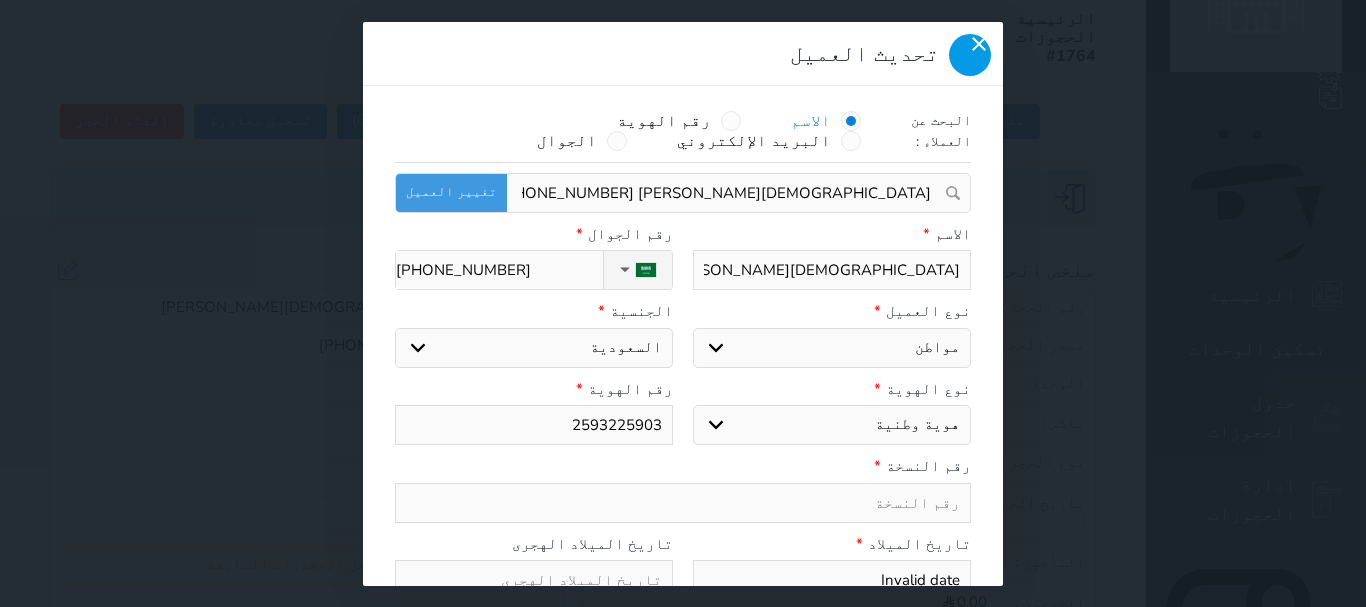 click 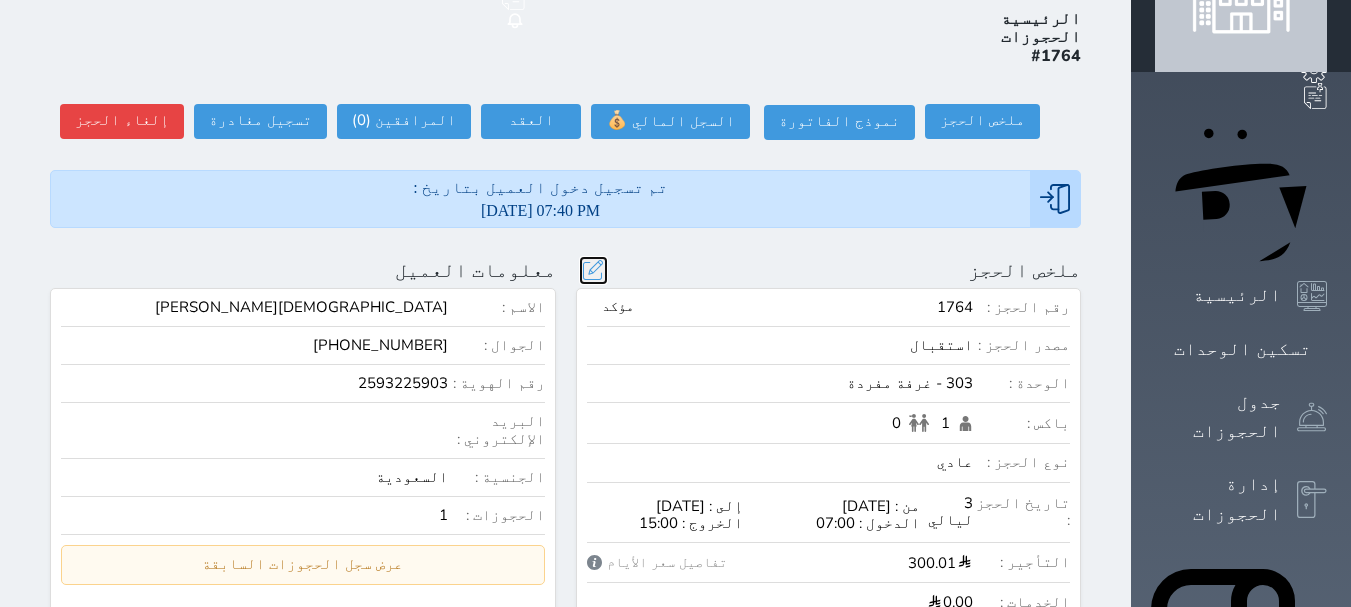 click at bounding box center (593, 270) 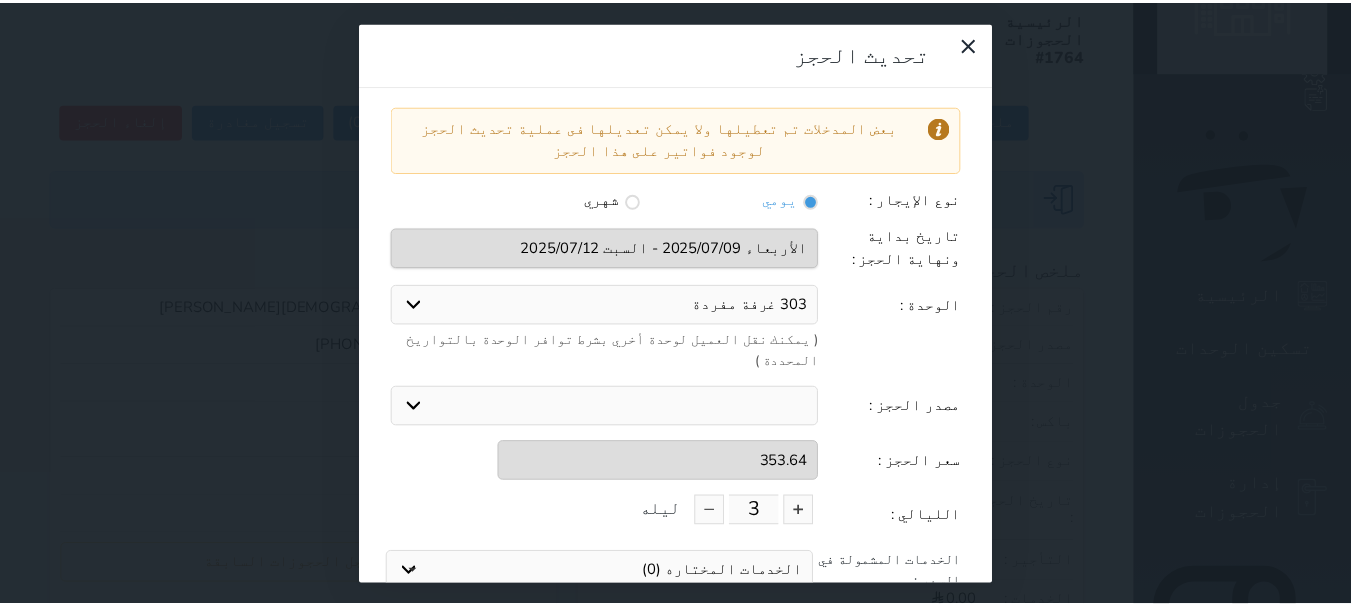 scroll, scrollTop: 0, scrollLeft: 0, axis: both 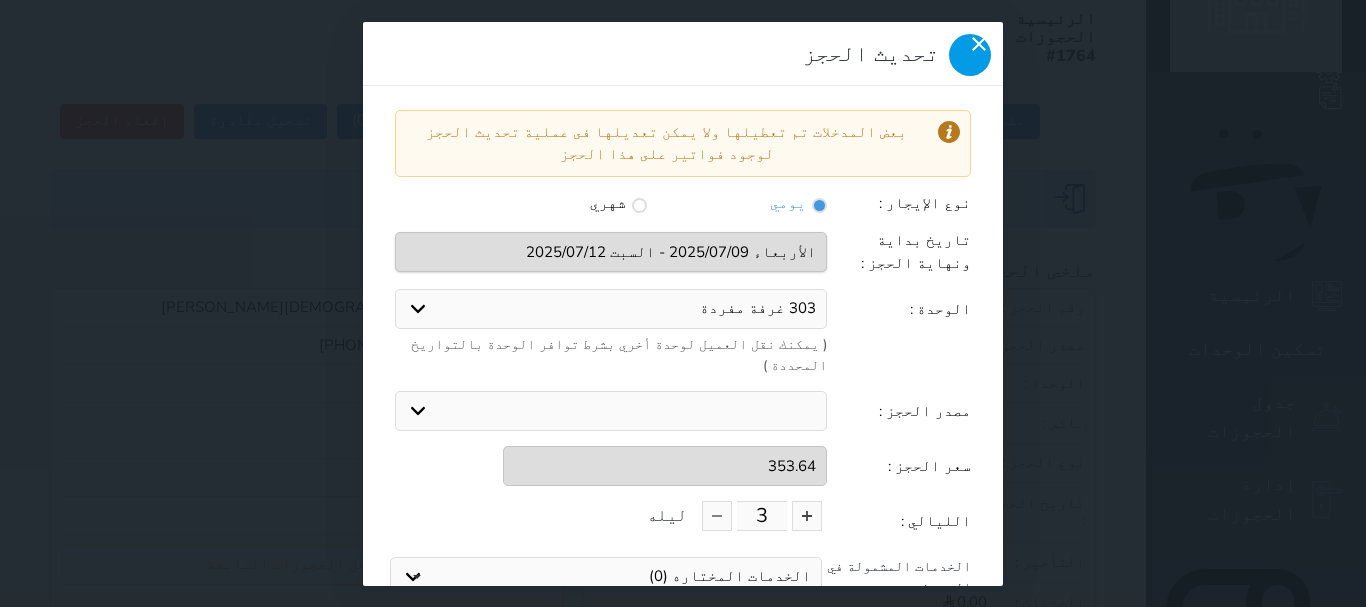 click 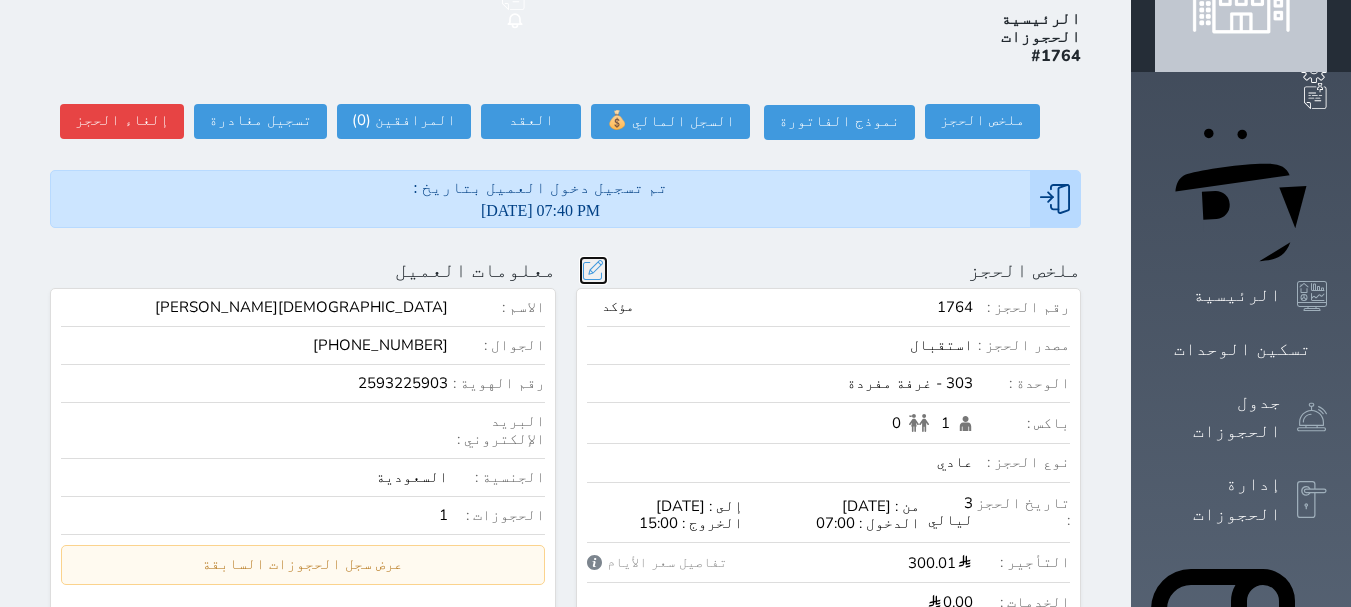 click at bounding box center [593, 270] 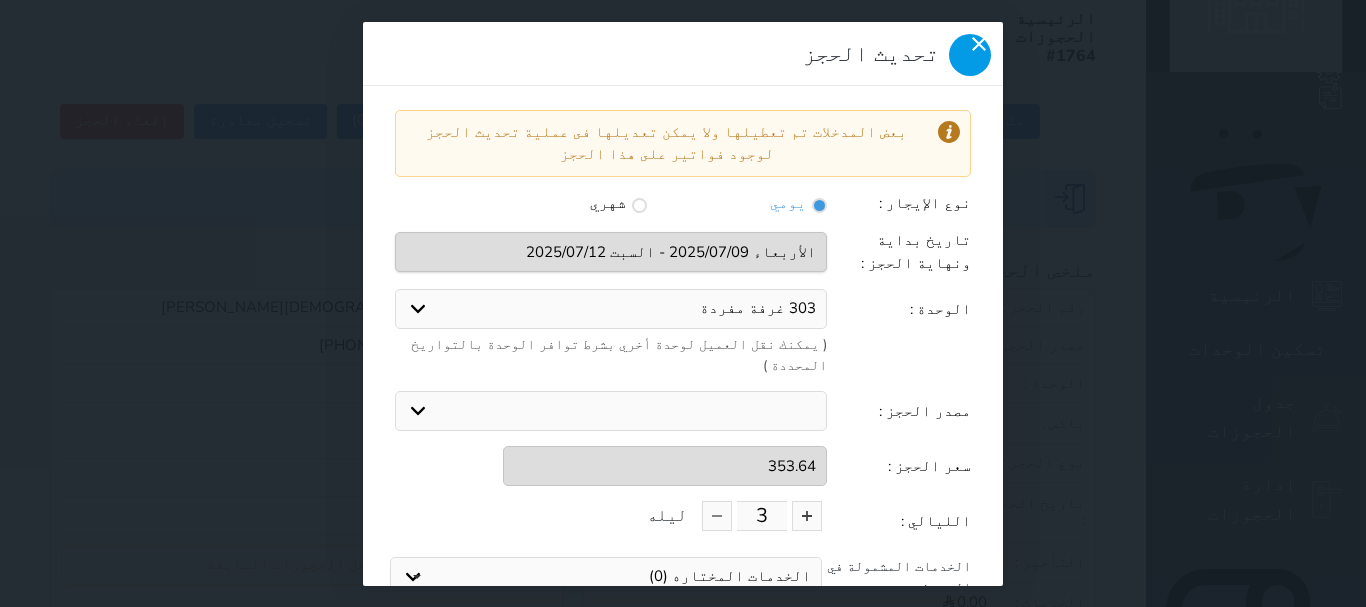 click 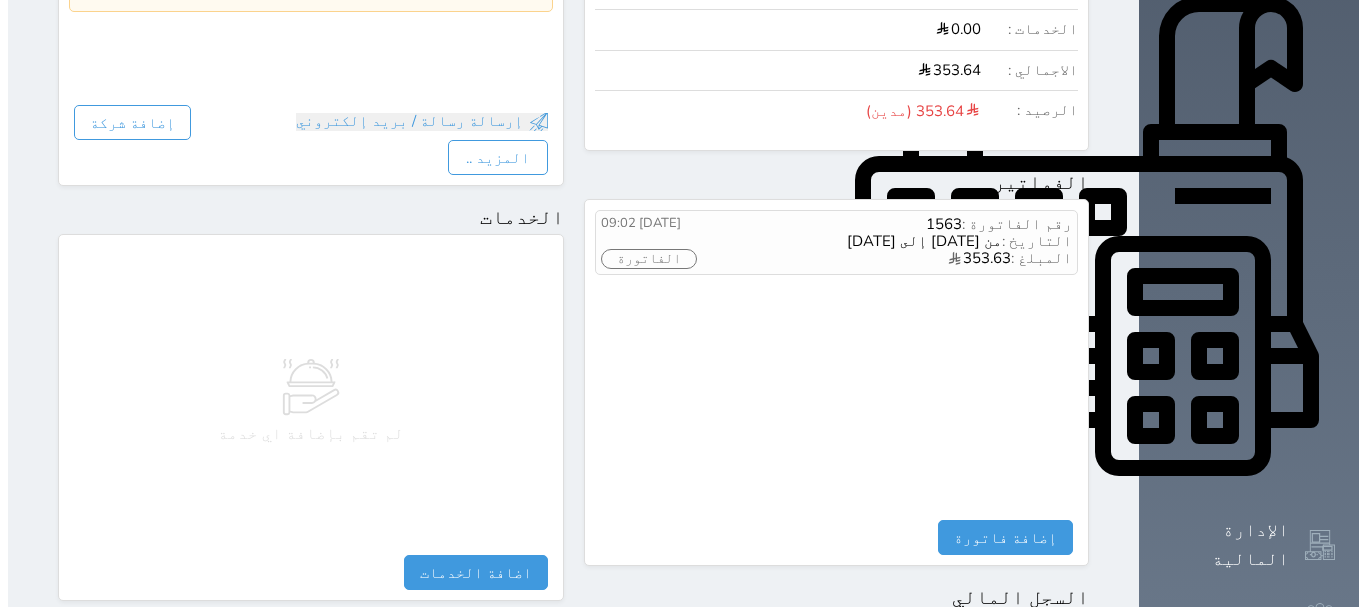 scroll, scrollTop: 700, scrollLeft: 0, axis: vertical 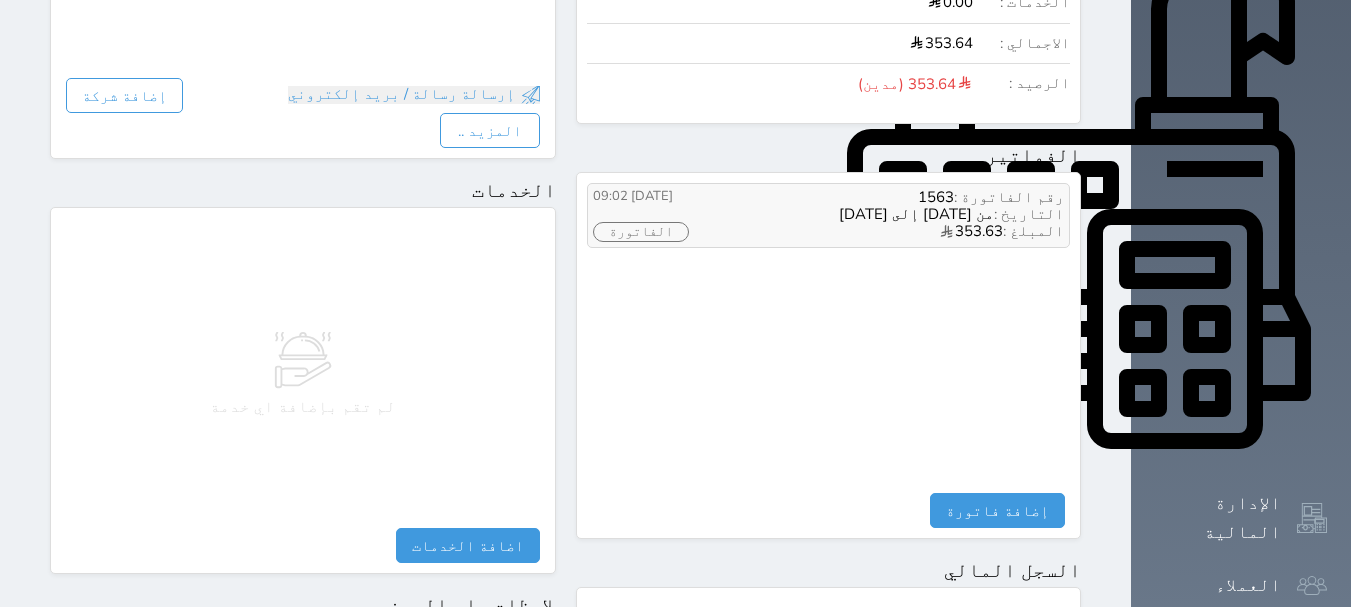 click on "الفاتورة" at bounding box center (641, 232) 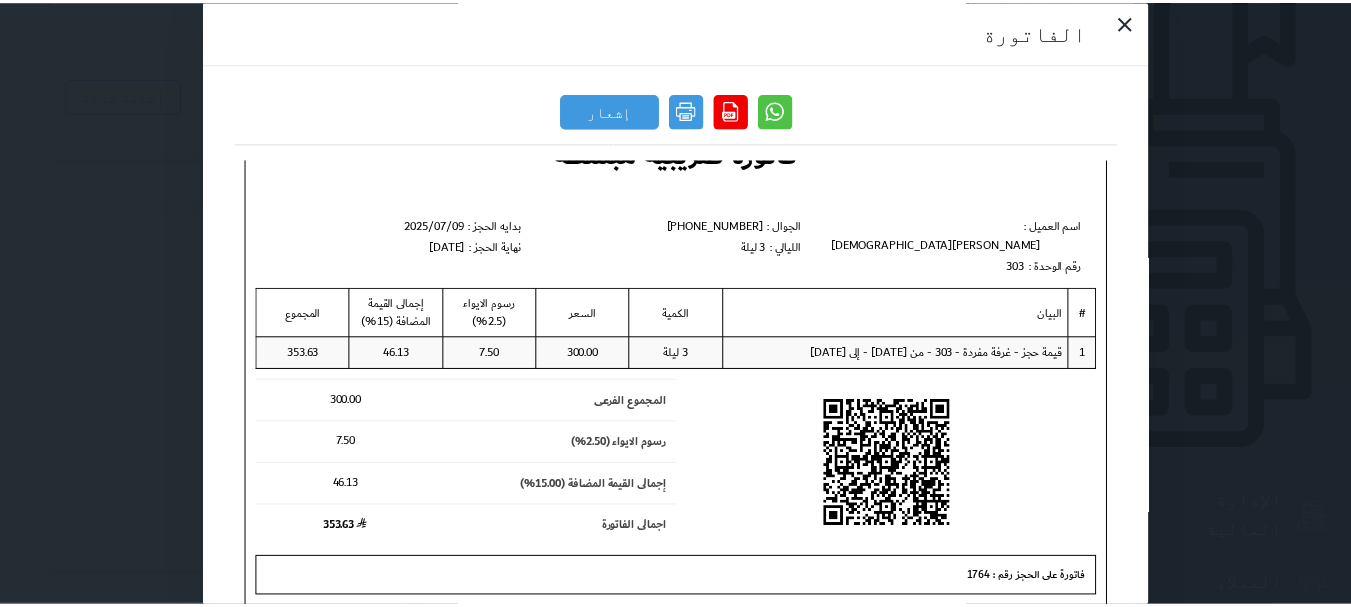 scroll, scrollTop: 146, scrollLeft: 0, axis: vertical 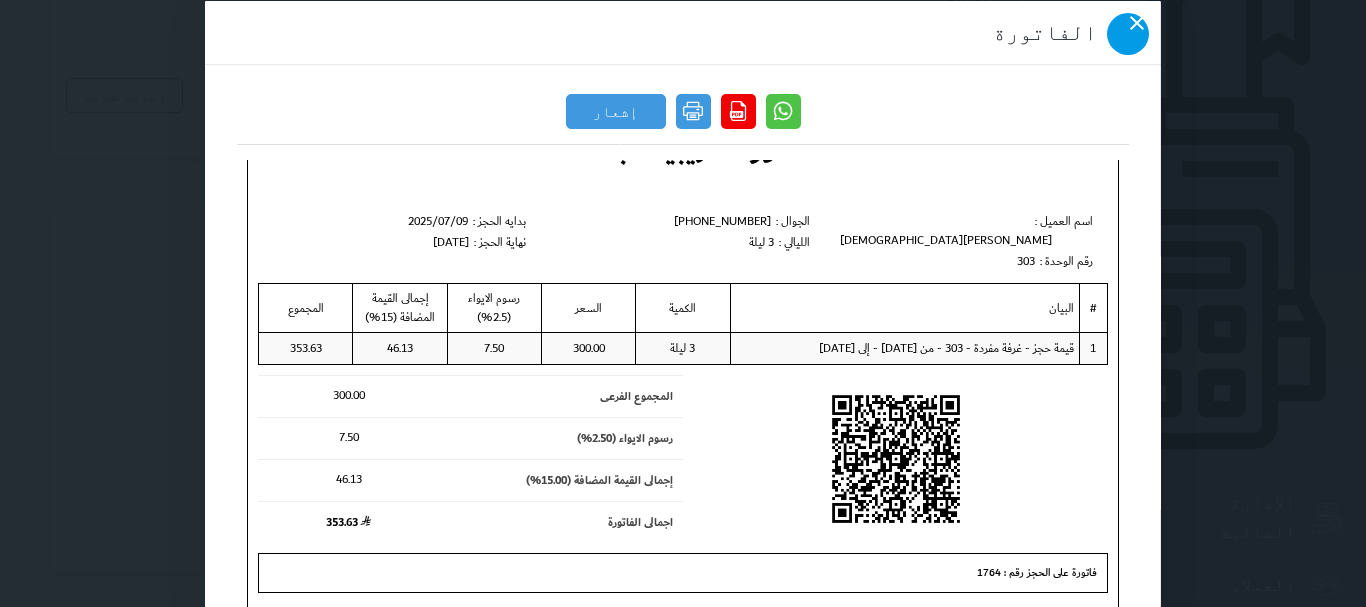 click 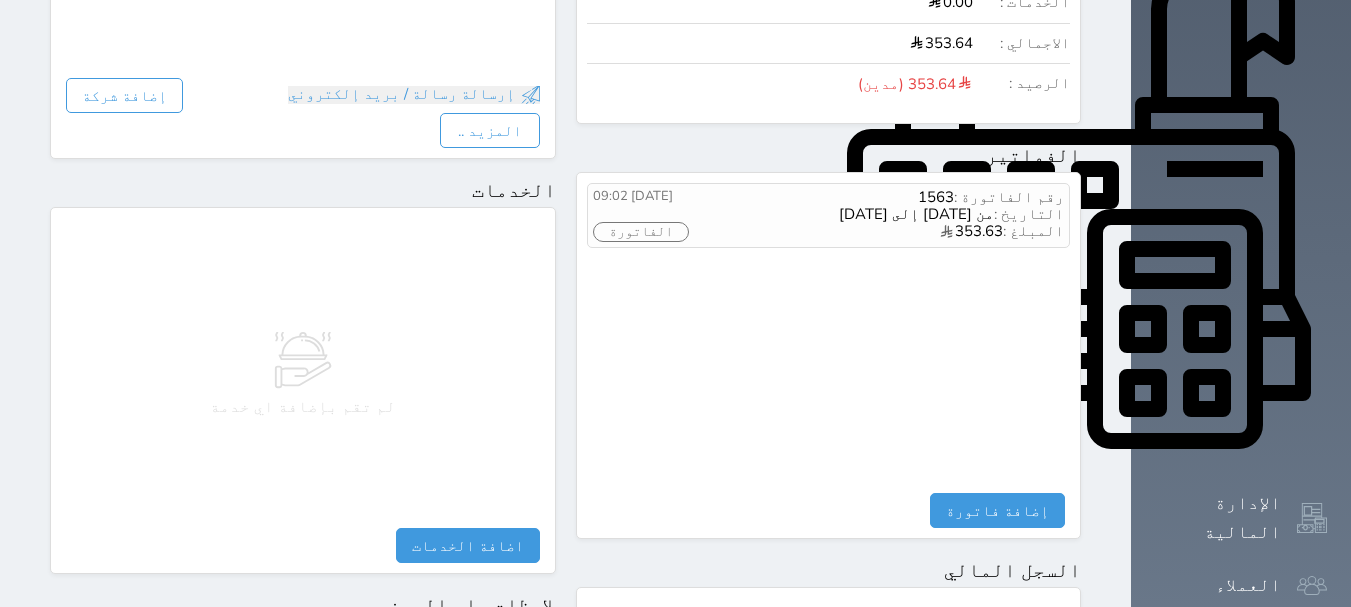 scroll, scrollTop: 0, scrollLeft: 0, axis: both 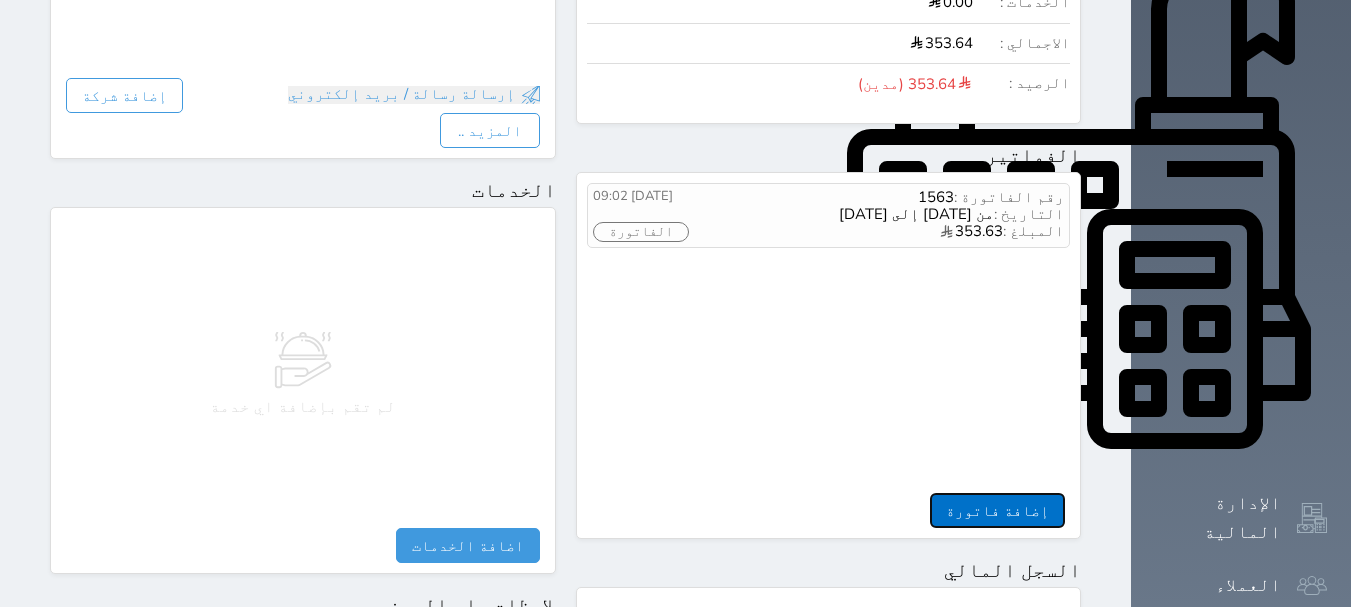 click on "إضافة فاتورة" at bounding box center [997, 510] 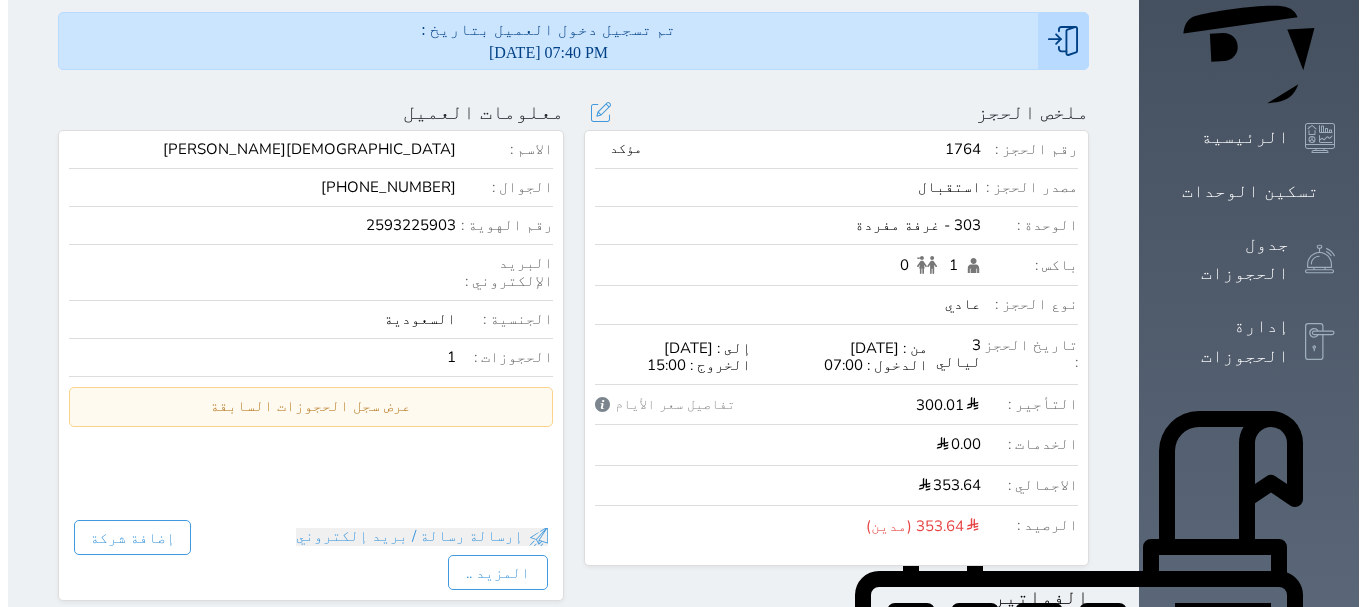 scroll, scrollTop: 500, scrollLeft: 0, axis: vertical 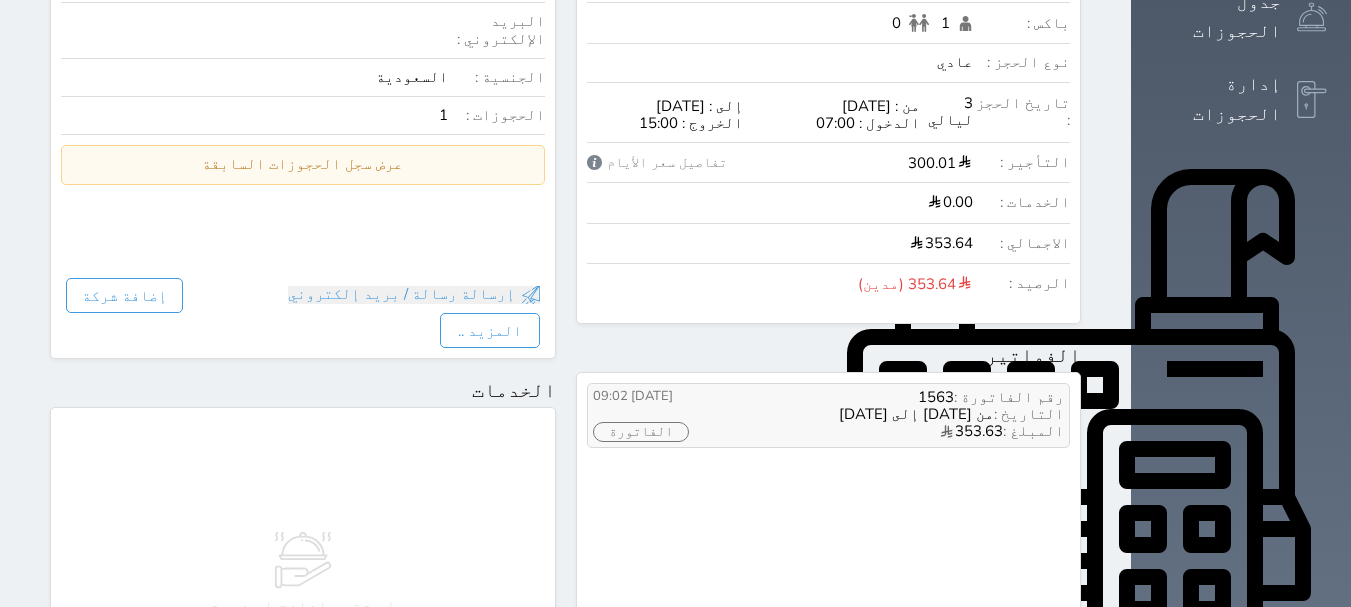 click on "المبلغ :  353.63" at bounding box center [899, 432] 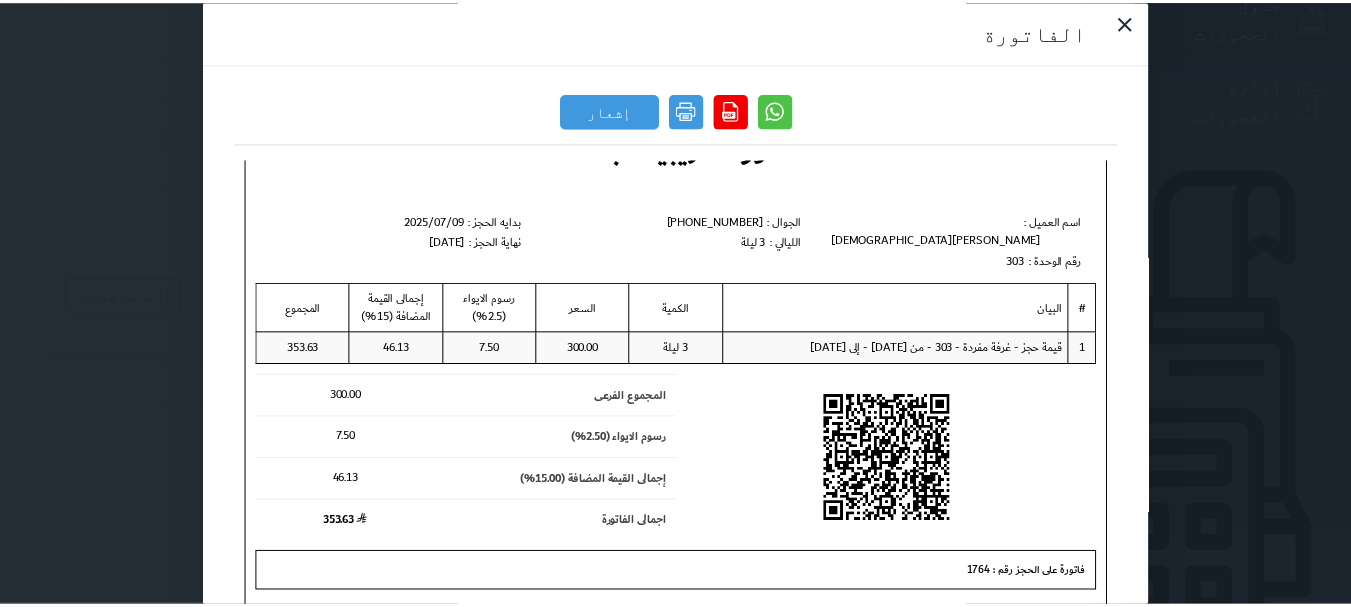 scroll, scrollTop: 146, scrollLeft: 0, axis: vertical 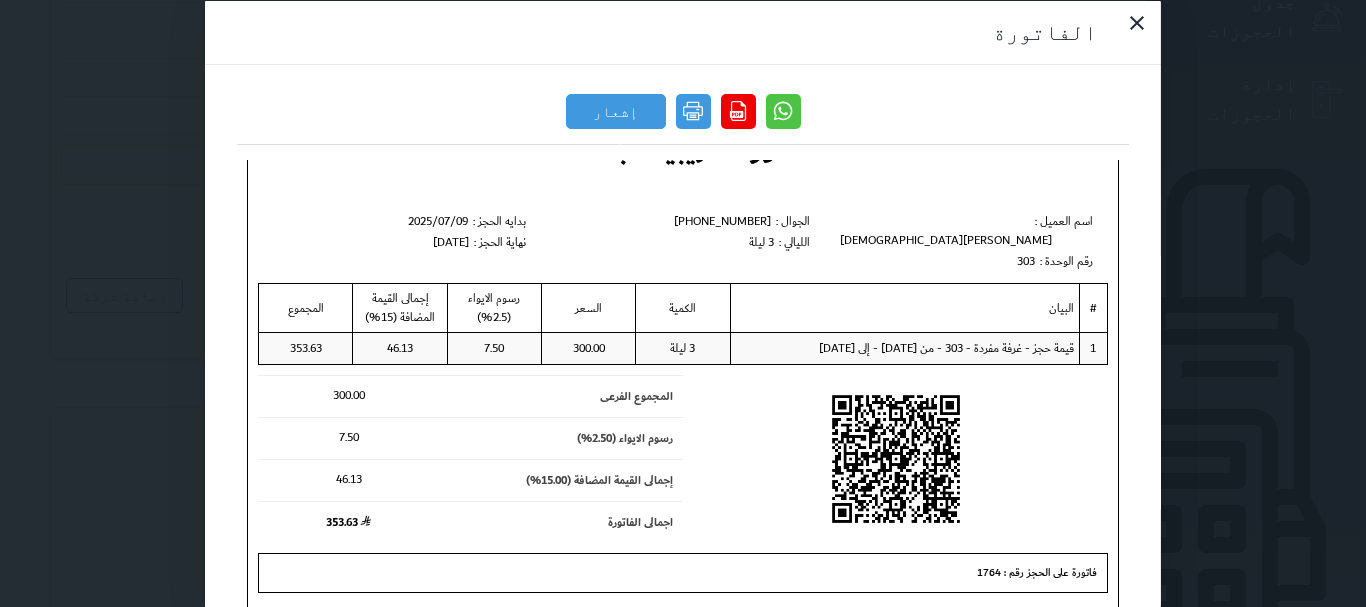 click on "300.00" at bounding box center (348, 394) 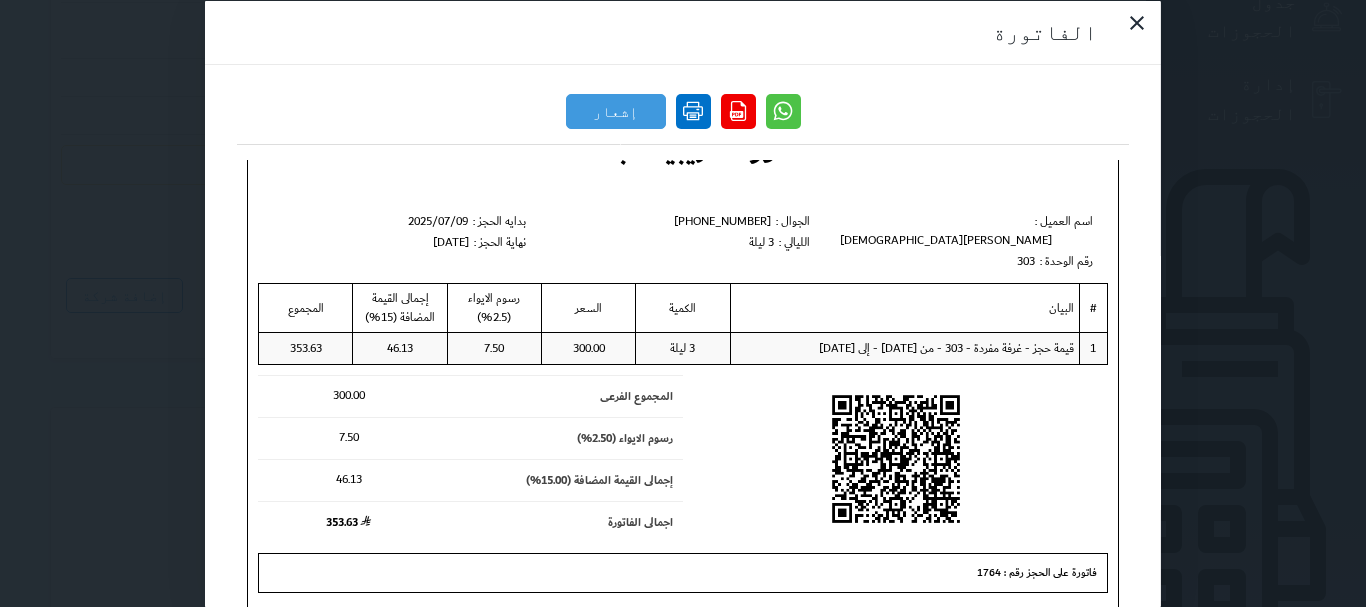click at bounding box center [693, 110] 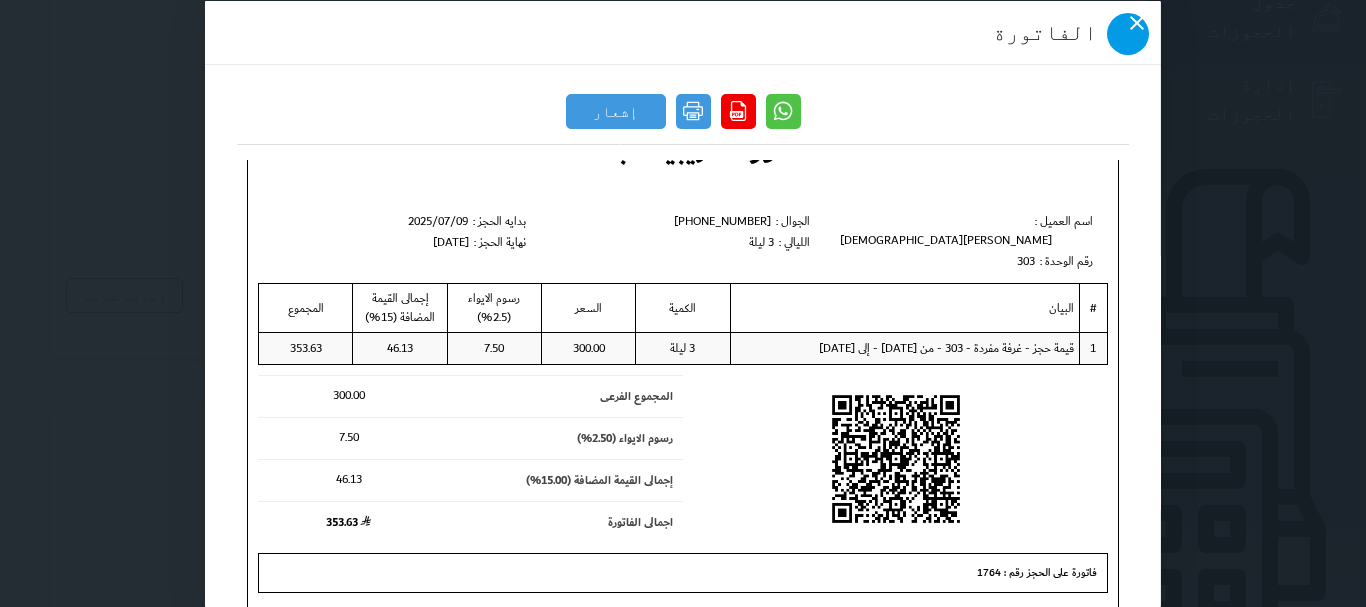 click 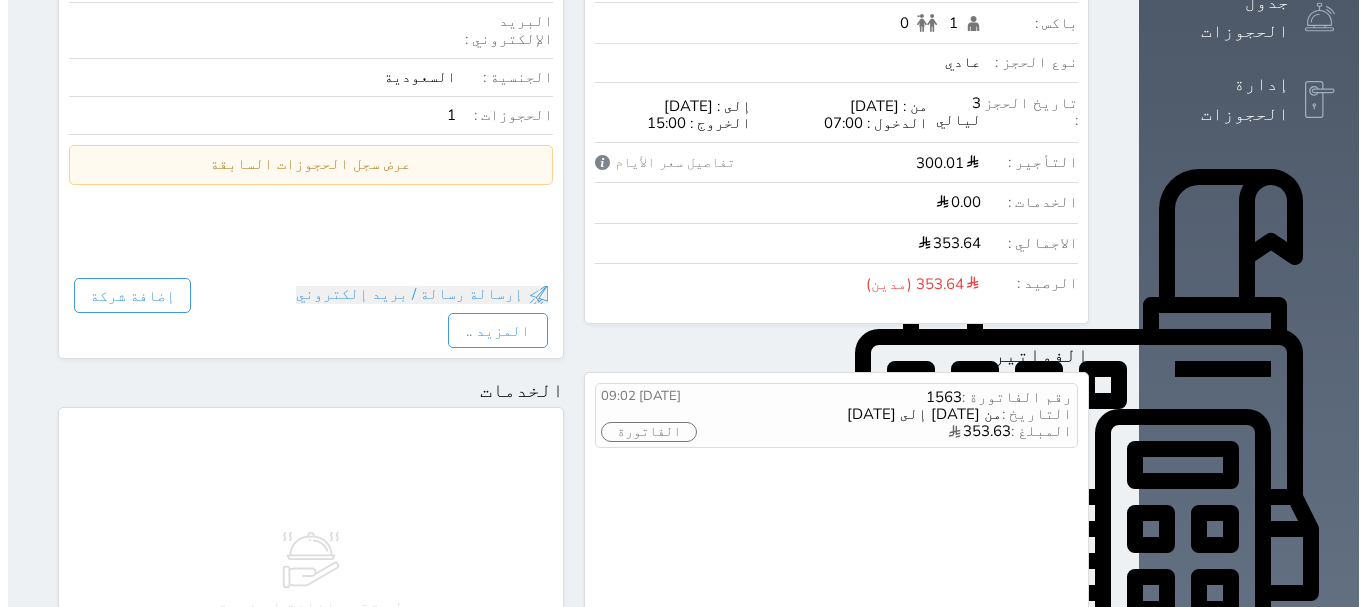 scroll, scrollTop: 0, scrollLeft: 0, axis: both 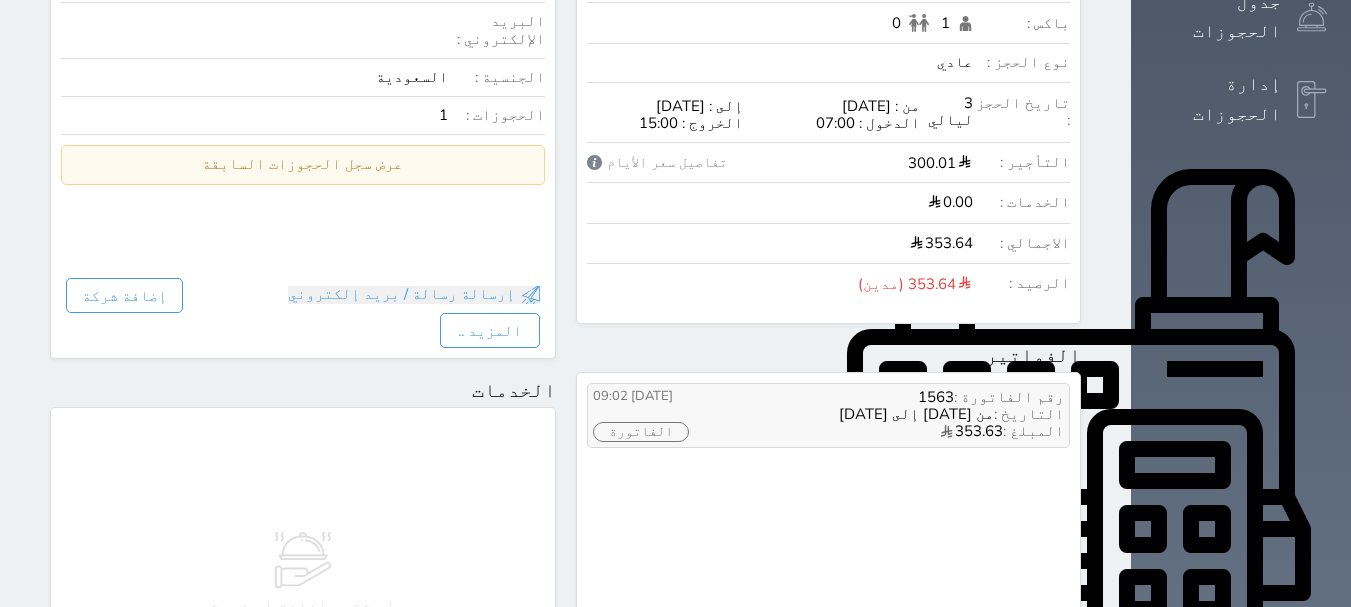 click on "الفاتورة" at bounding box center [663, 432] 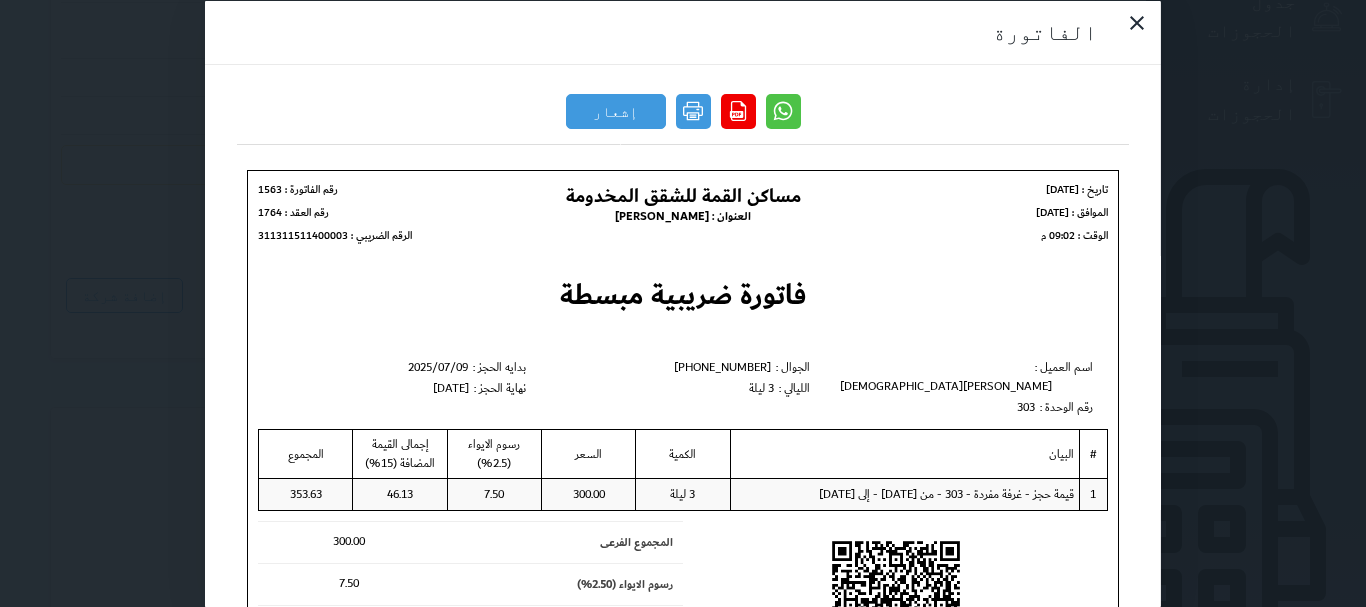 scroll, scrollTop: 0, scrollLeft: 0, axis: both 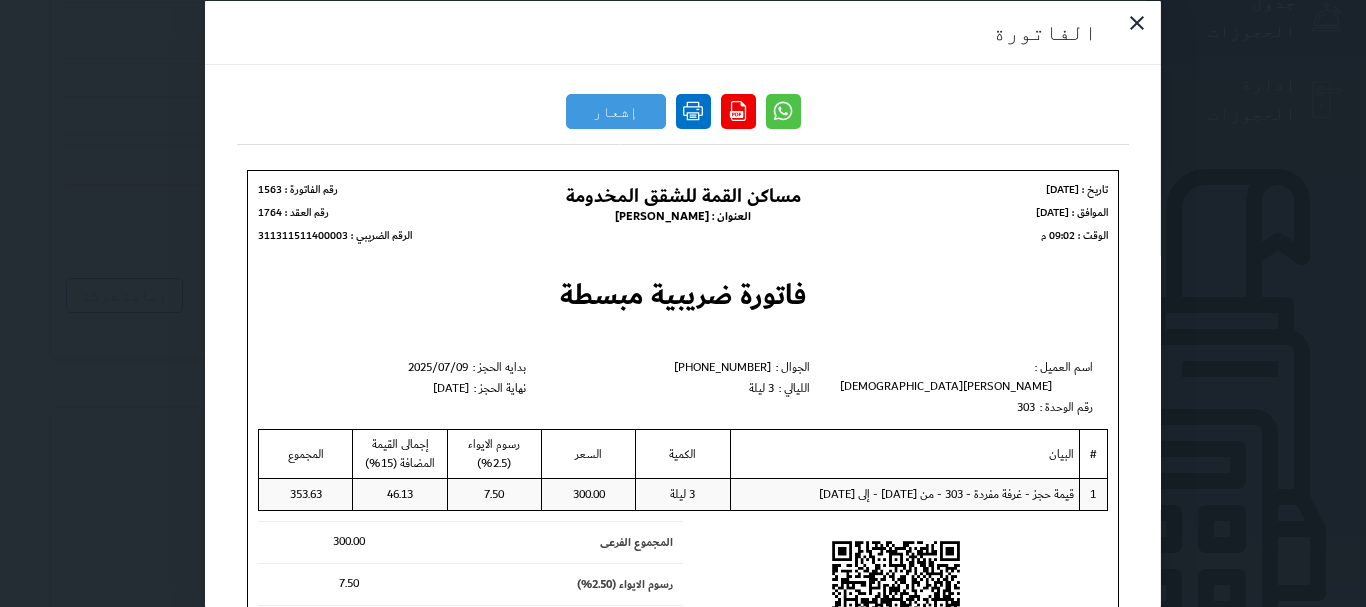 click at bounding box center [693, 110] 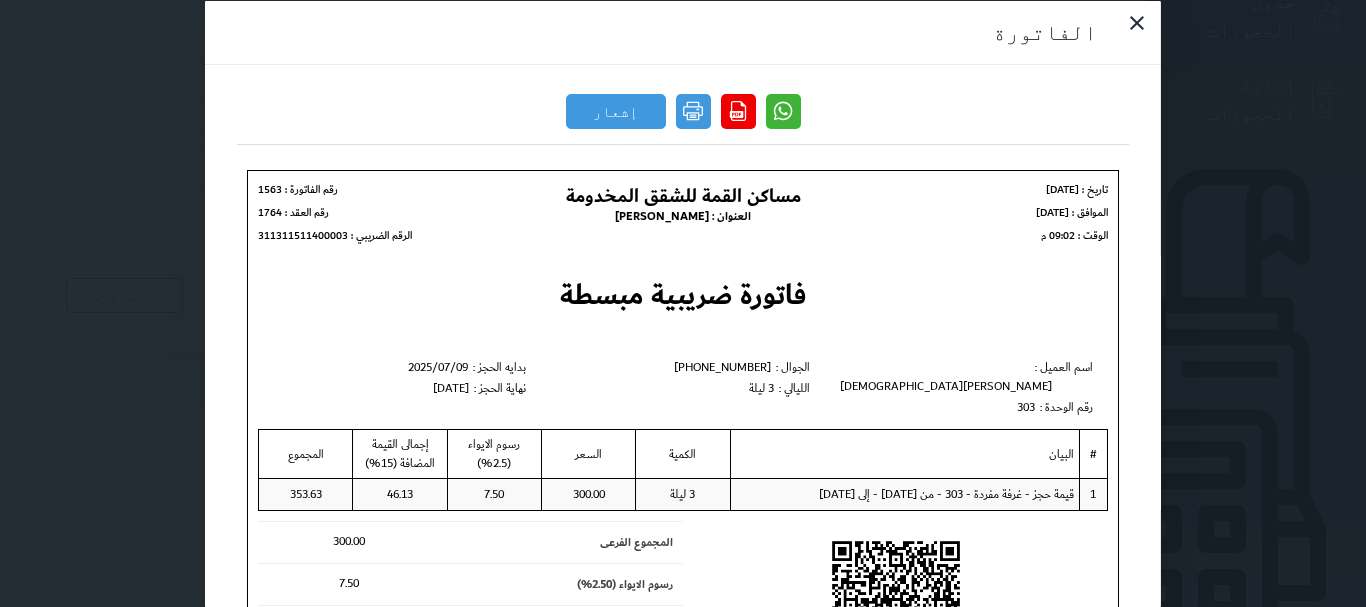 click at bounding box center (783, 110) 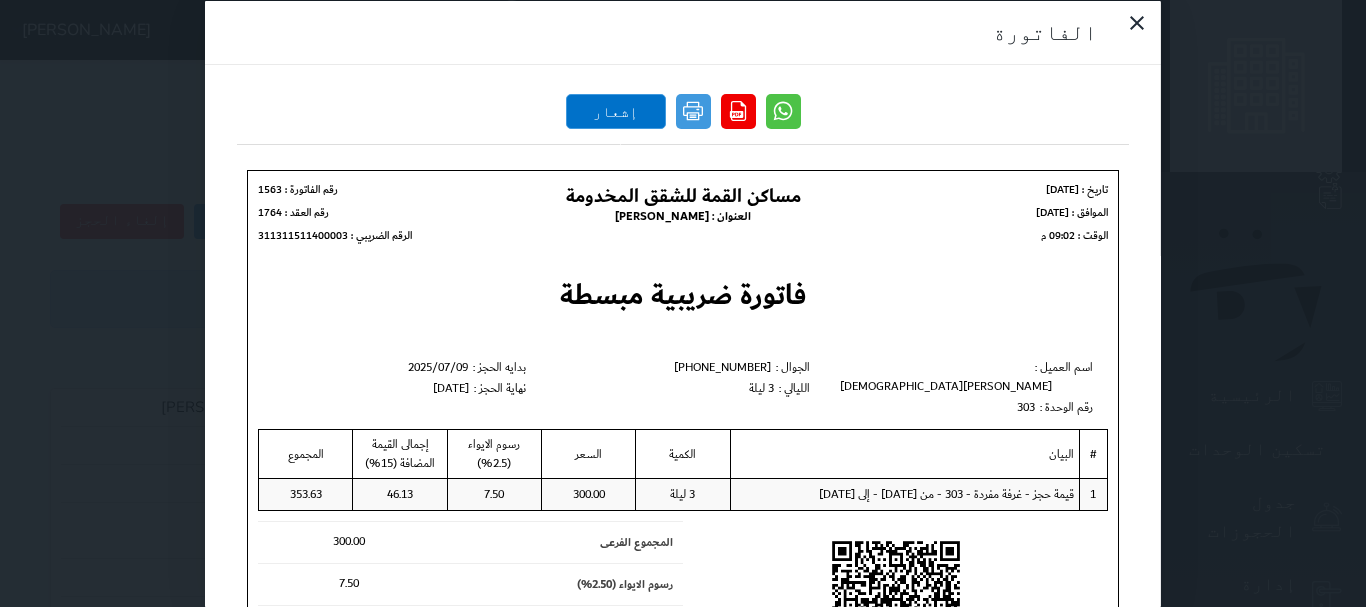 click on "إشعار دائن" at bounding box center [616, 110] 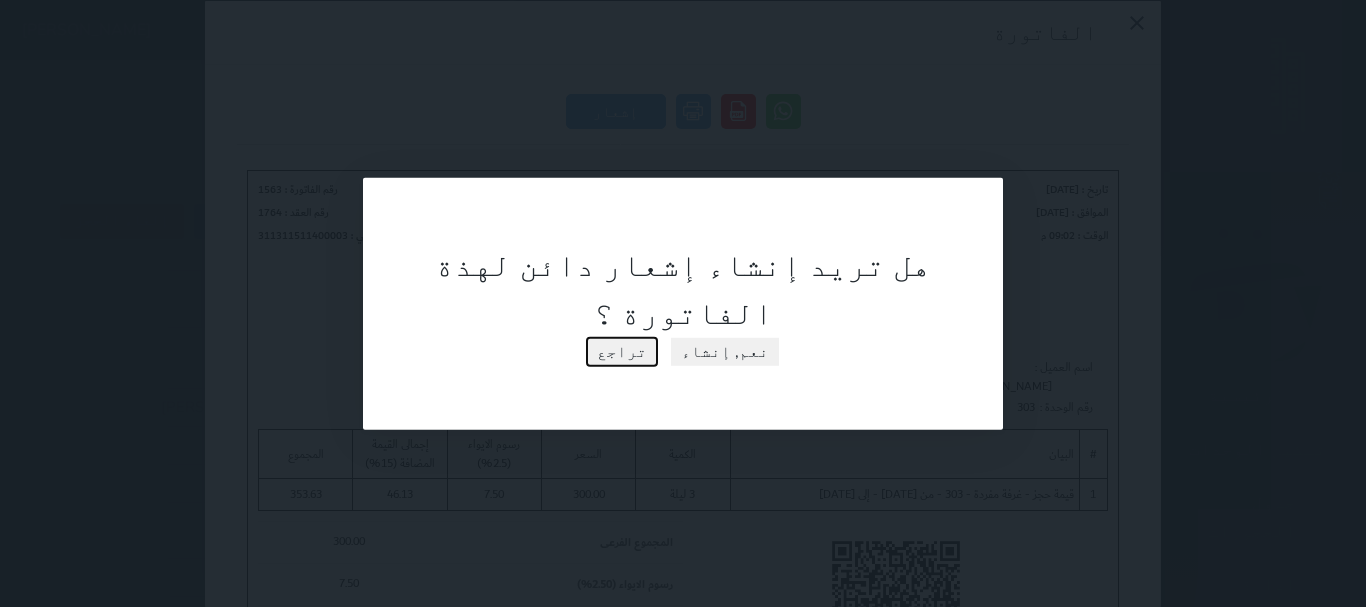 click on "تراجع" at bounding box center (622, 351) 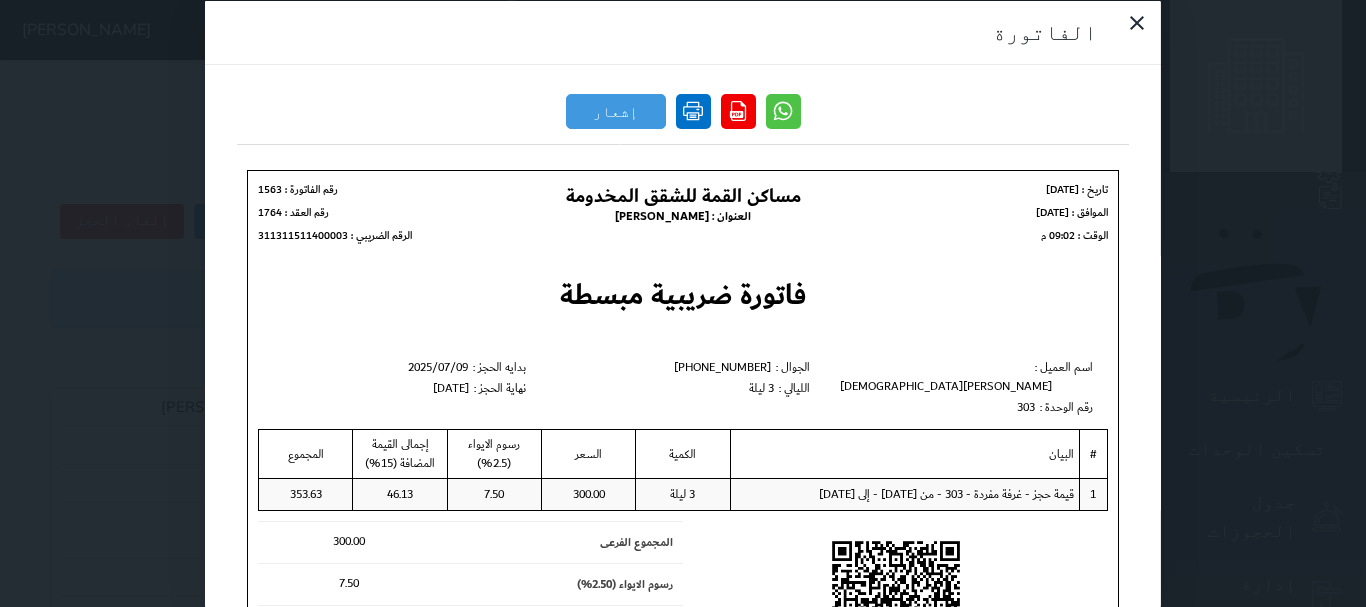 click at bounding box center [693, 110] 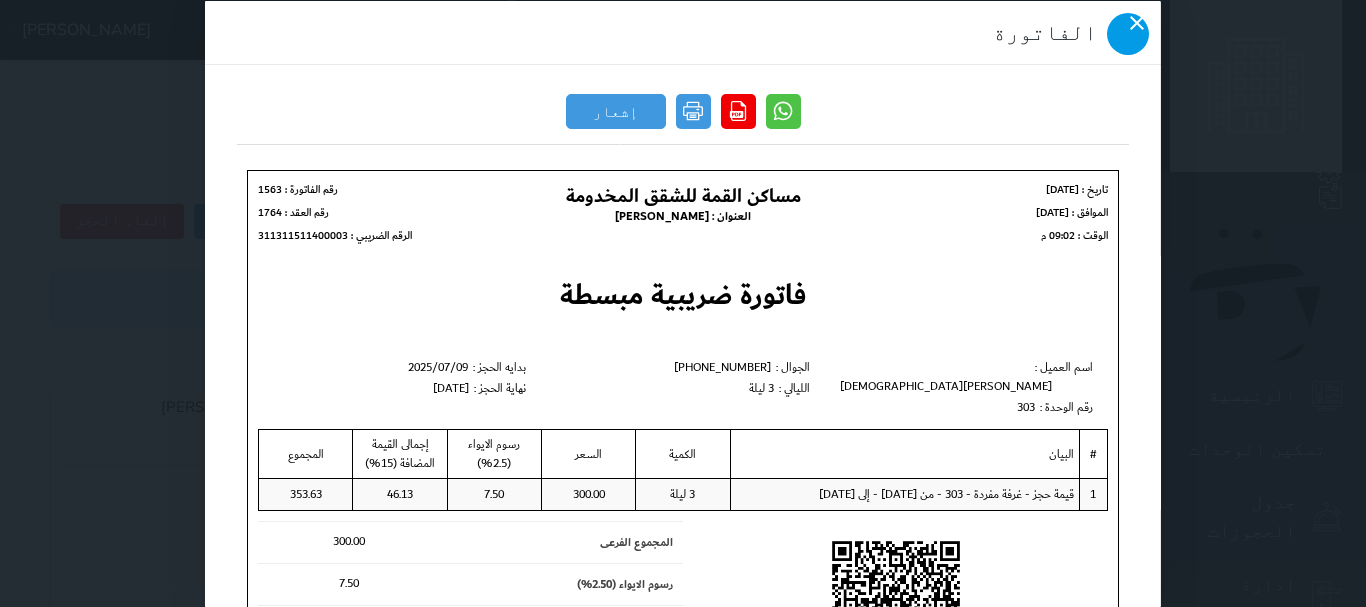 click 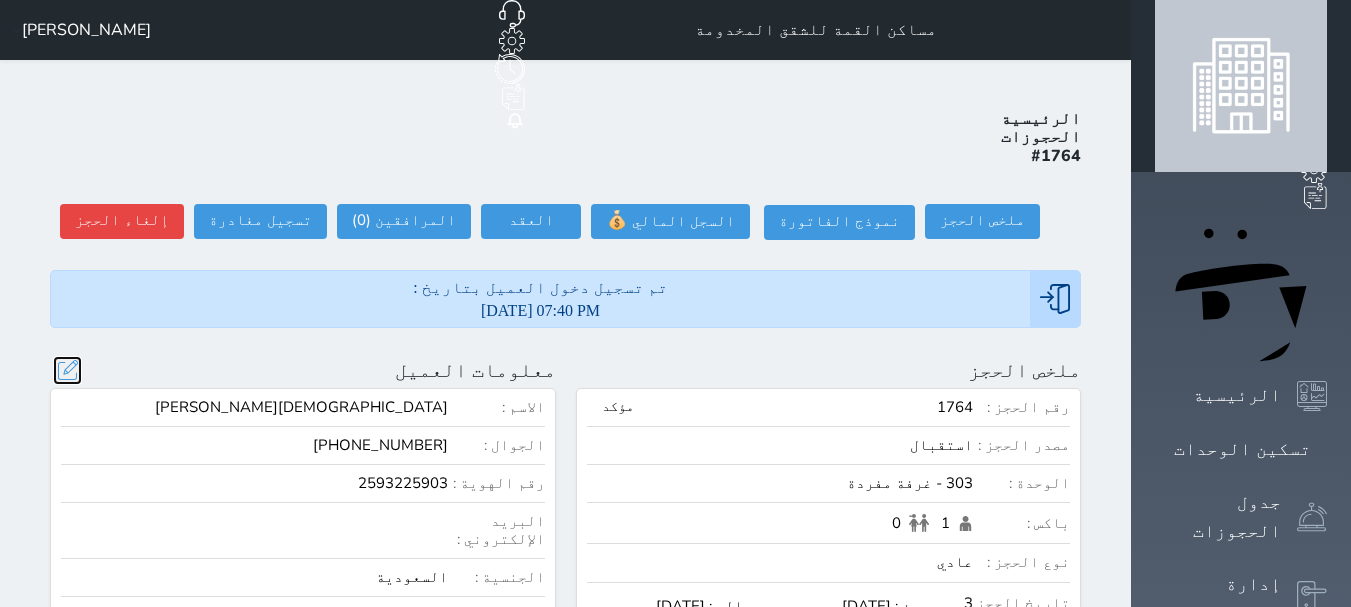 click at bounding box center (67, 370) 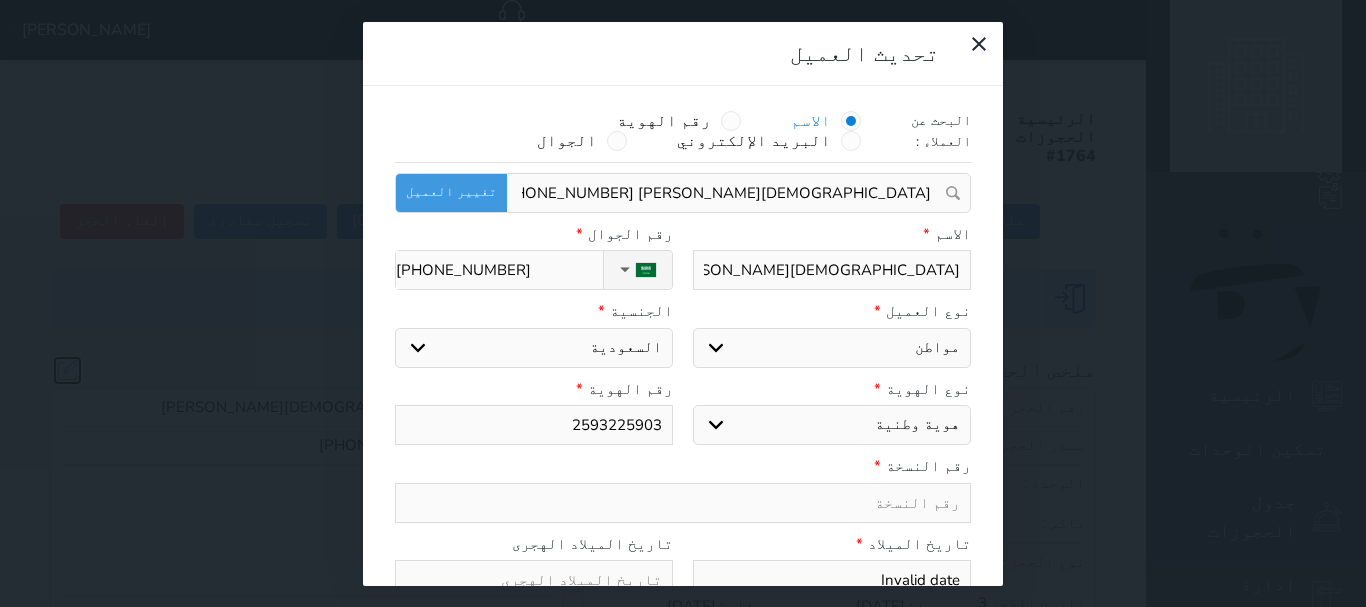 select 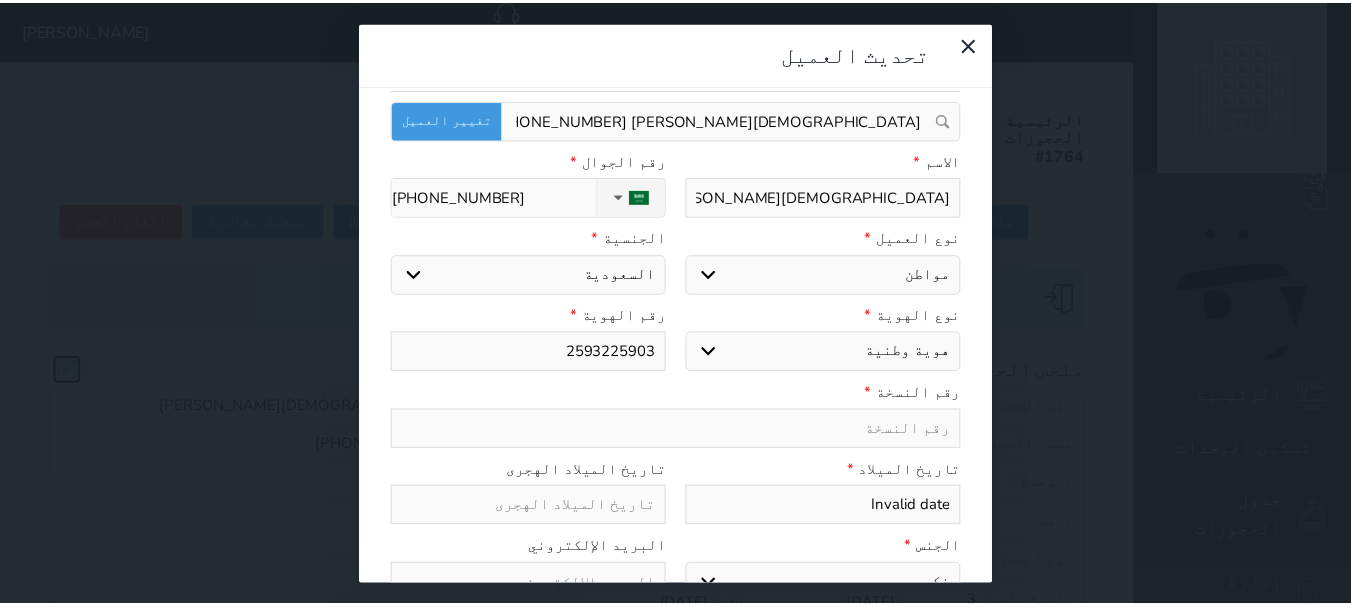 scroll, scrollTop: 0, scrollLeft: 0, axis: both 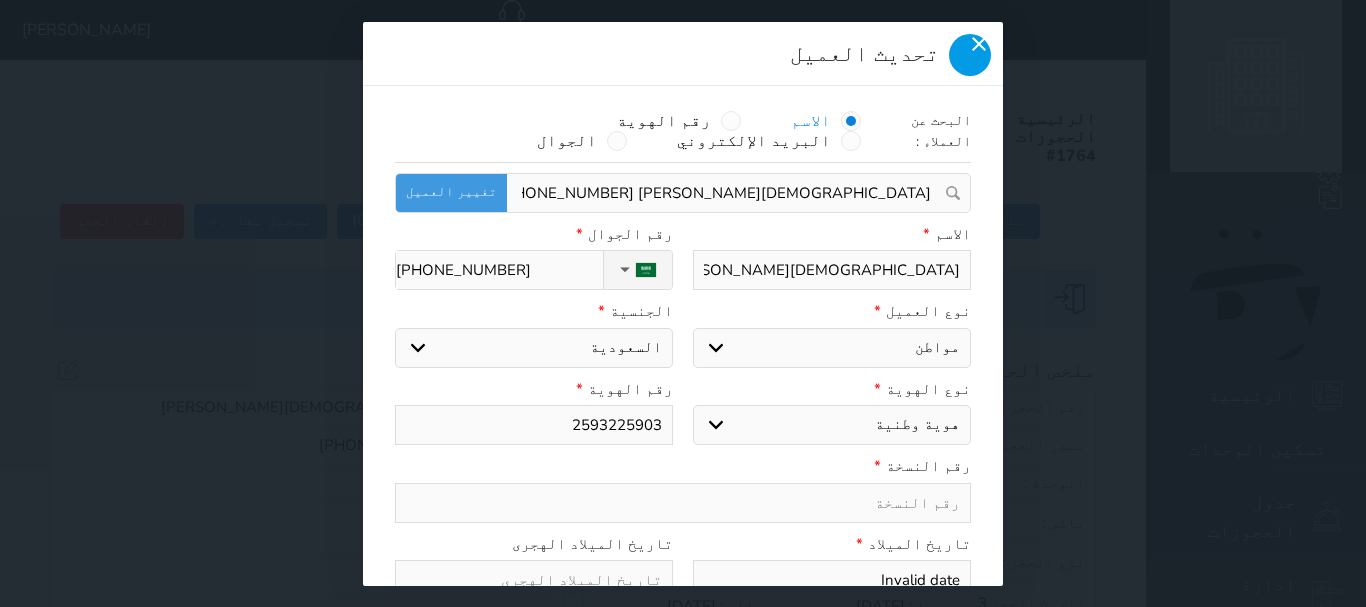 click 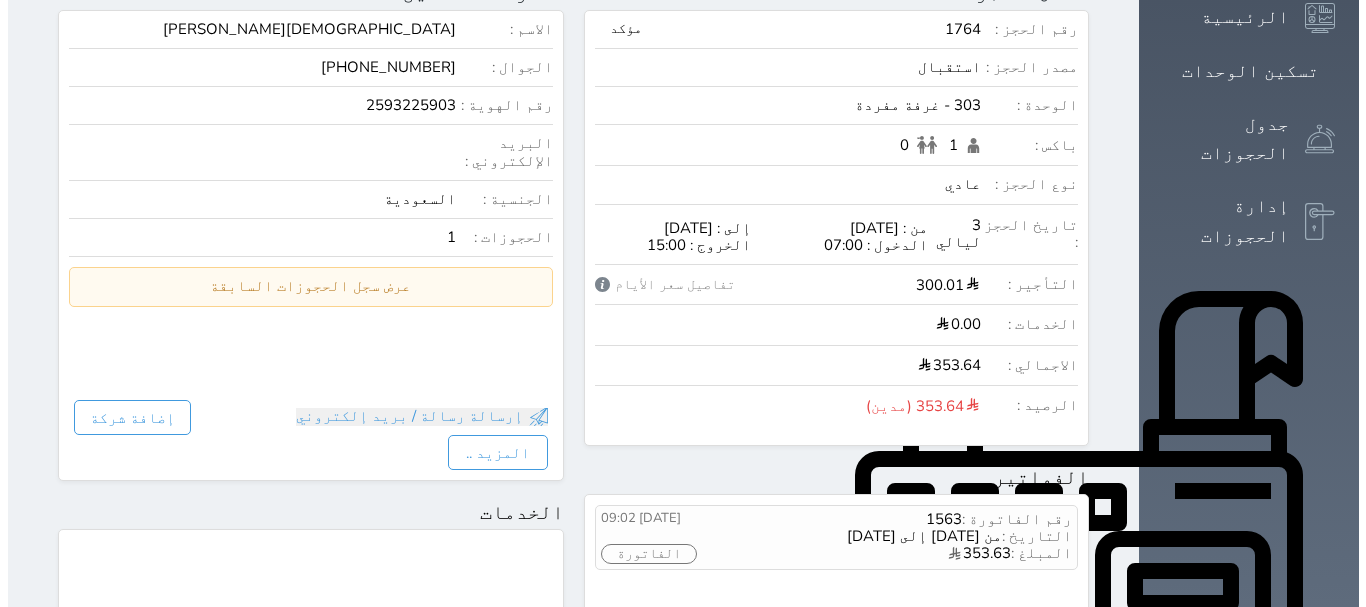 scroll, scrollTop: 0, scrollLeft: 0, axis: both 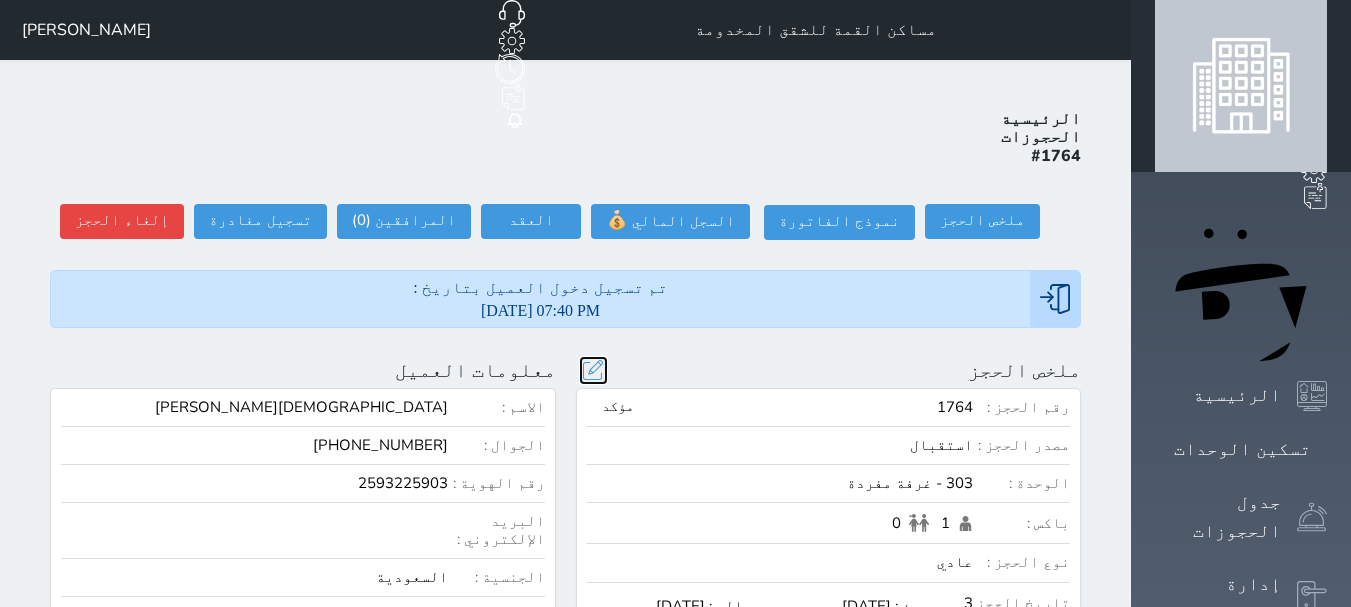 click at bounding box center (593, 370) 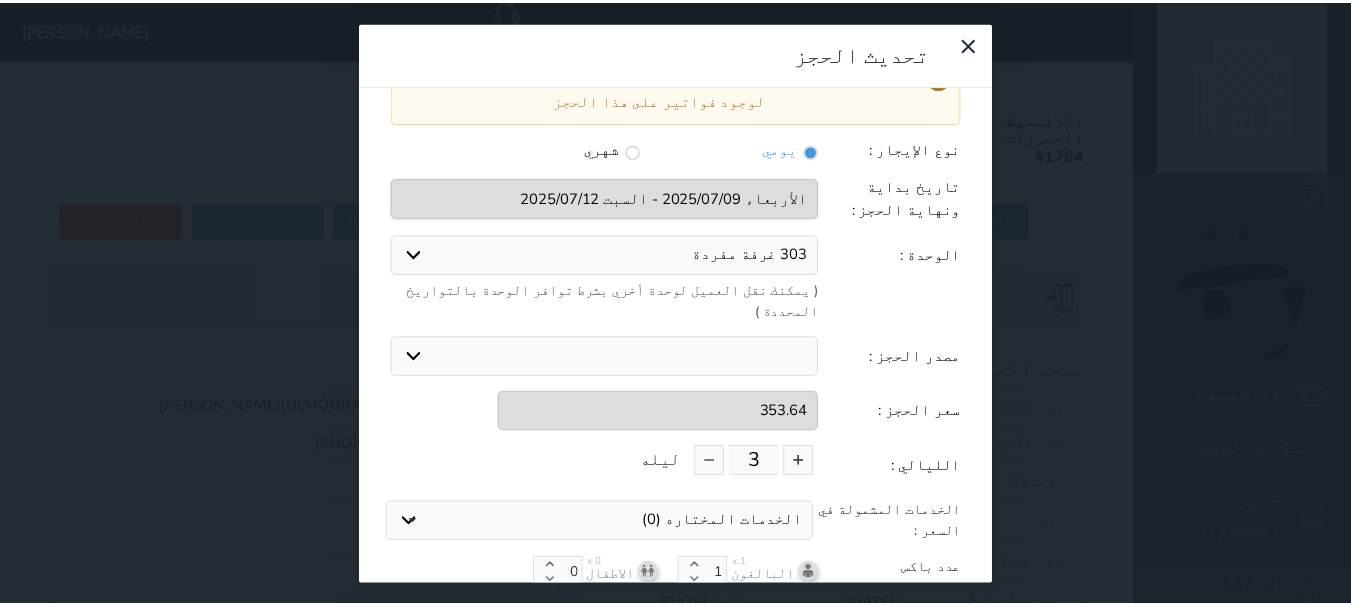 scroll, scrollTop: 104, scrollLeft: 0, axis: vertical 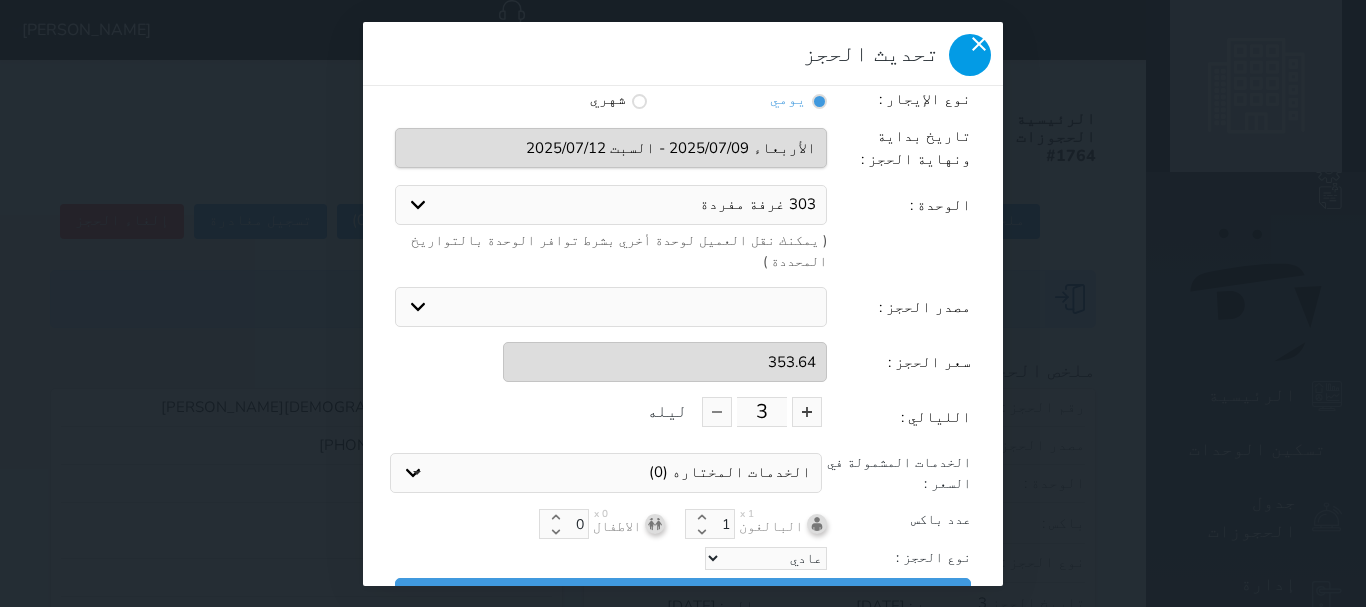click 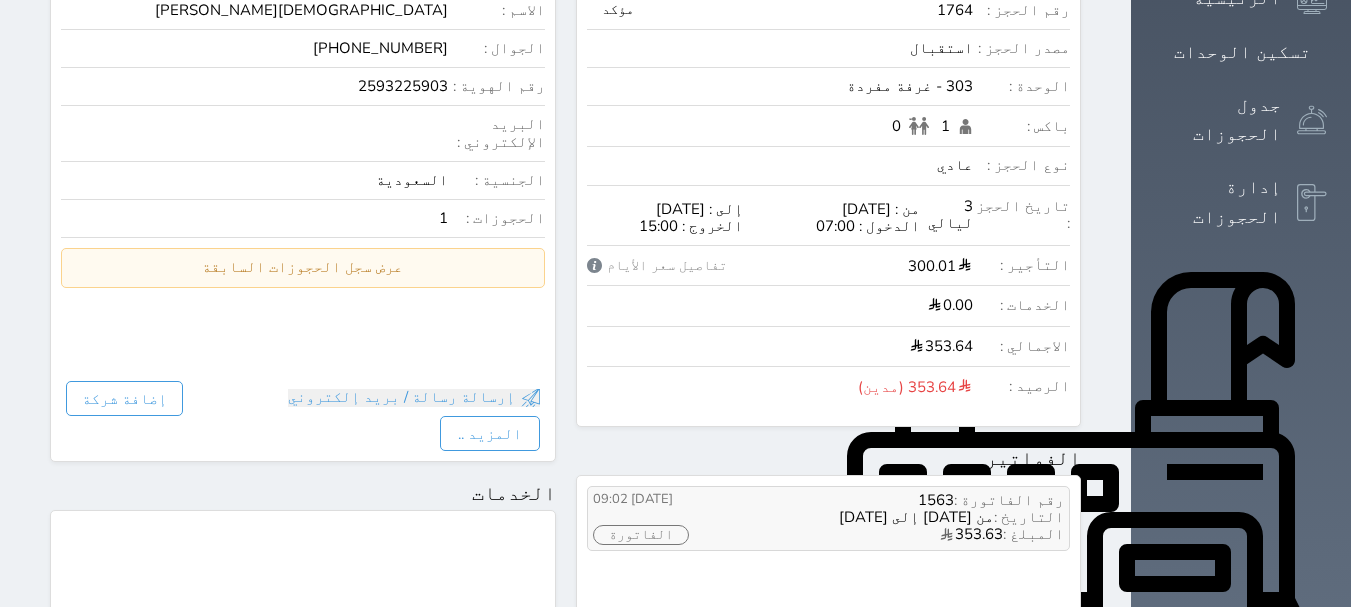 scroll, scrollTop: 0, scrollLeft: 0, axis: both 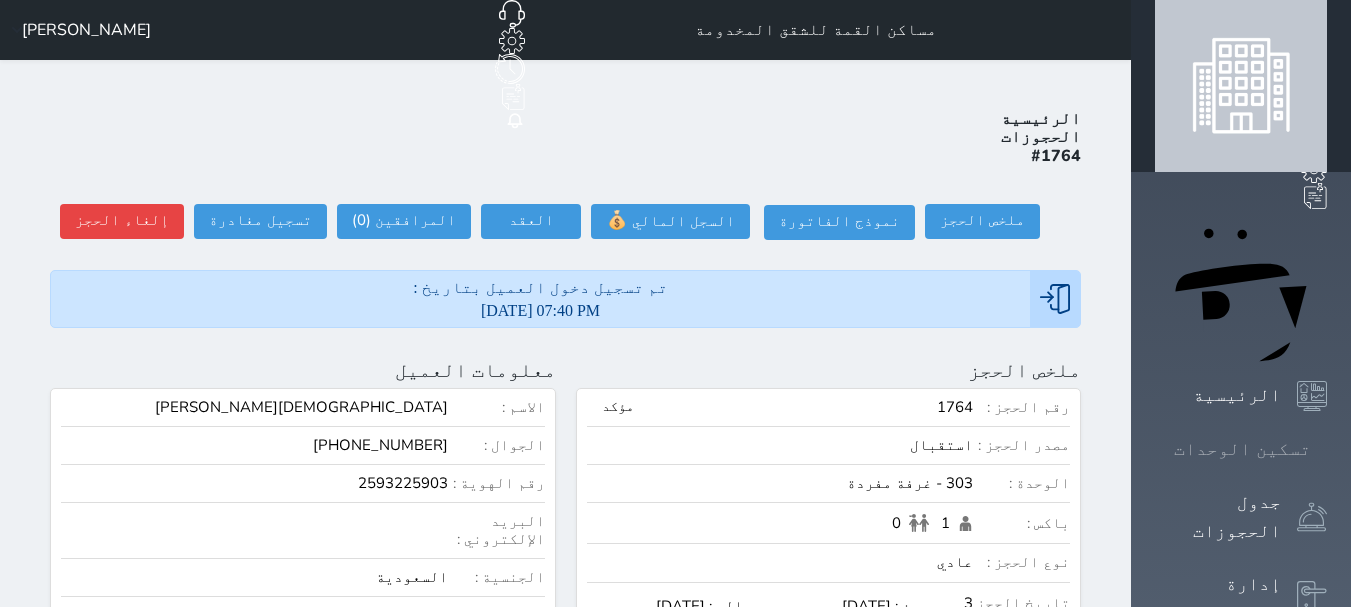 click 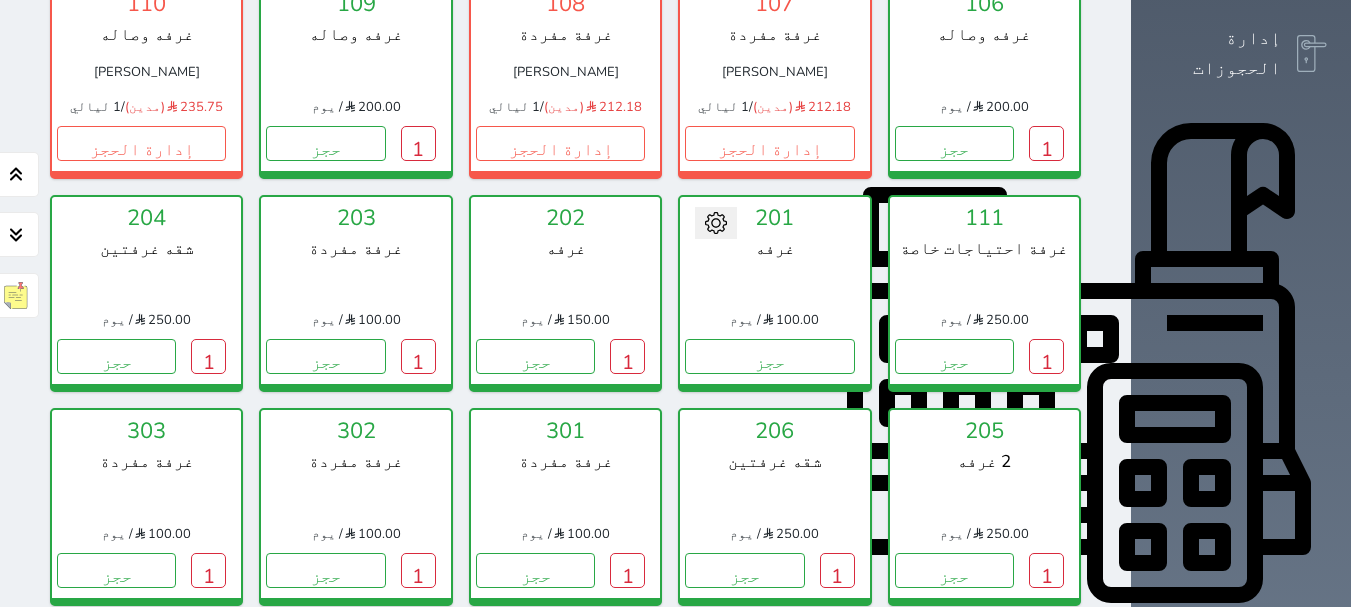 scroll, scrollTop: 578, scrollLeft: 0, axis: vertical 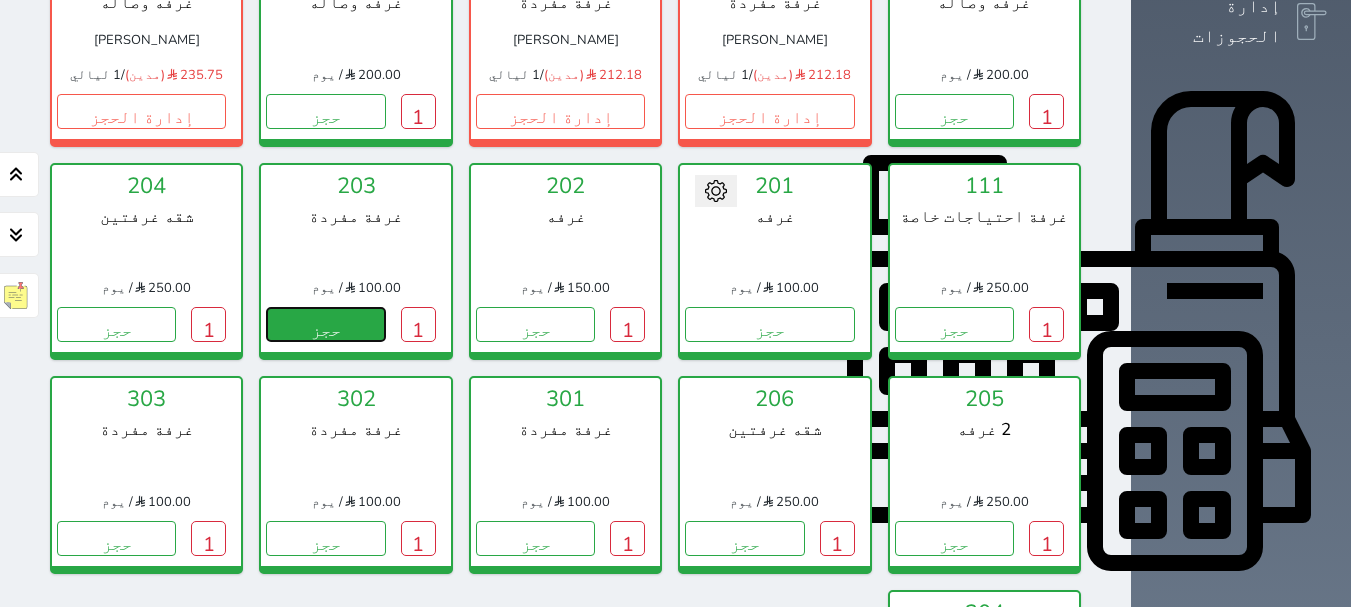 click on "حجز" at bounding box center (325, 324) 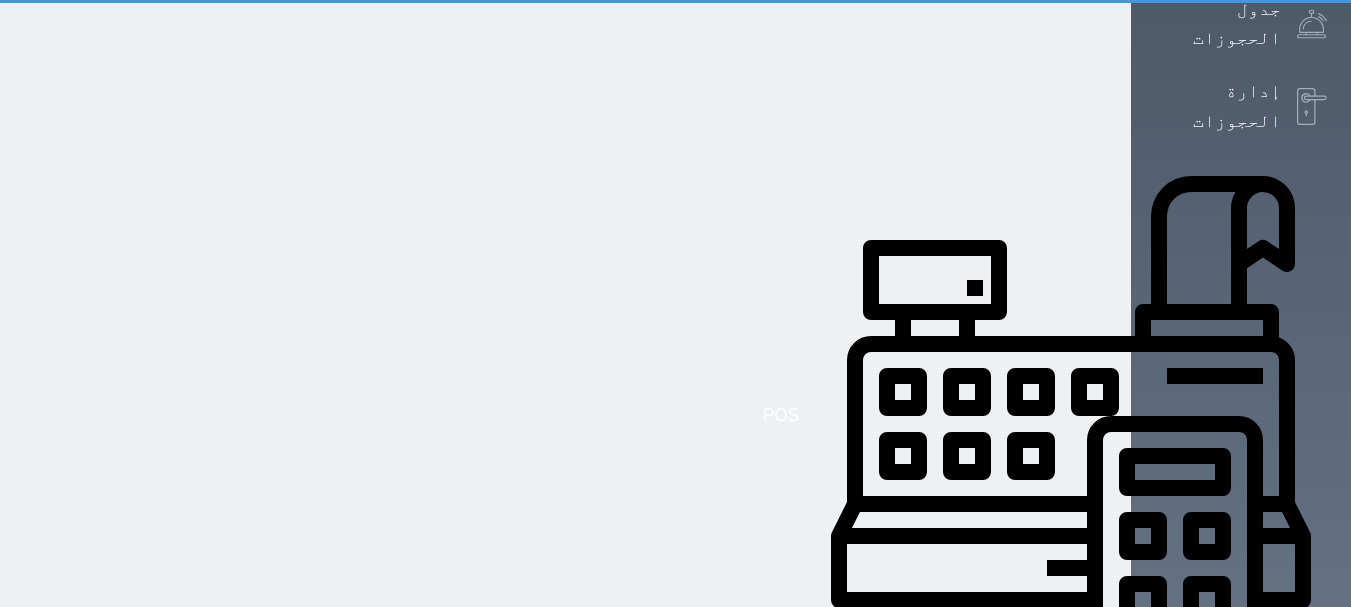 scroll, scrollTop: 8, scrollLeft: 0, axis: vertical 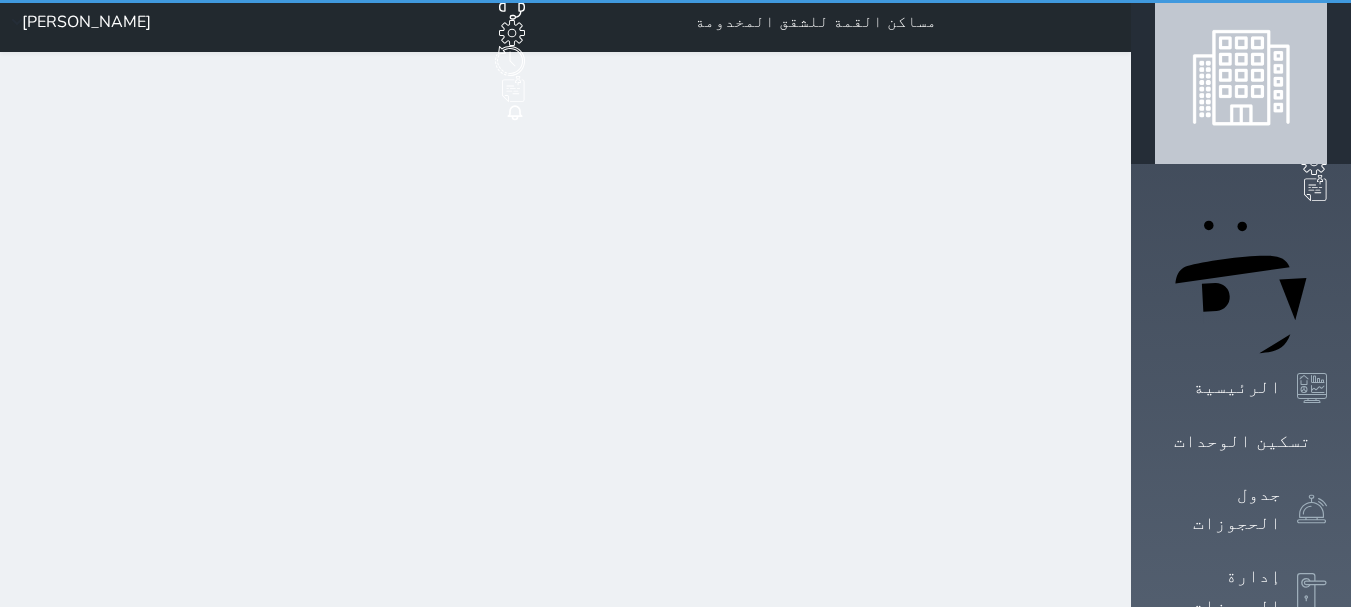 select on "1" 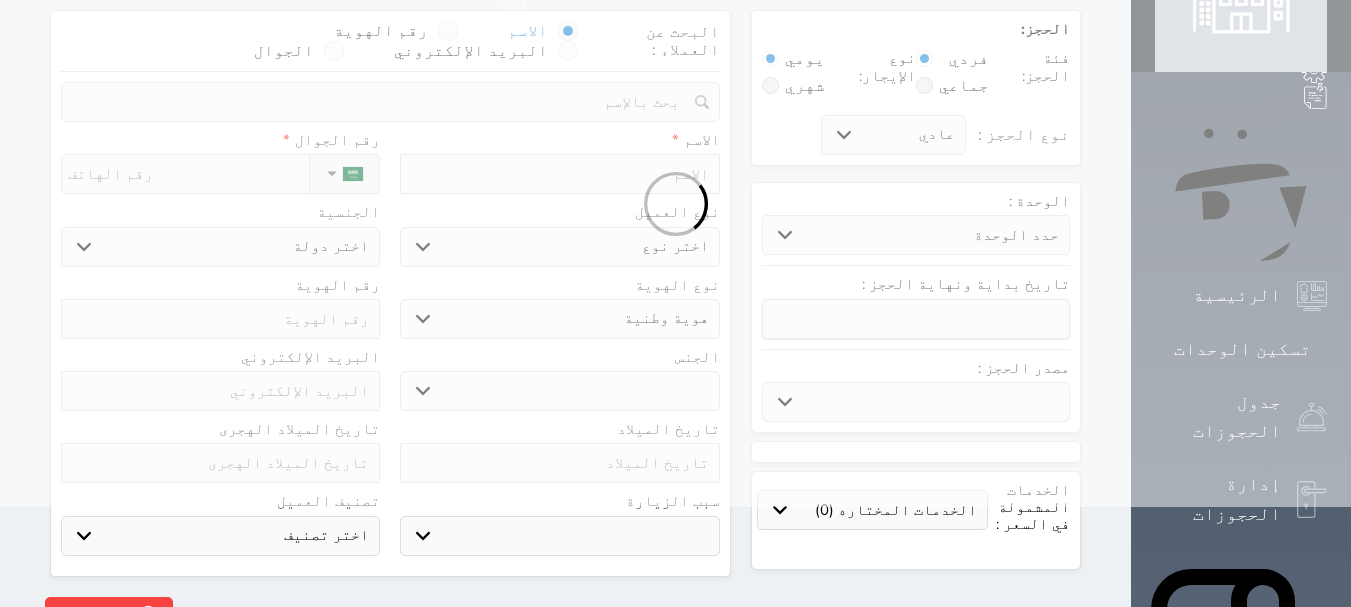 scroll, scrollTop: 0, scrollLeft: 0, axis: both 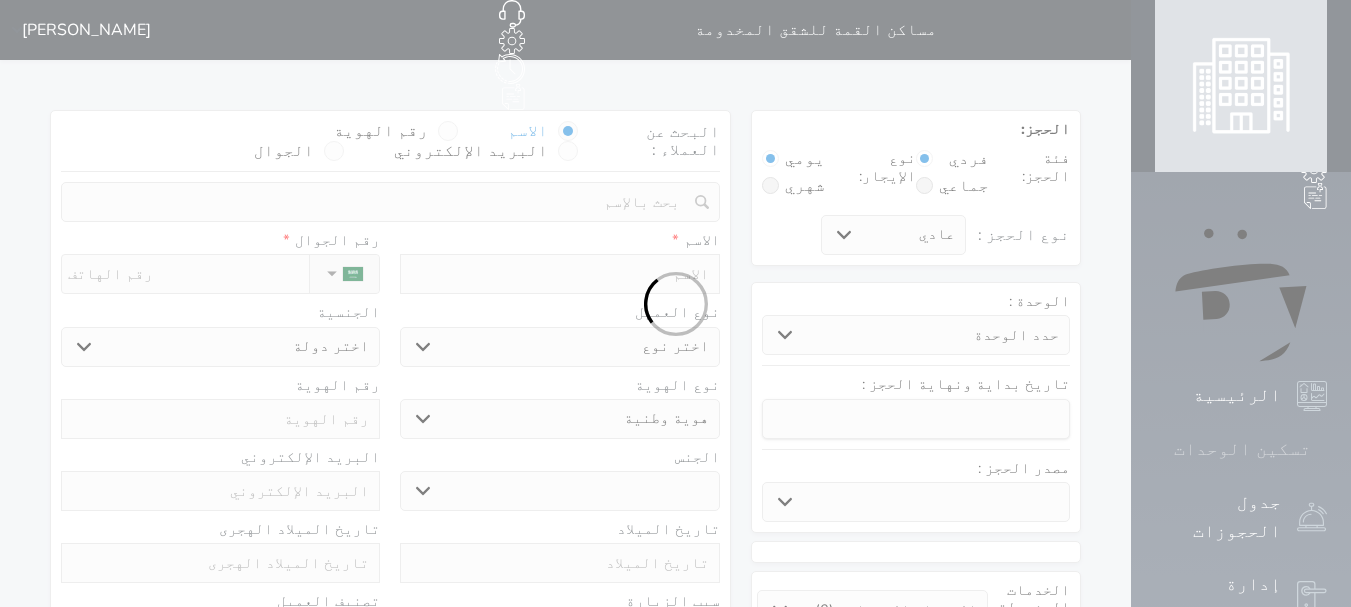 click 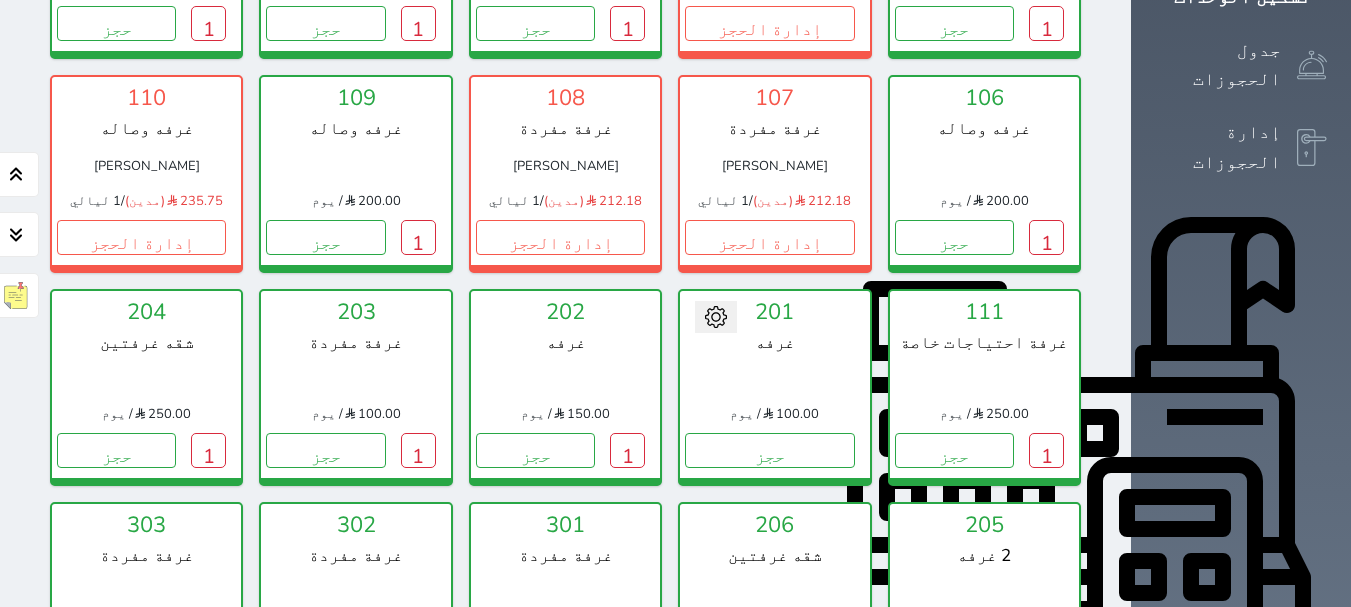 scroll, scrollTop: 478, scrollLeft: 0, axis: vertical 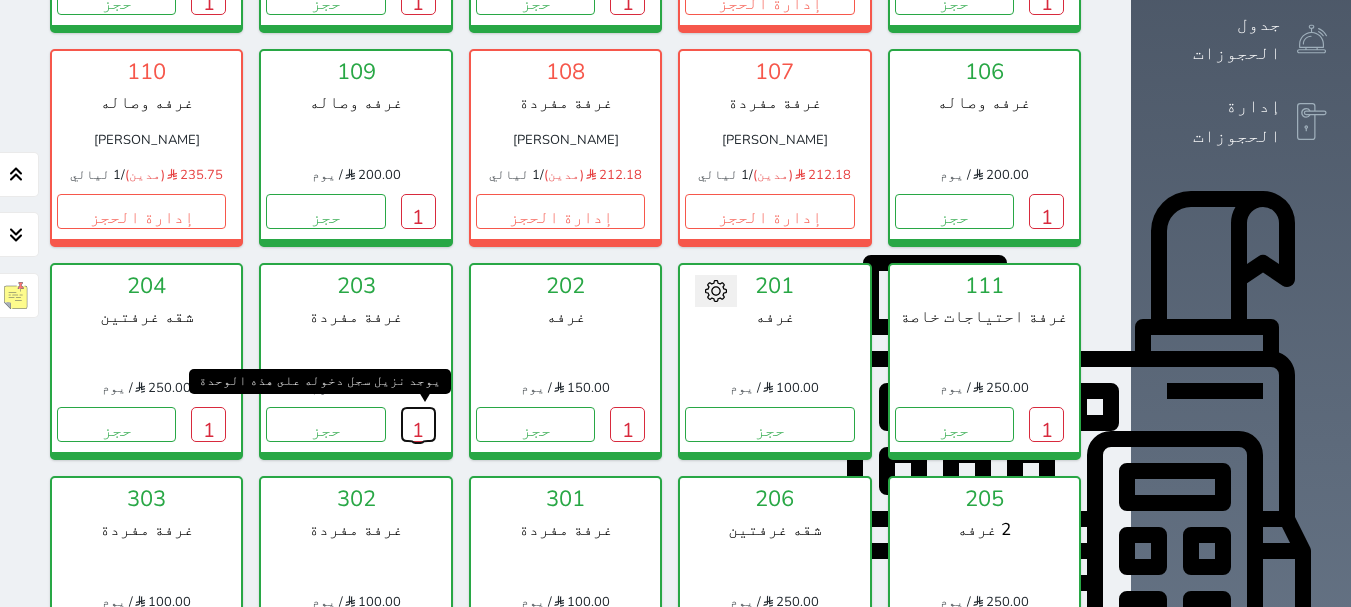 click on "1" at bounding box center [418, 424] 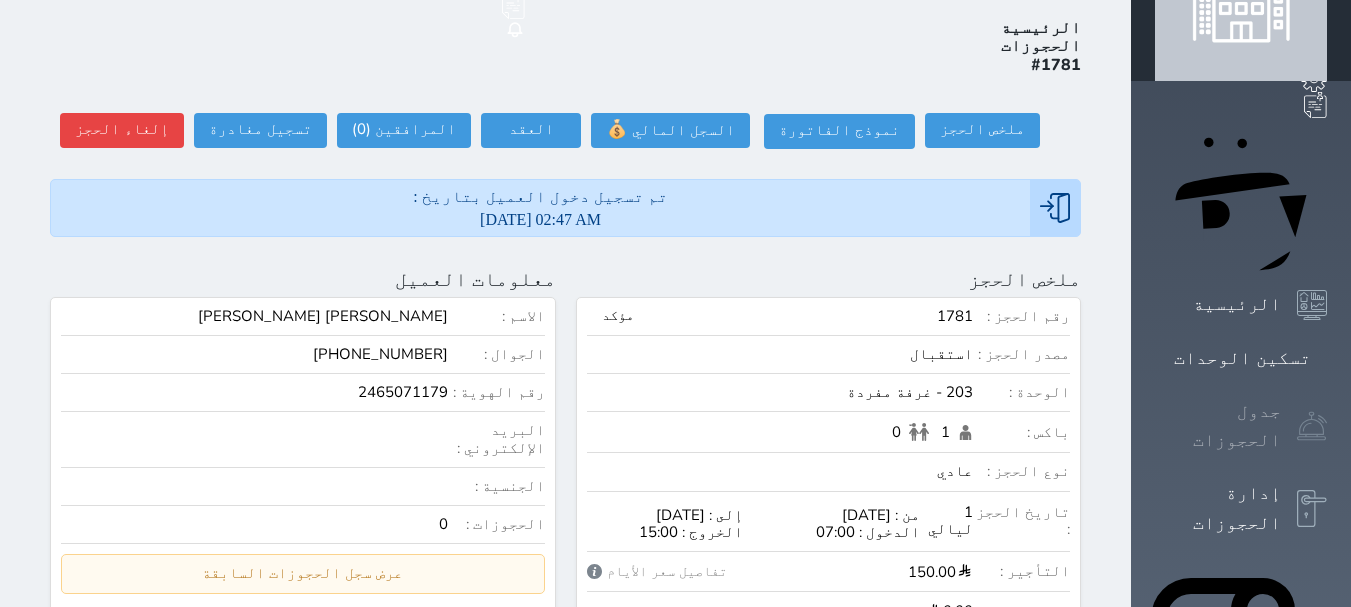 scroll, scrollTop: 0, scrollLeft: 0, axis: both 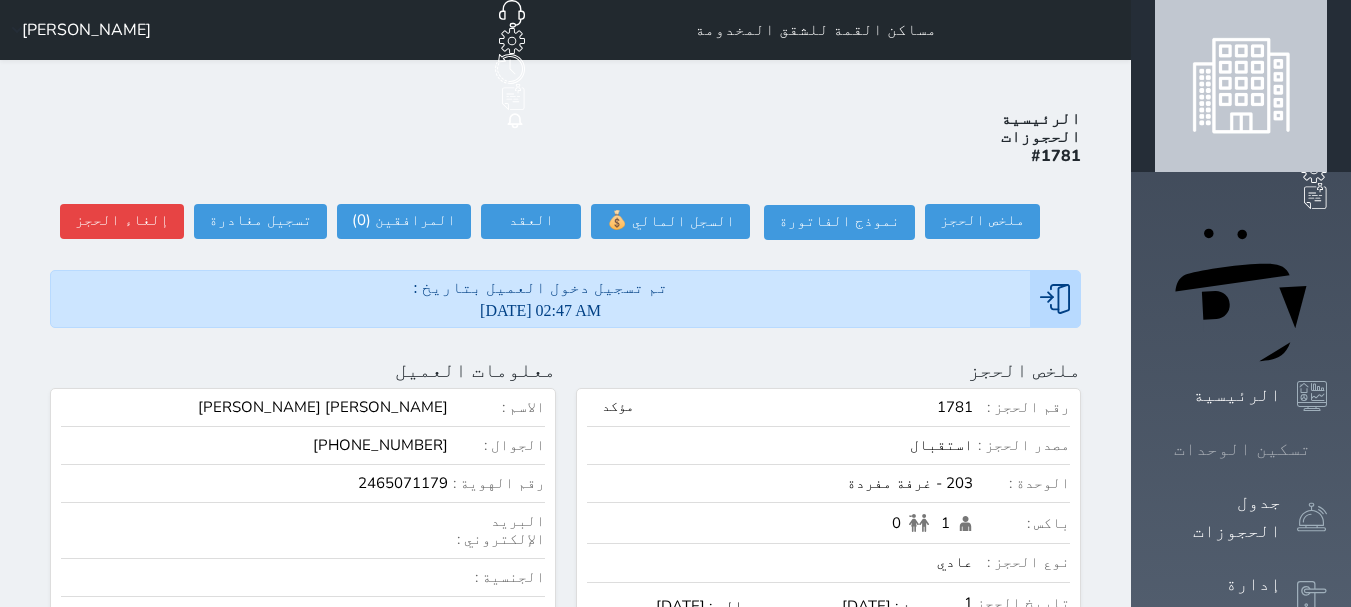 click 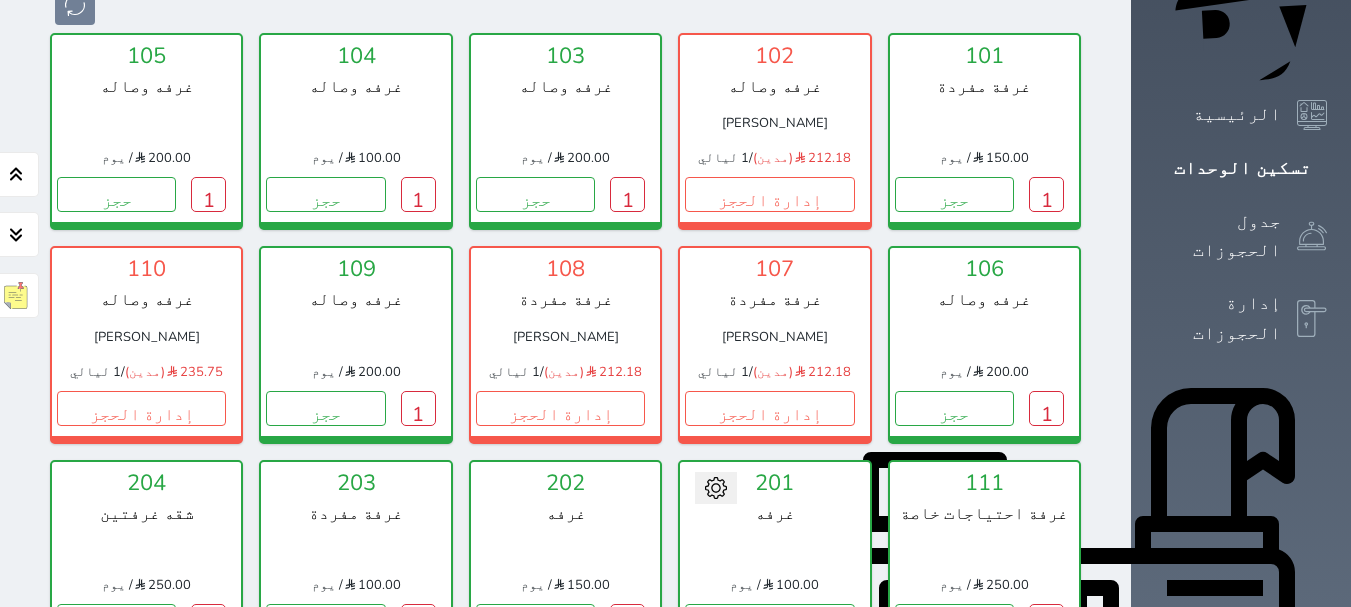 scroll, scrollTop: 378, scrollLeft: 0, axis: vertical 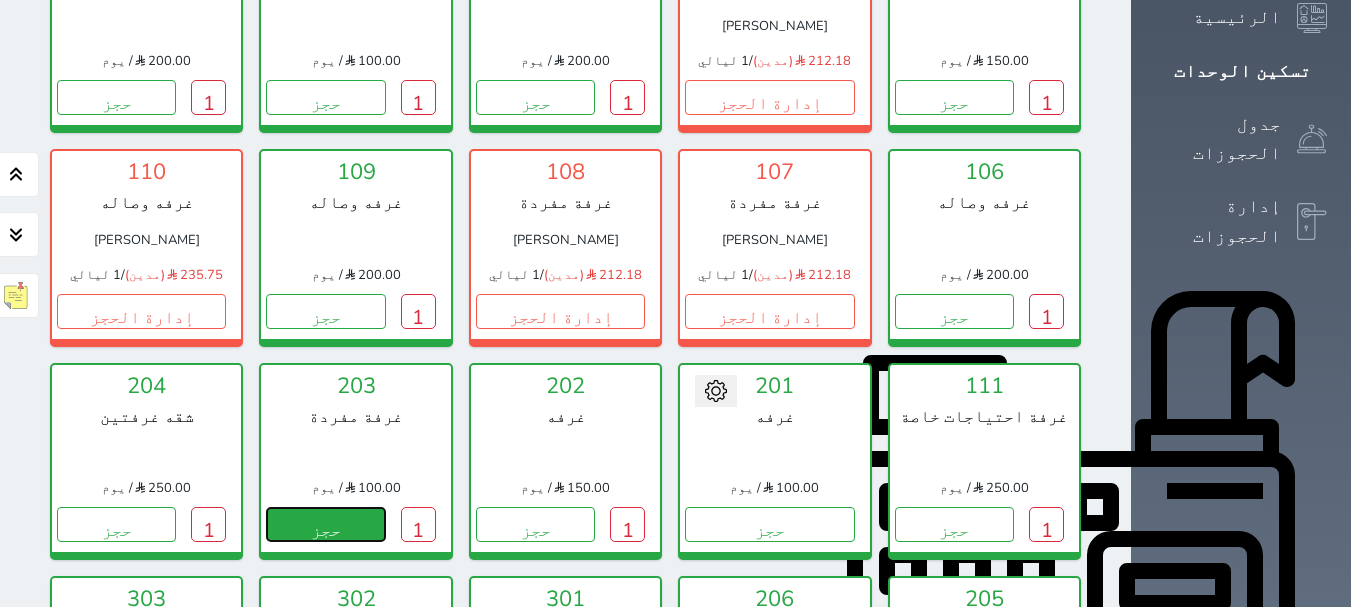 click on "حجز" at bounding box center (325, 524) 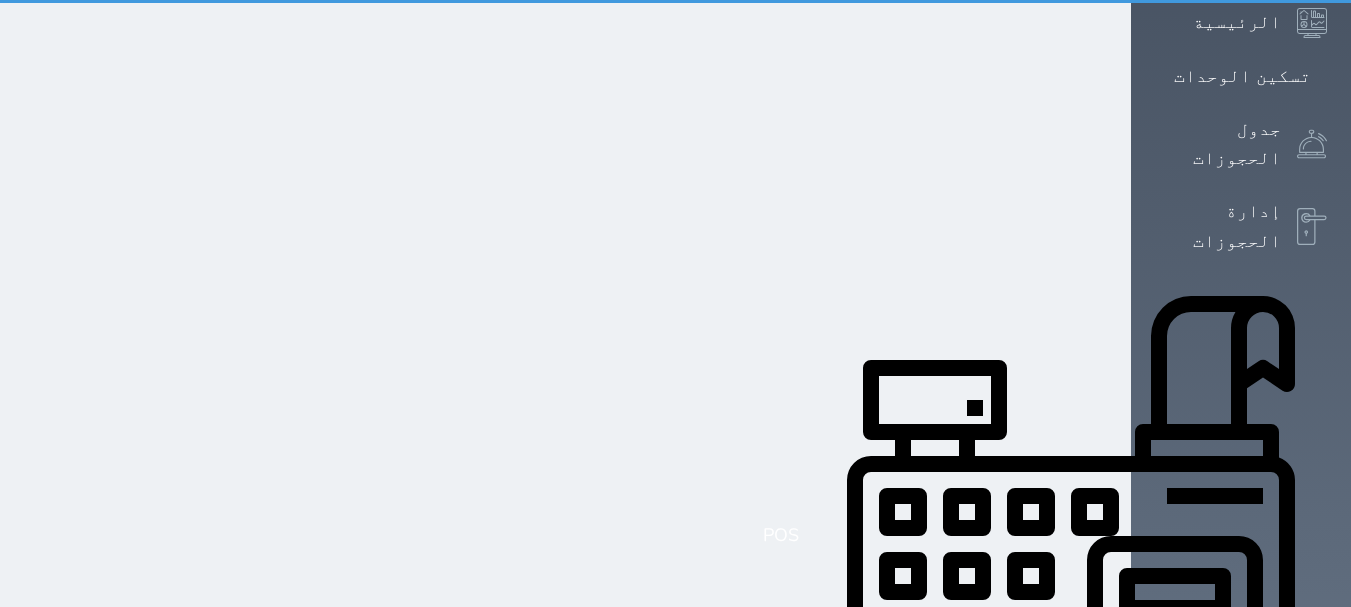 scroll, scrollTop: 0, scrollLeft: 0, axis: both 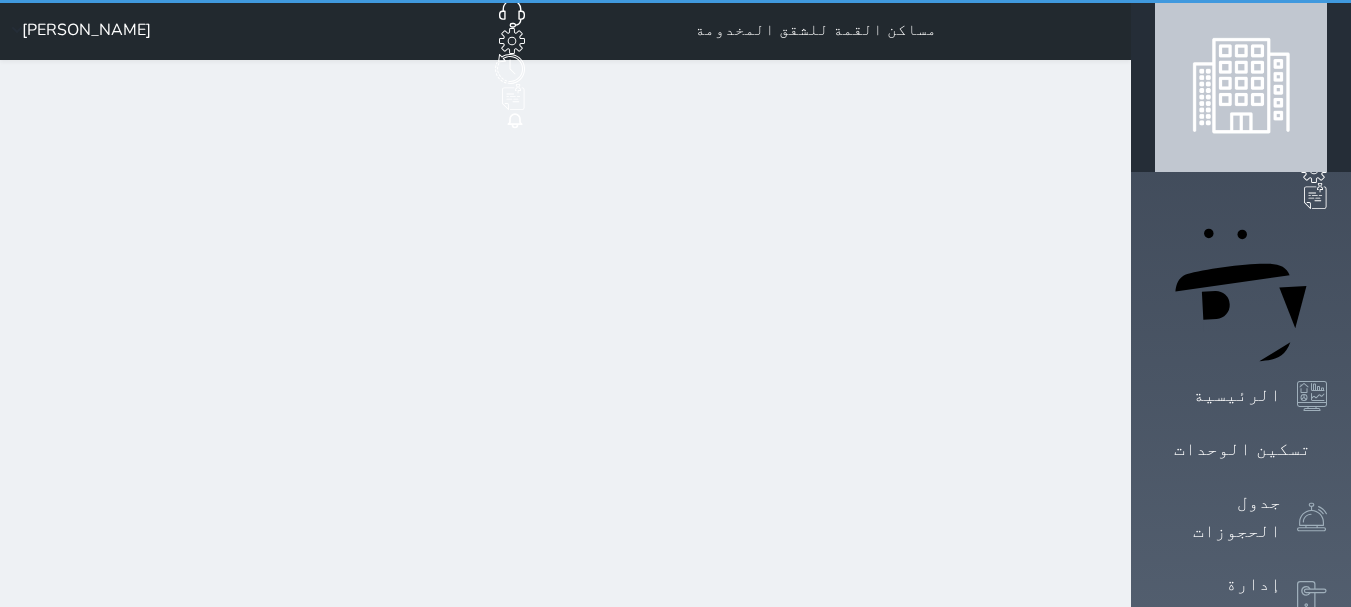 select on "1" 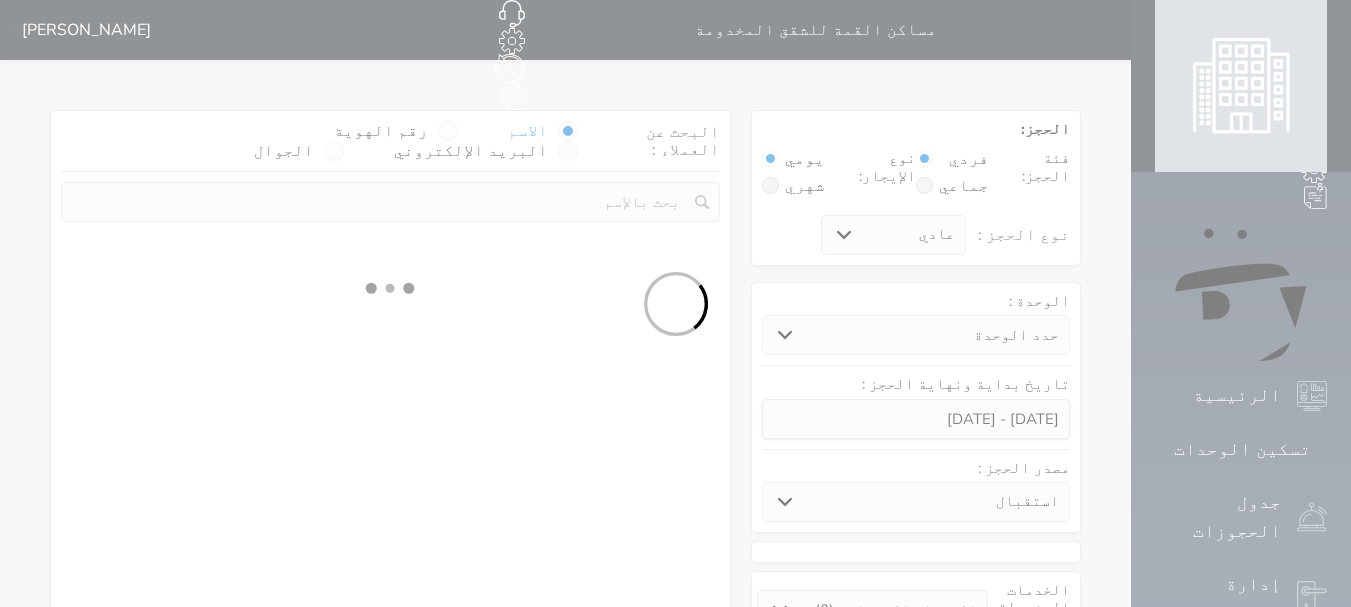 select 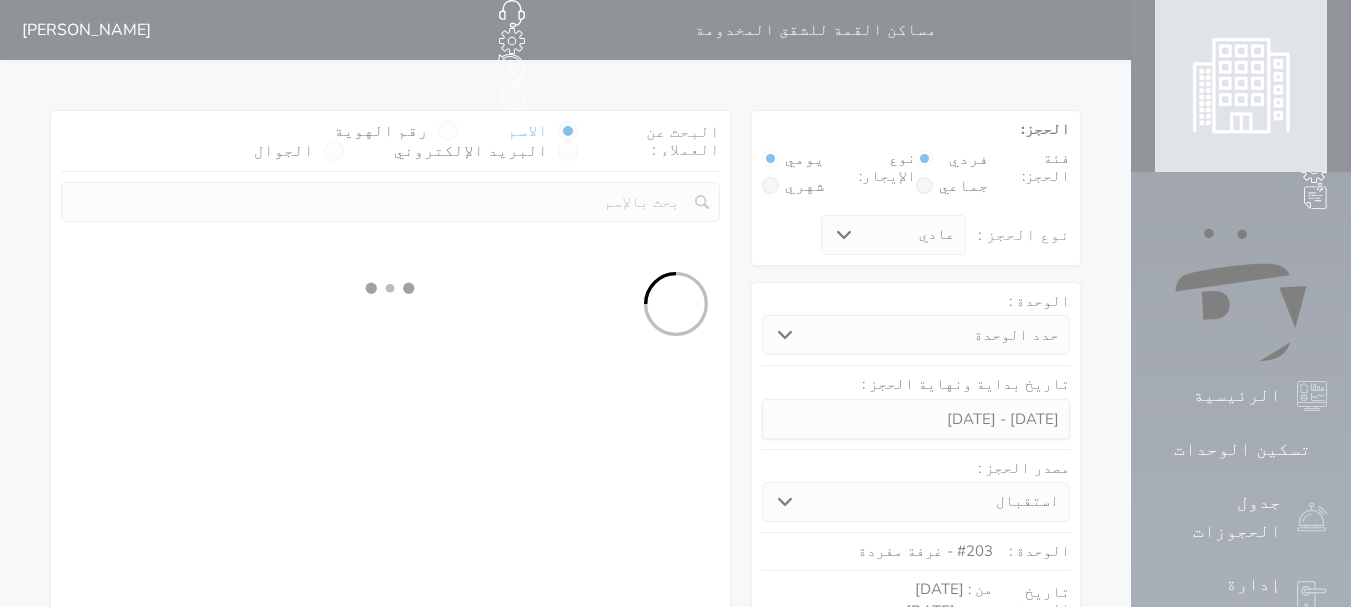 select on "1" 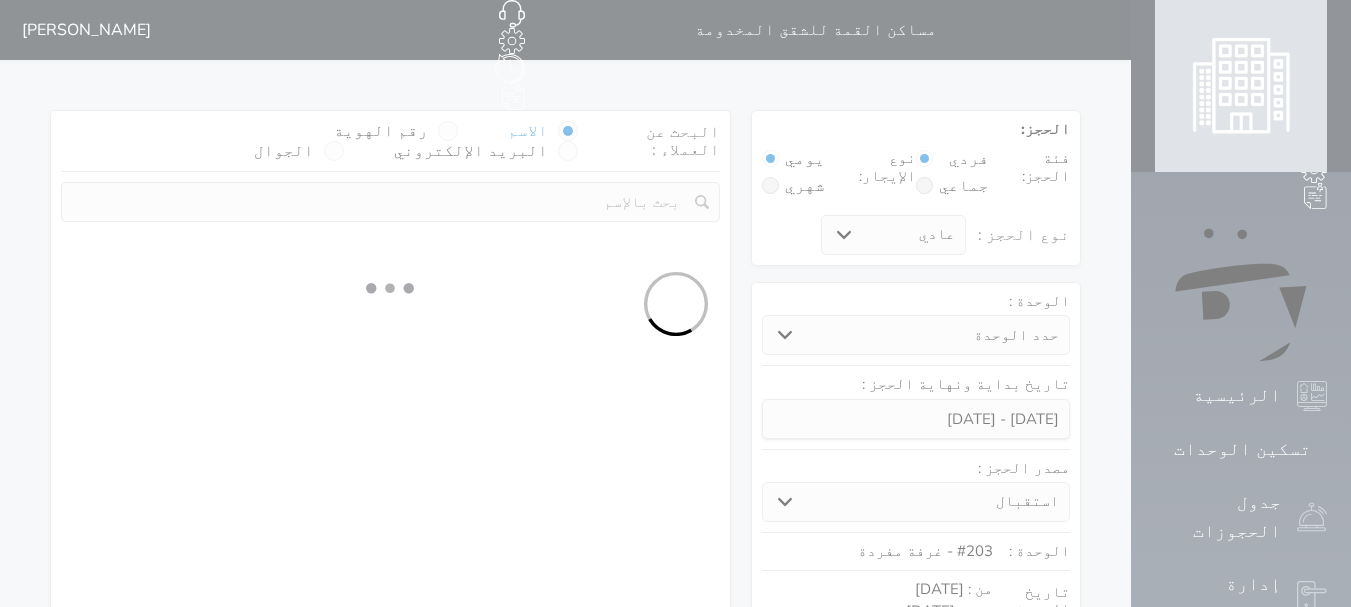 select on "113" 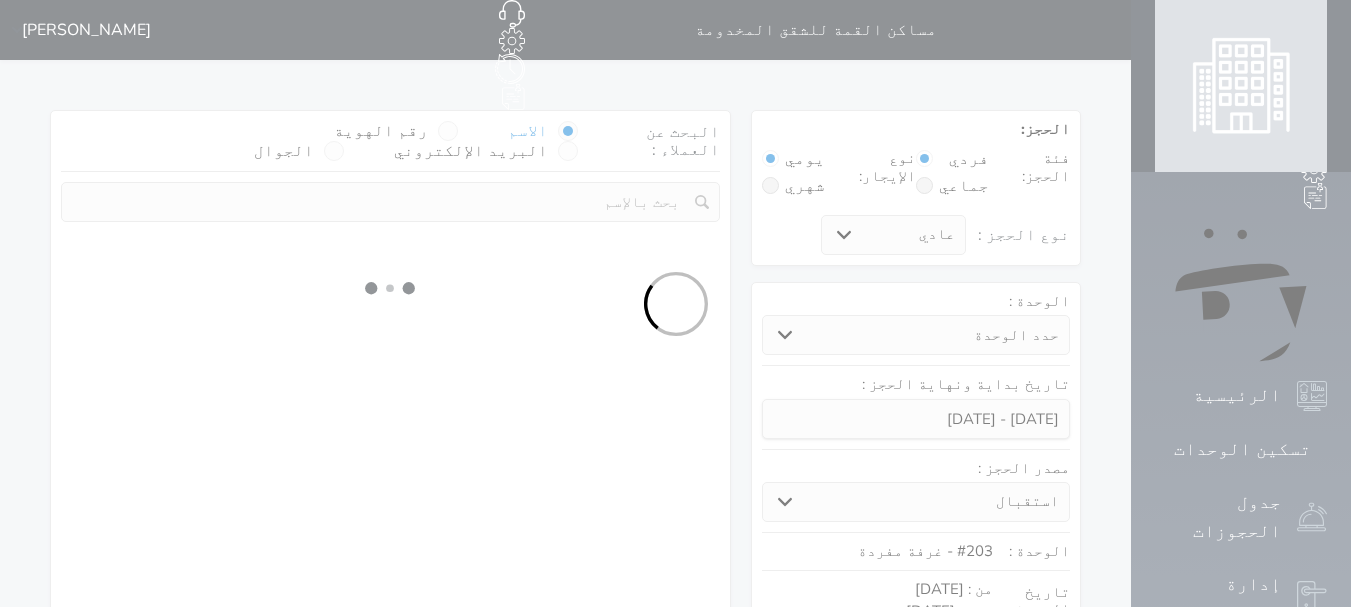 select on "1" 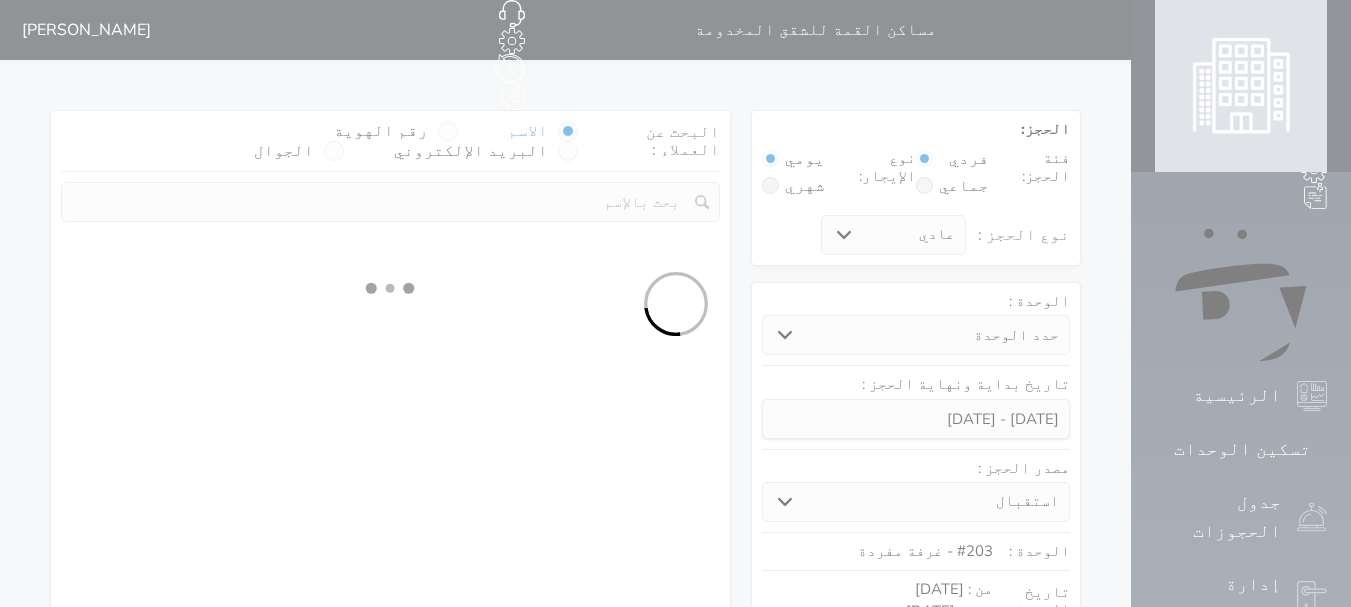 select 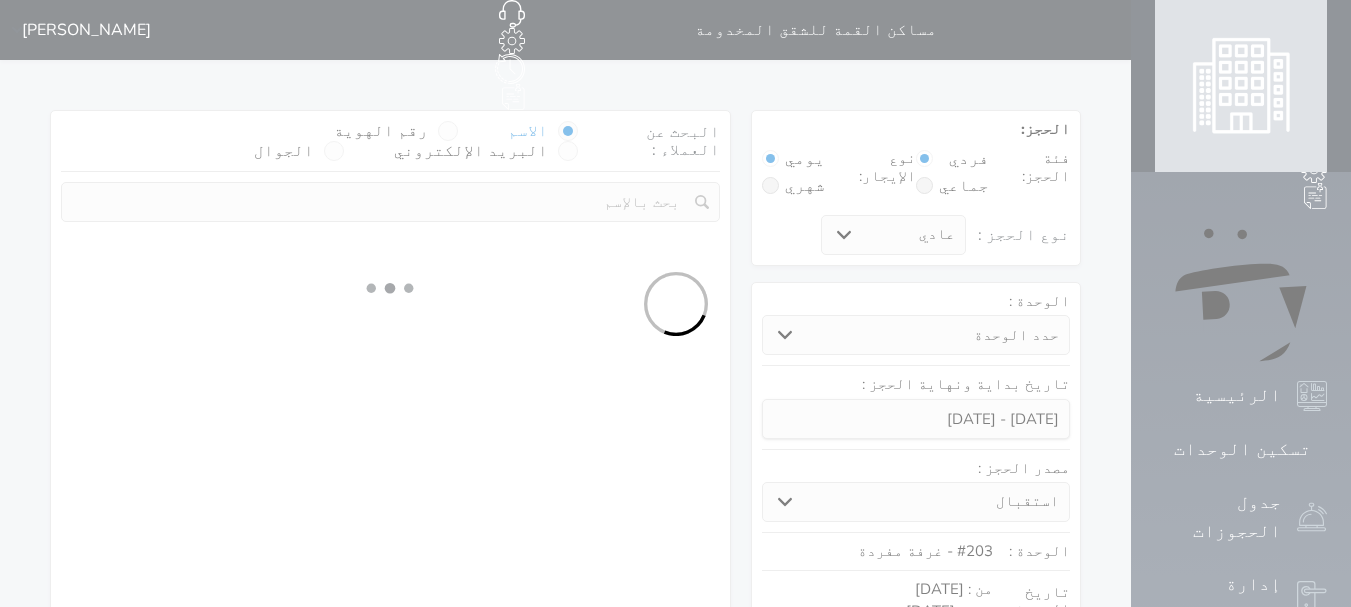 select on "7" 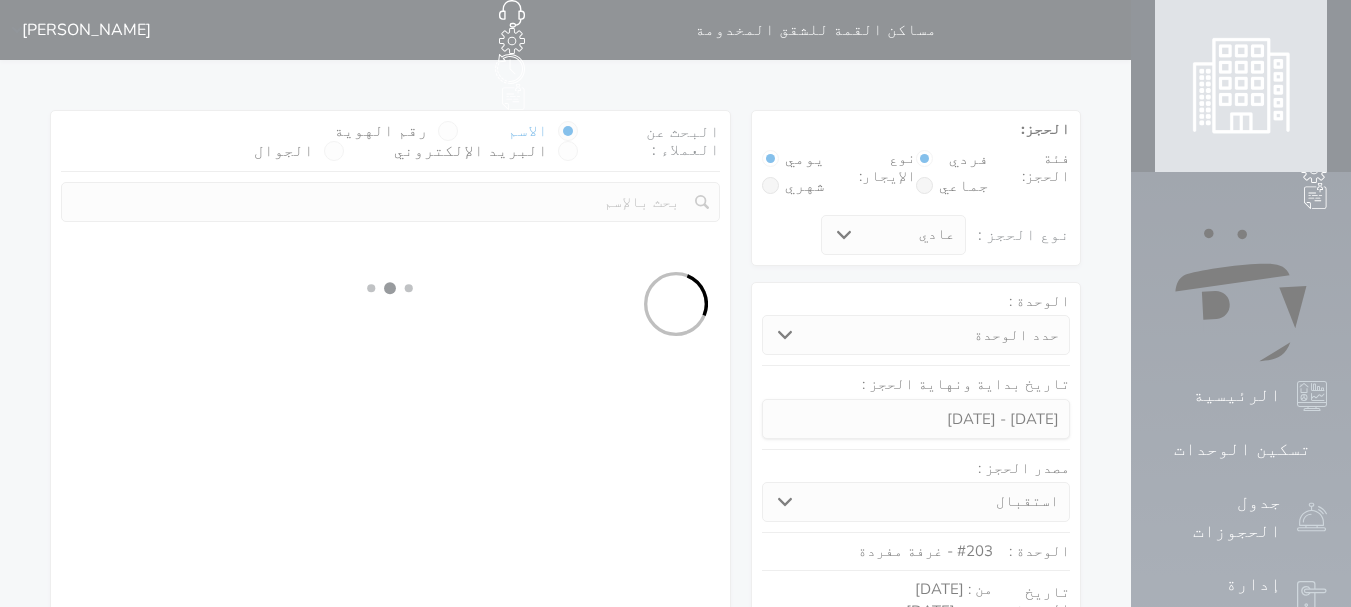 select 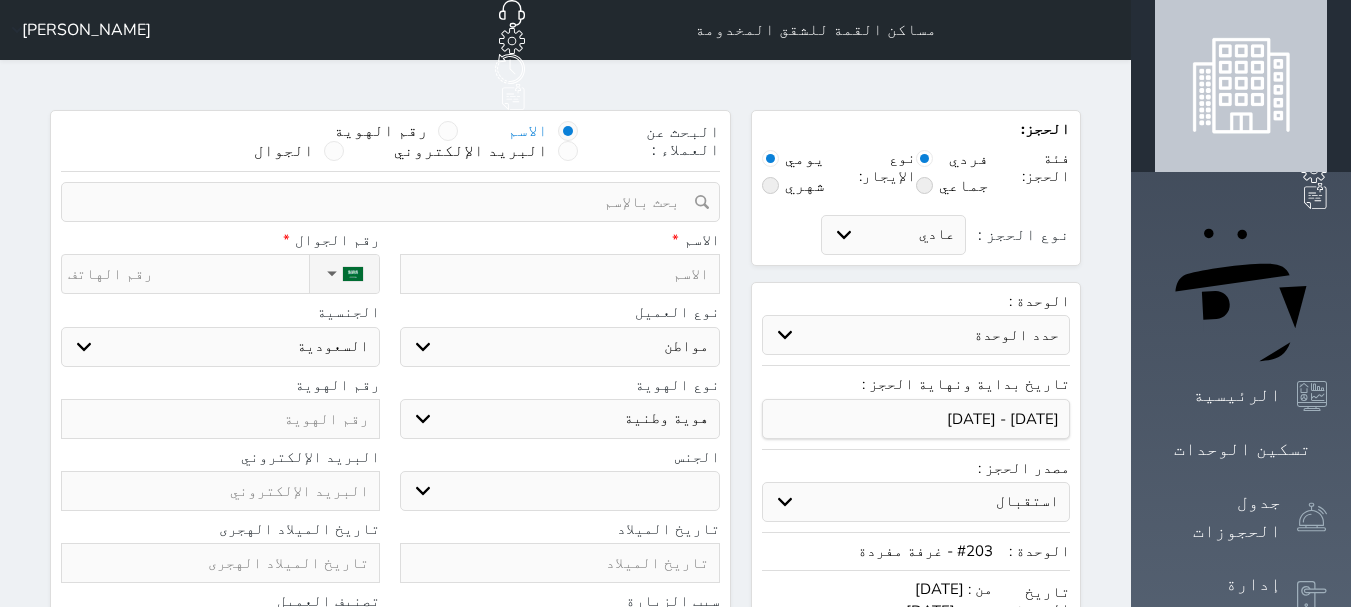 select 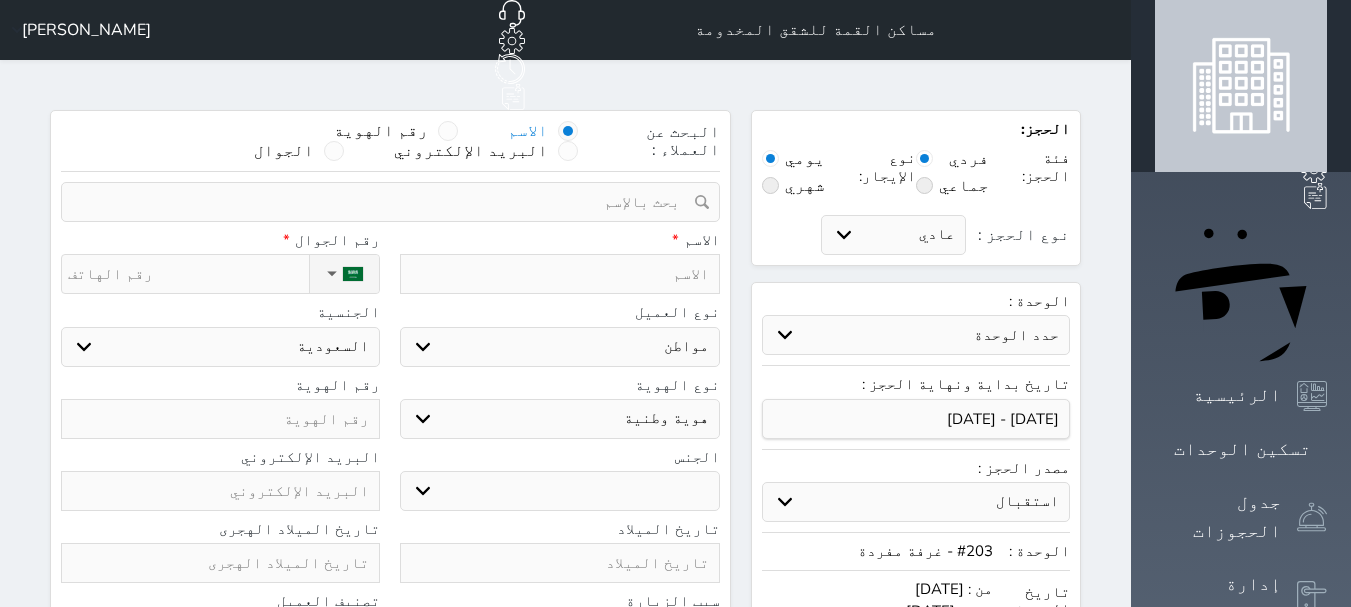 select 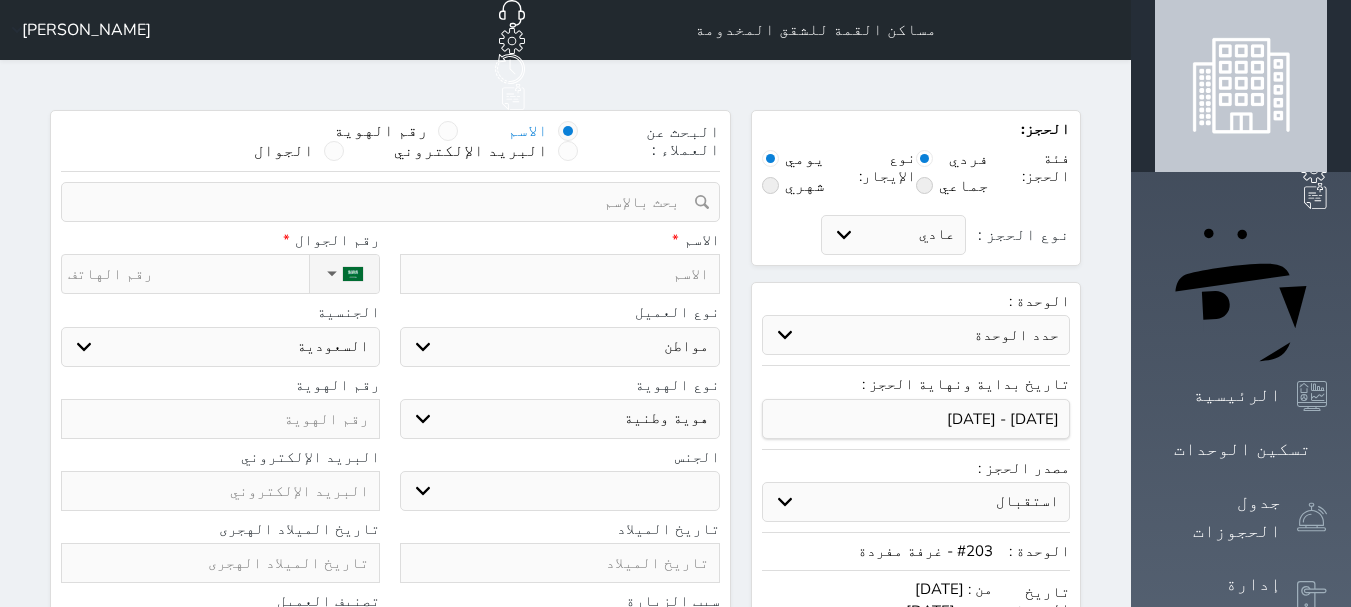 select 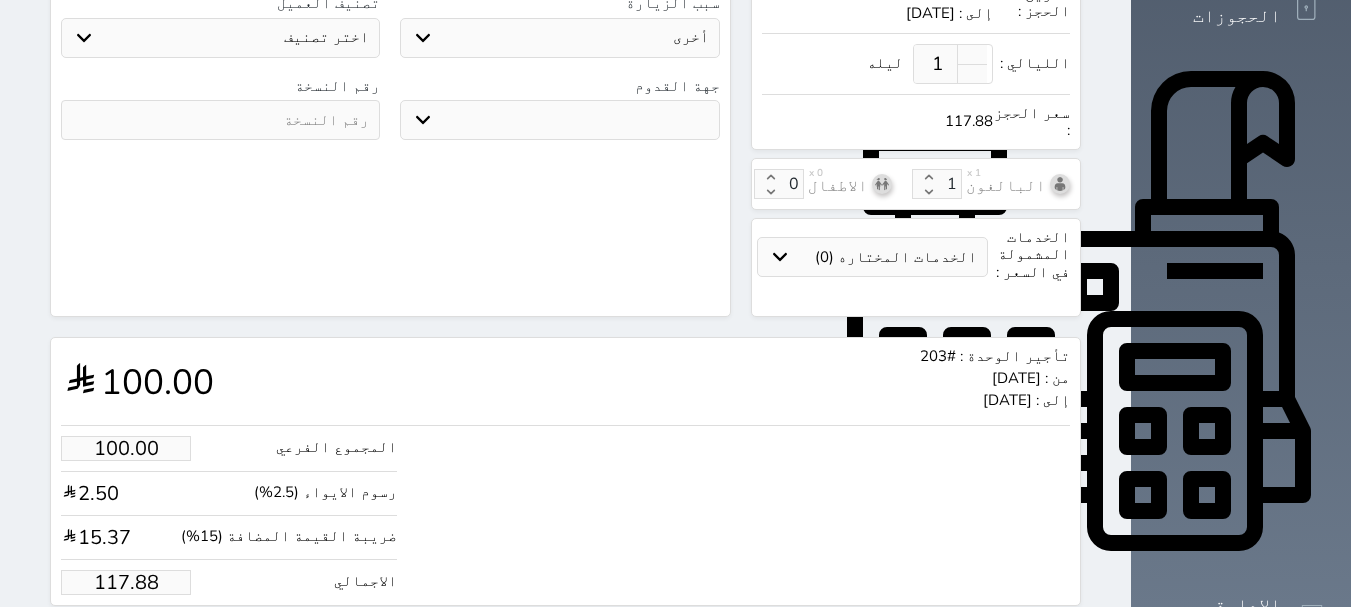 scroll, scrollTop: 600, scrollLeft: 0, axis: vertical 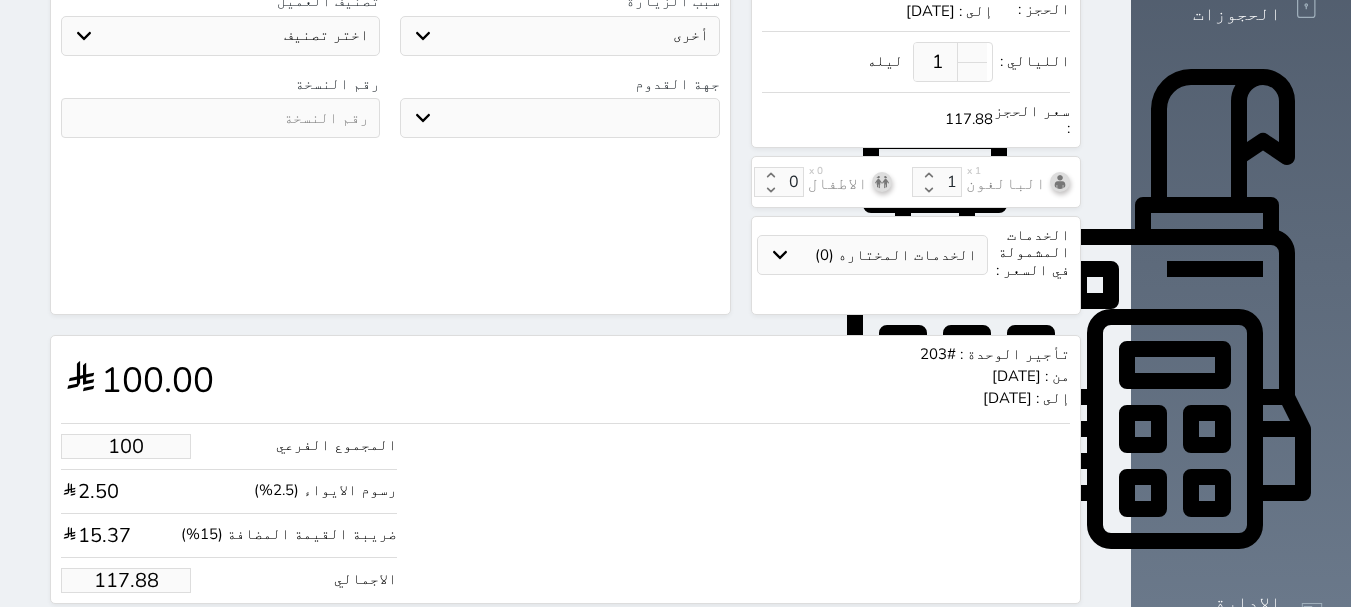 click on "100" at bounding box center (126, 446) 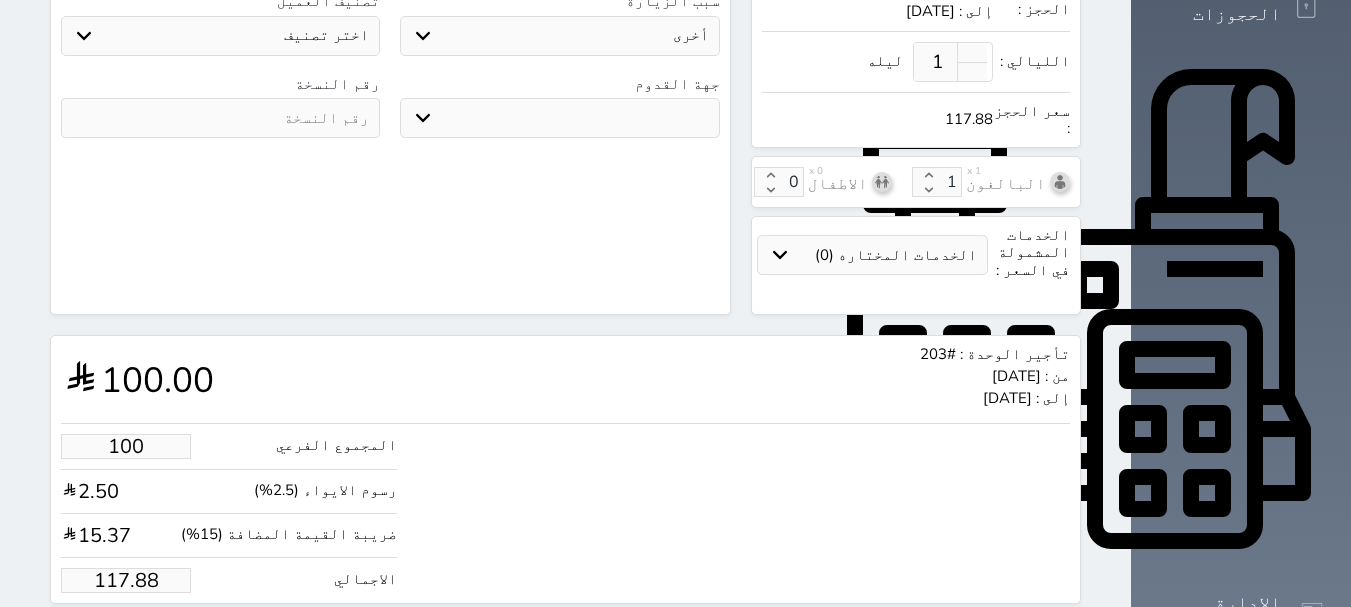 type on "1" 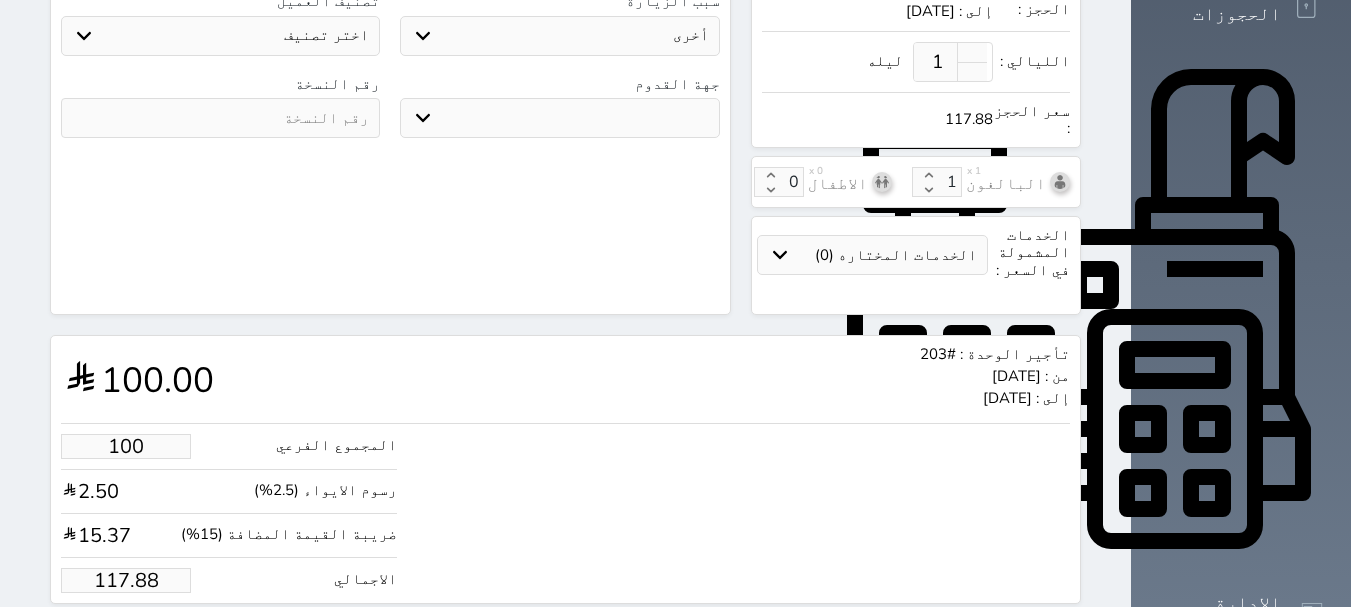 type on "1.18" 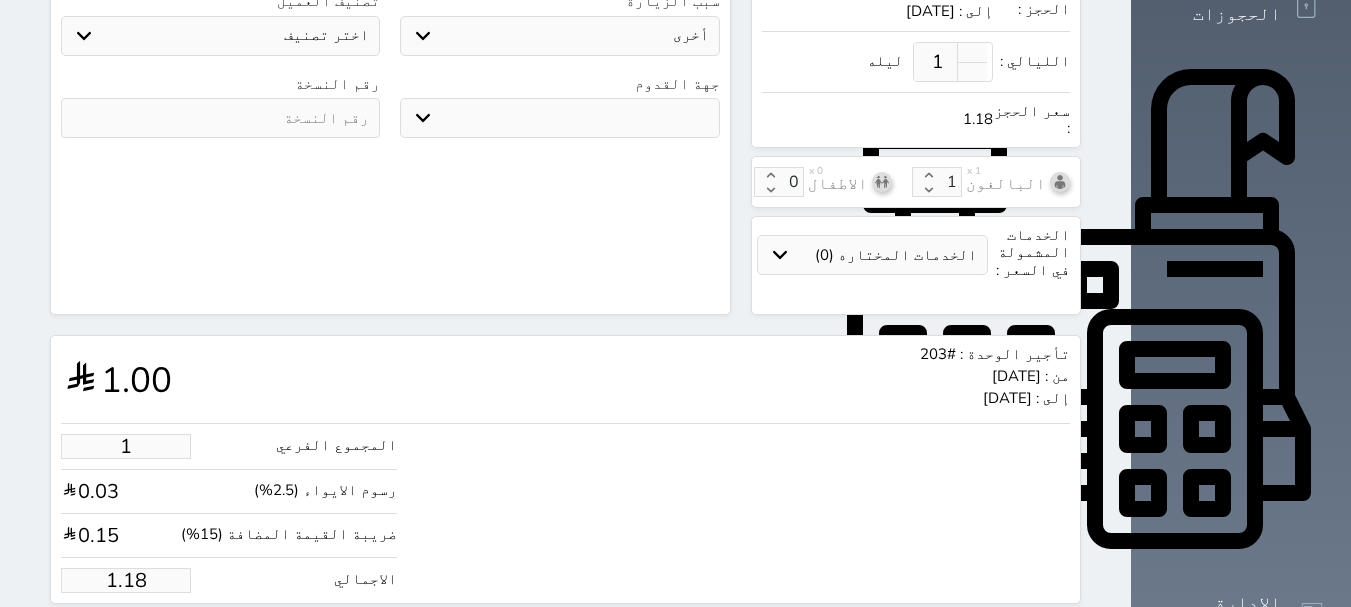 type on "13" 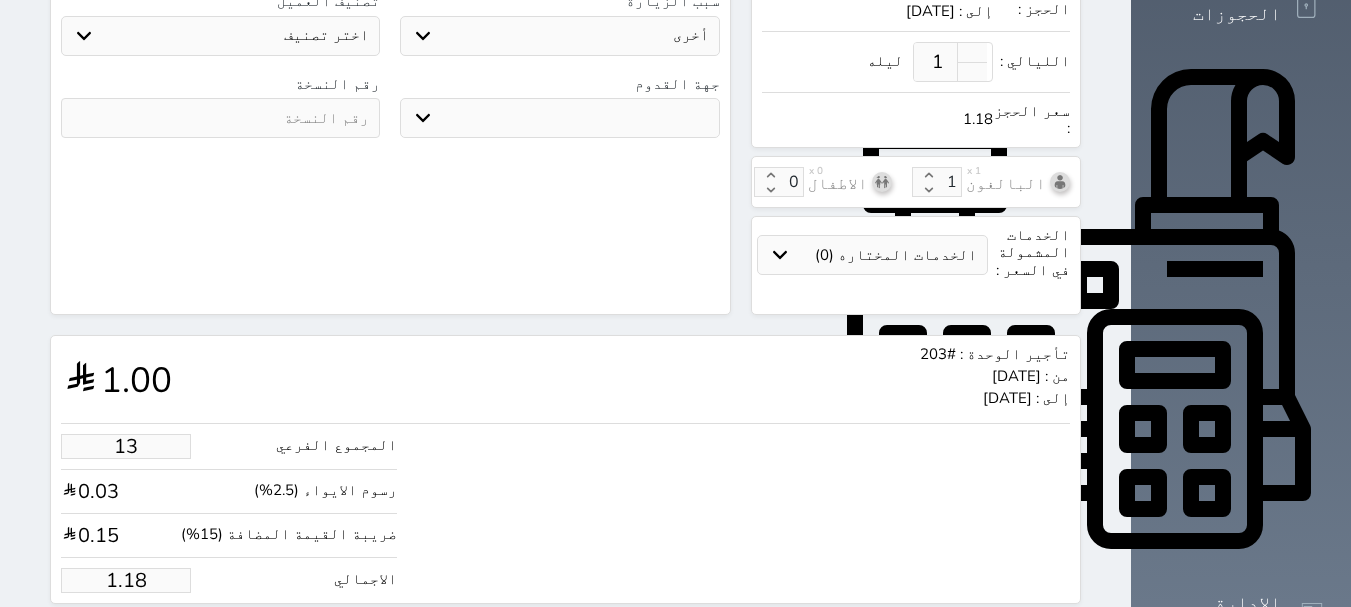 type on "15.32" 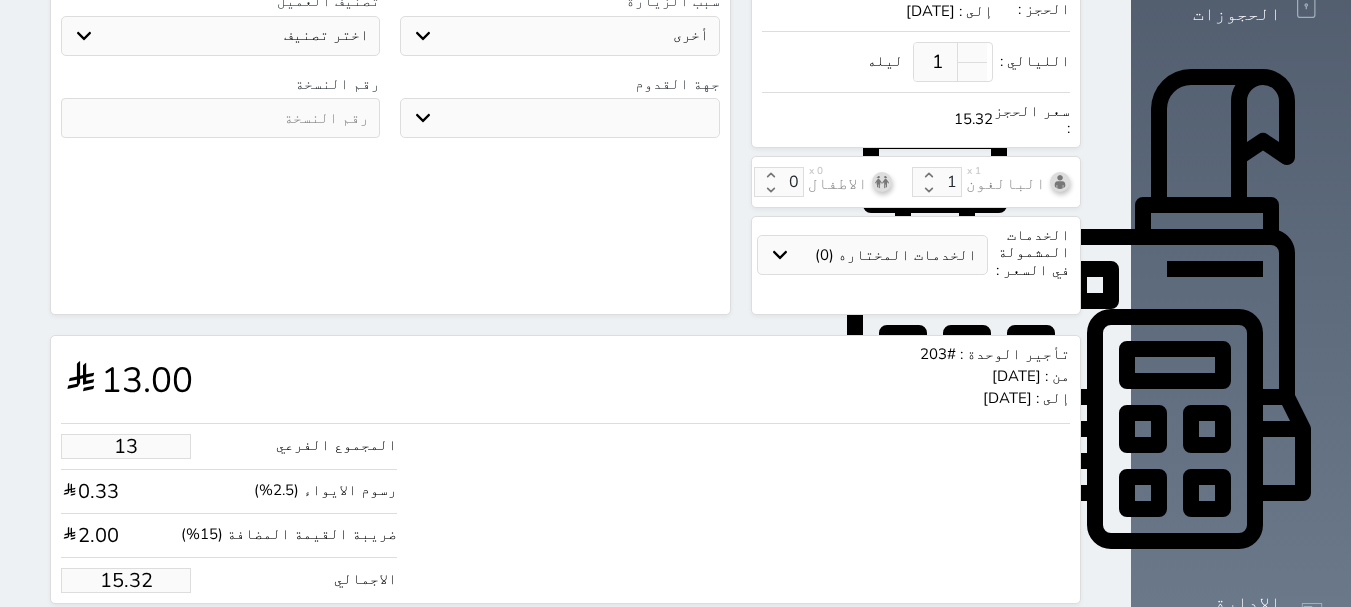 type on "130" 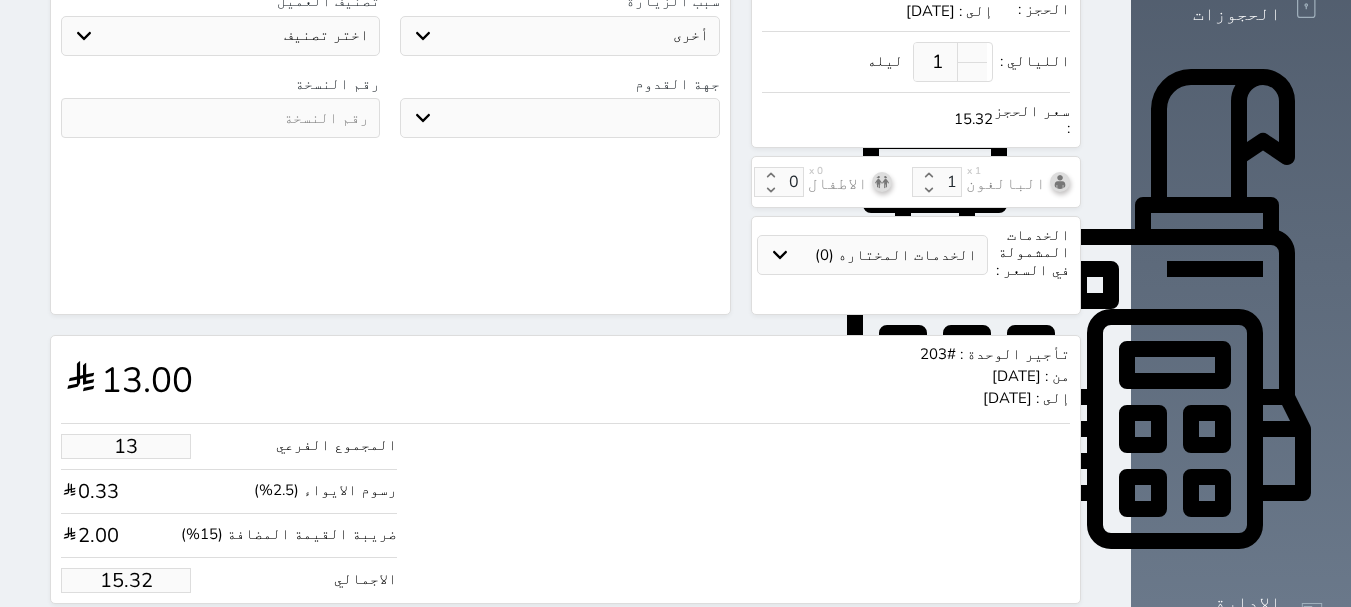 type on "153.24" 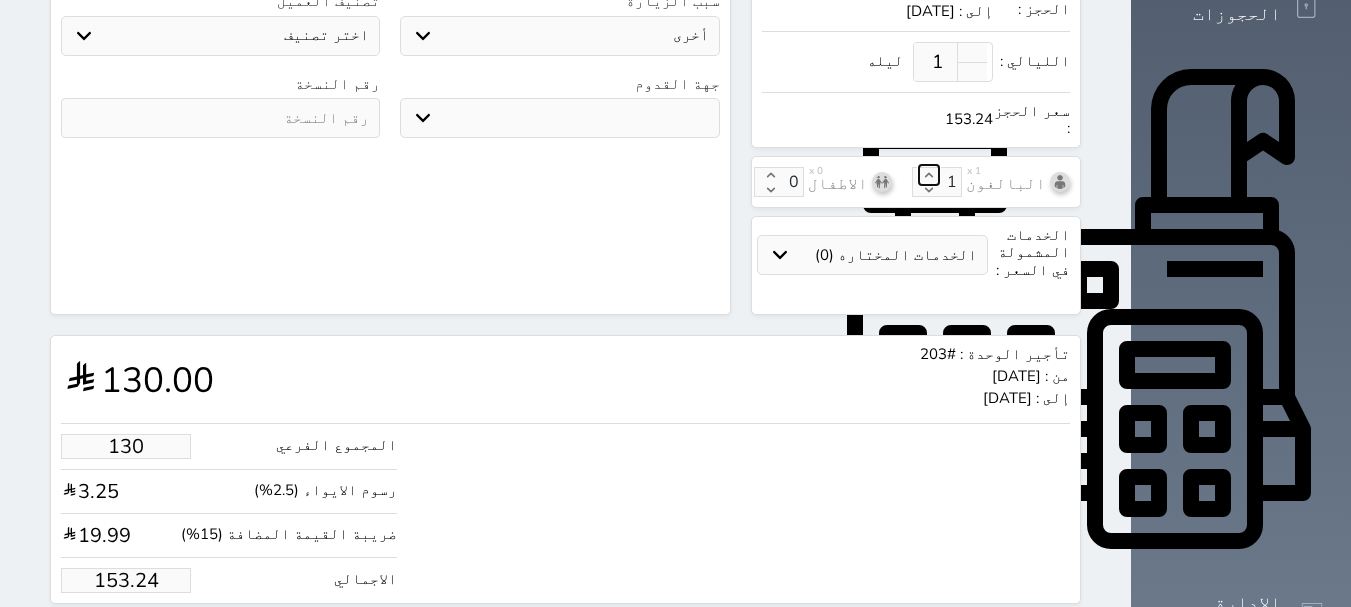 type on "130.00" 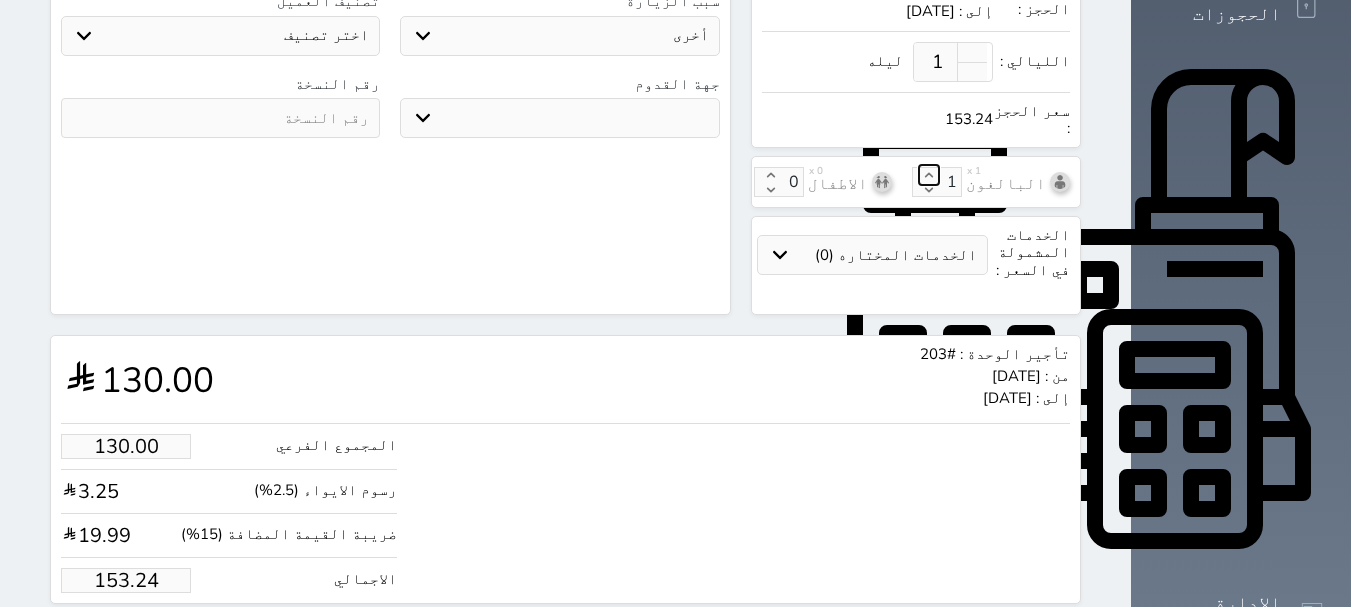 click 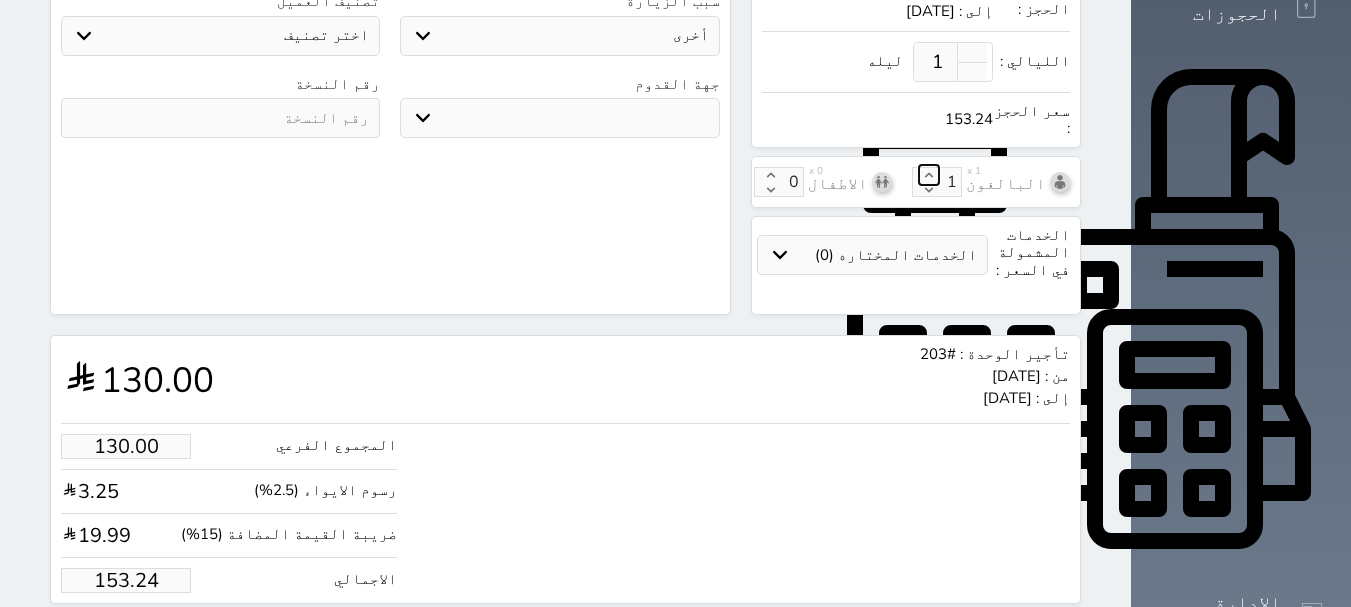 select 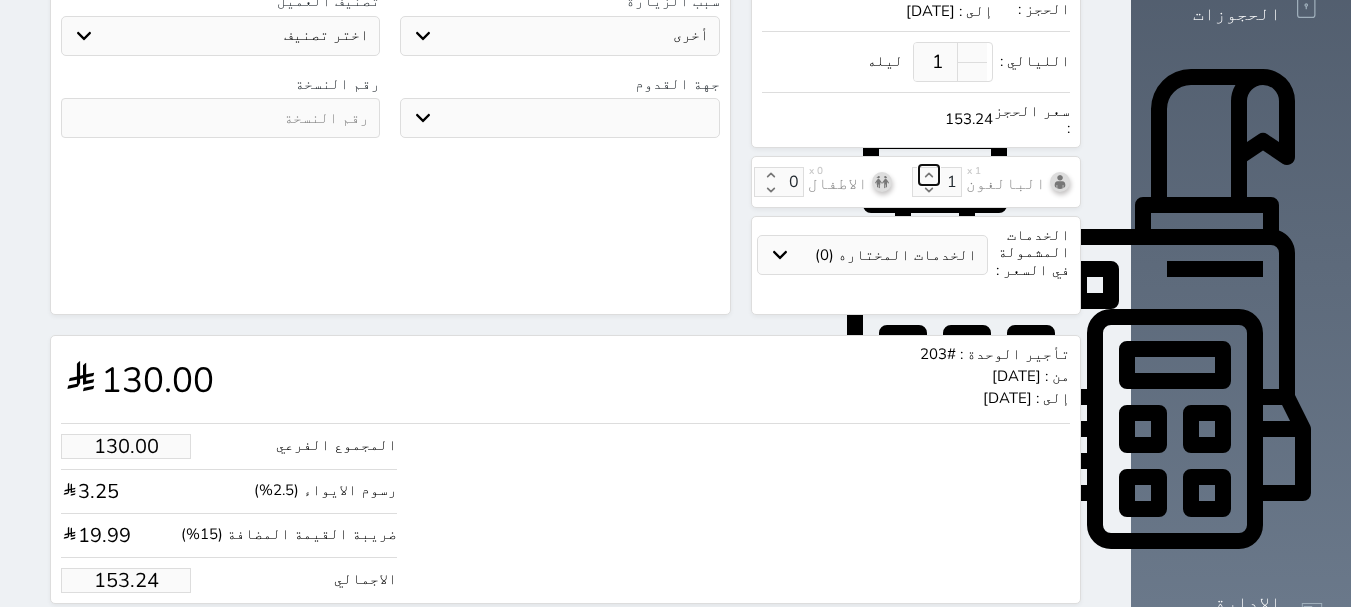 select 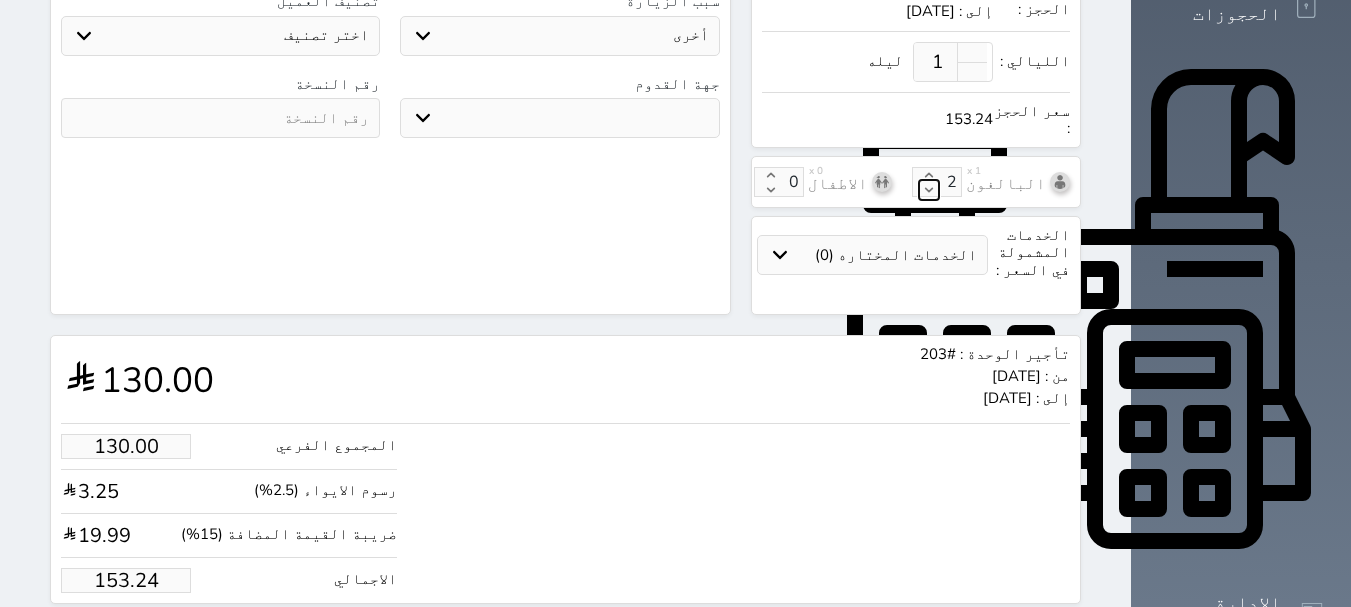 click 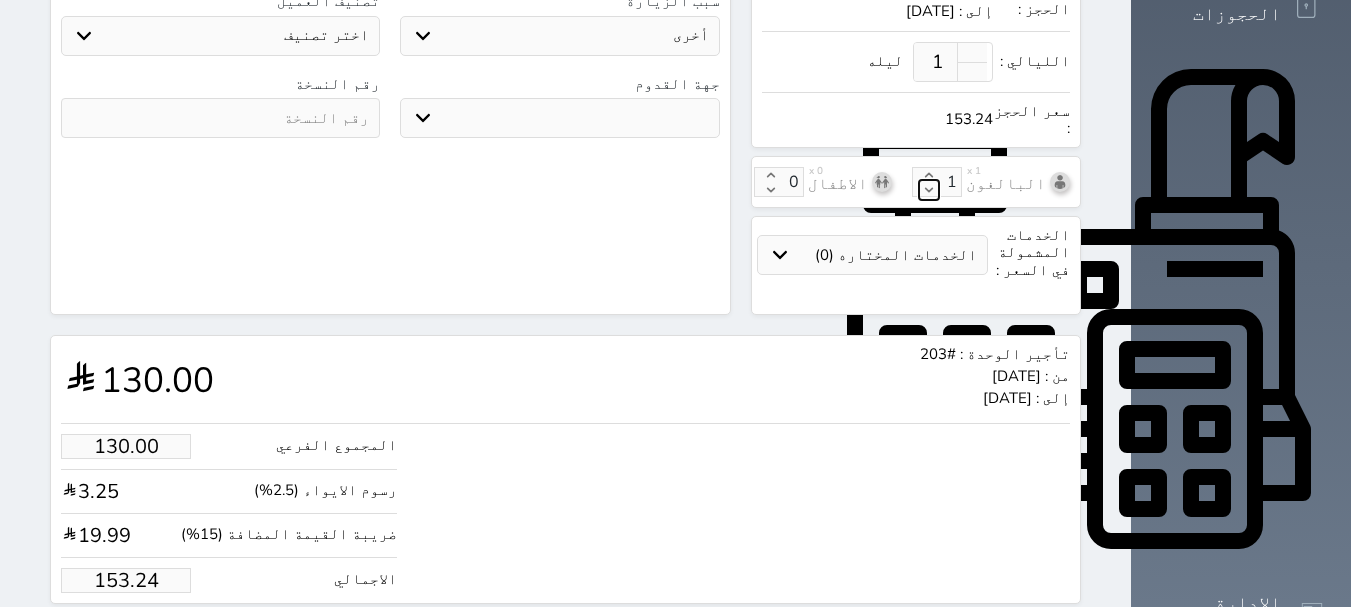 select 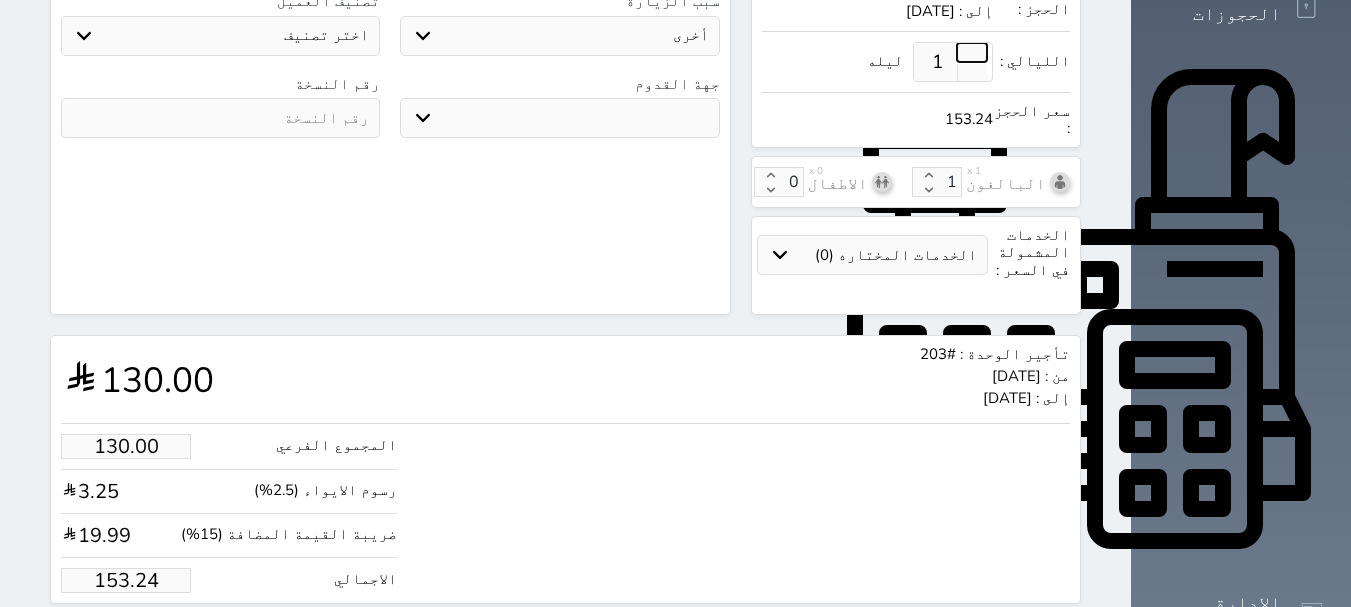 click at bounding box center (972, 52) 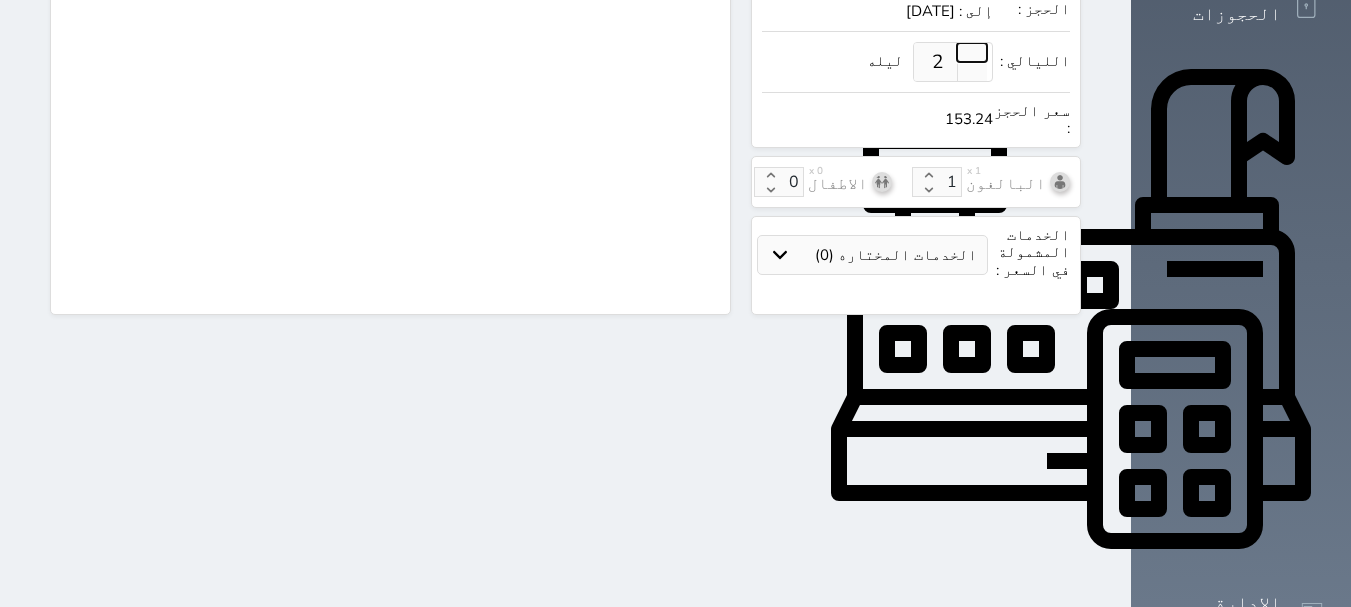 select on "1" 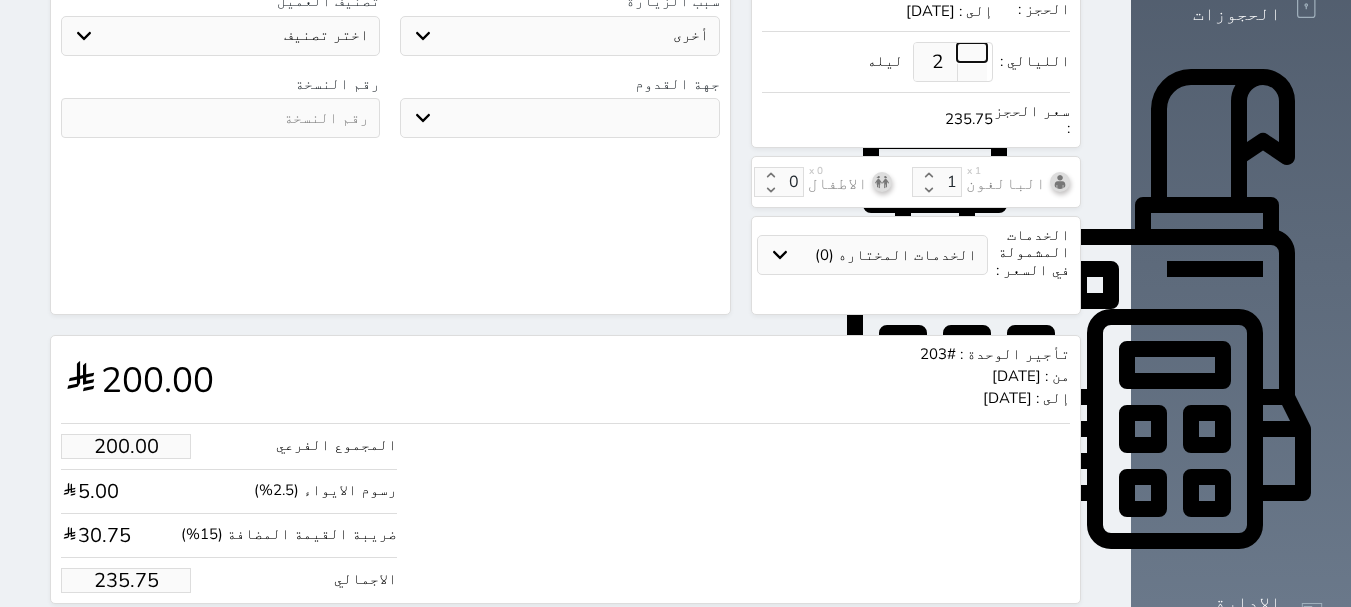 select 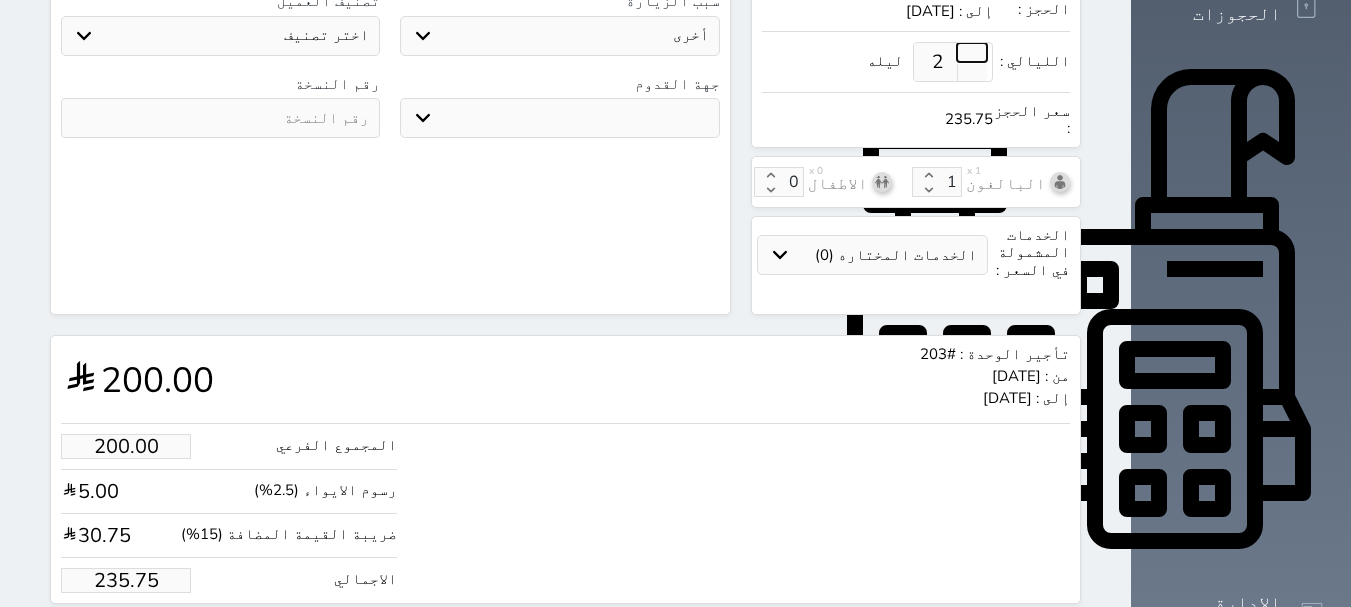 select 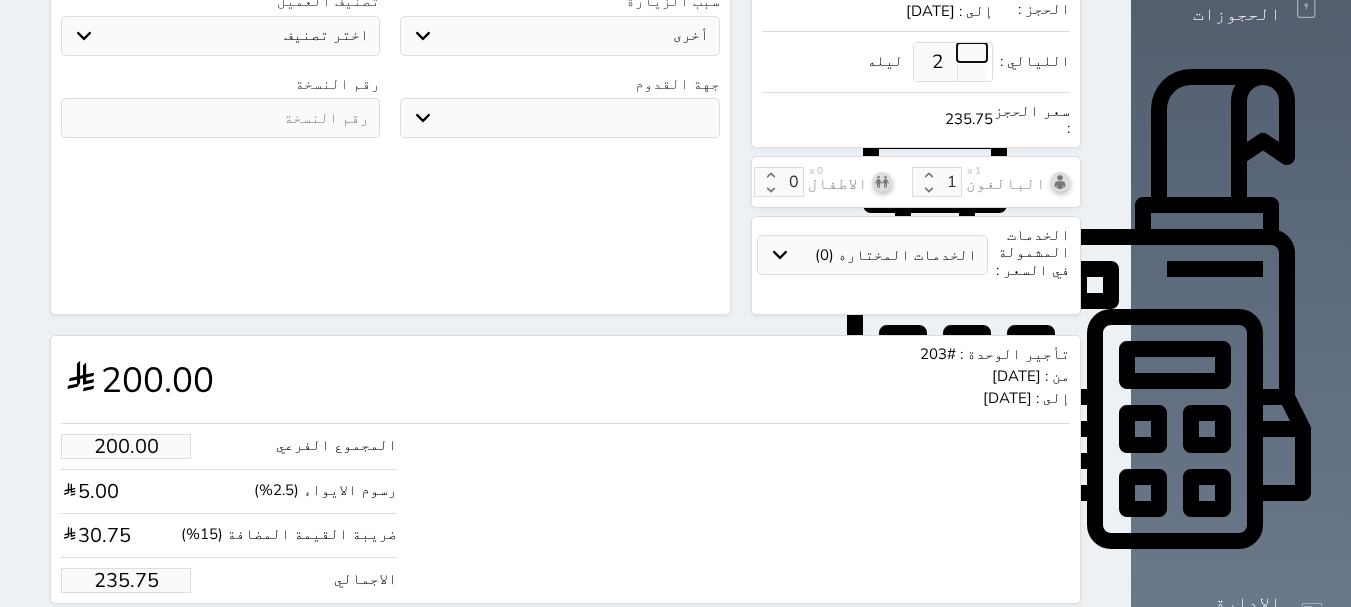 select 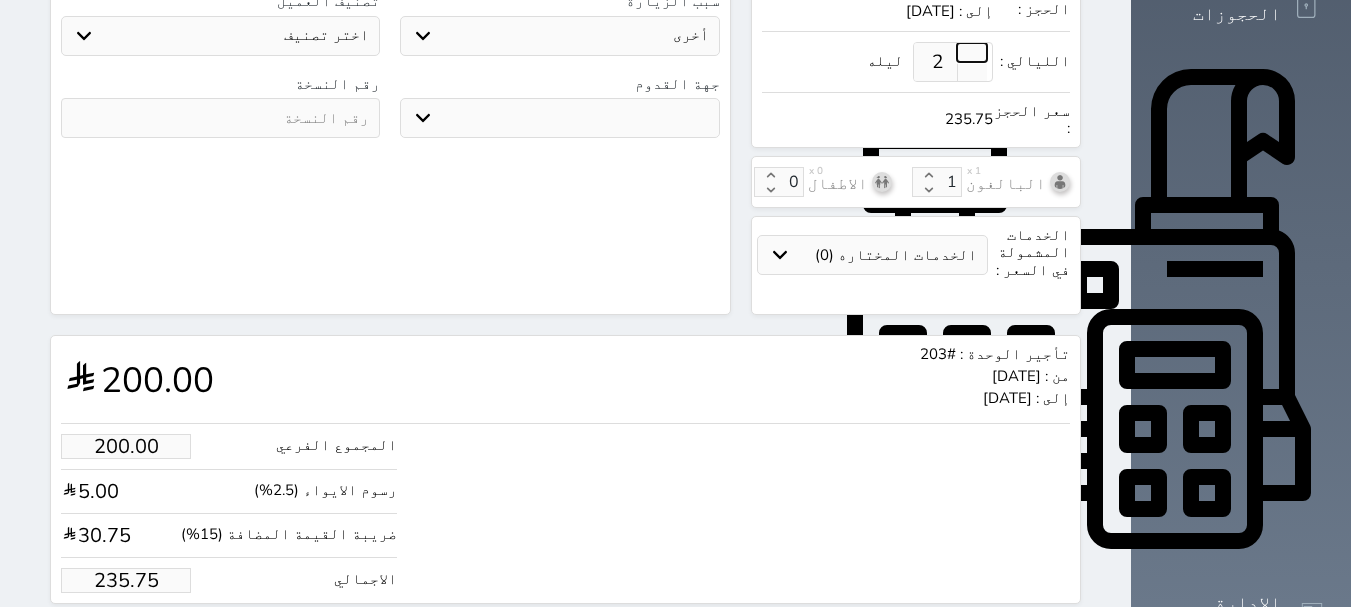 select 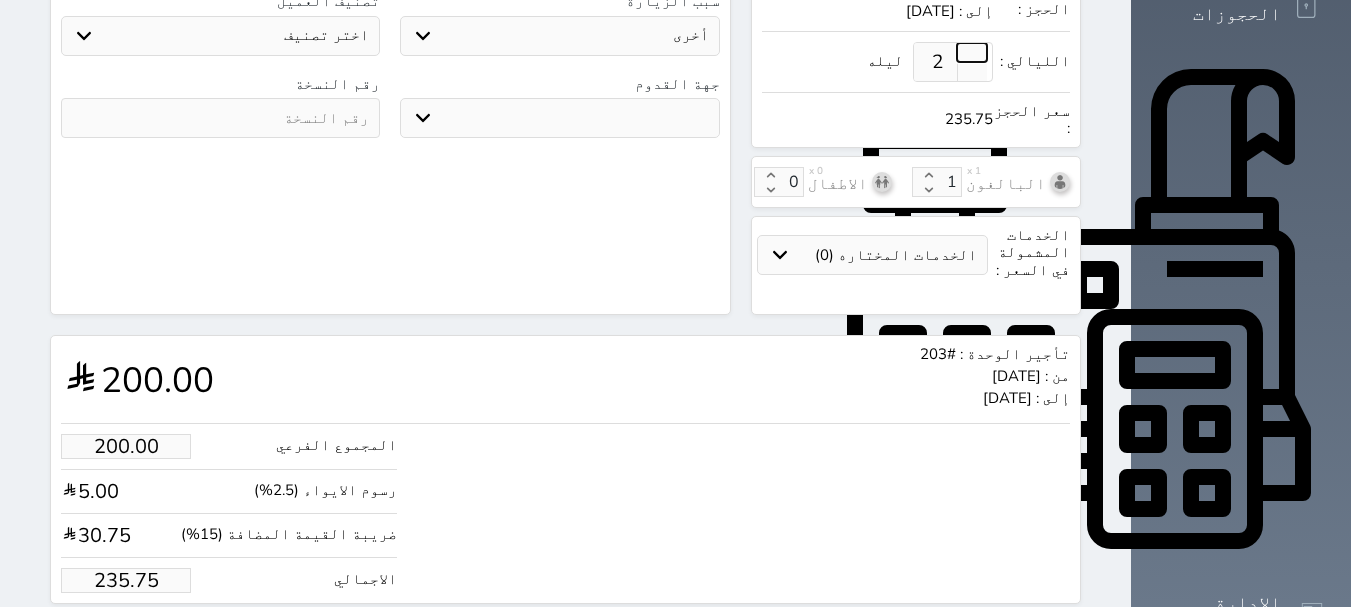 select 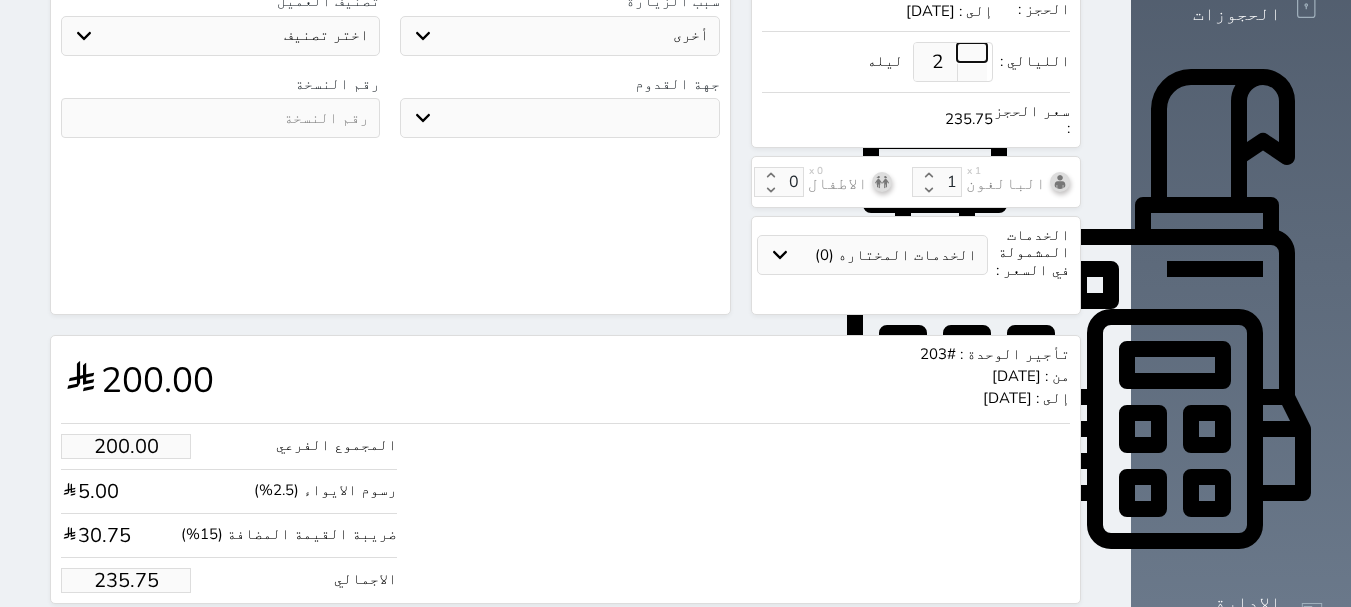 select 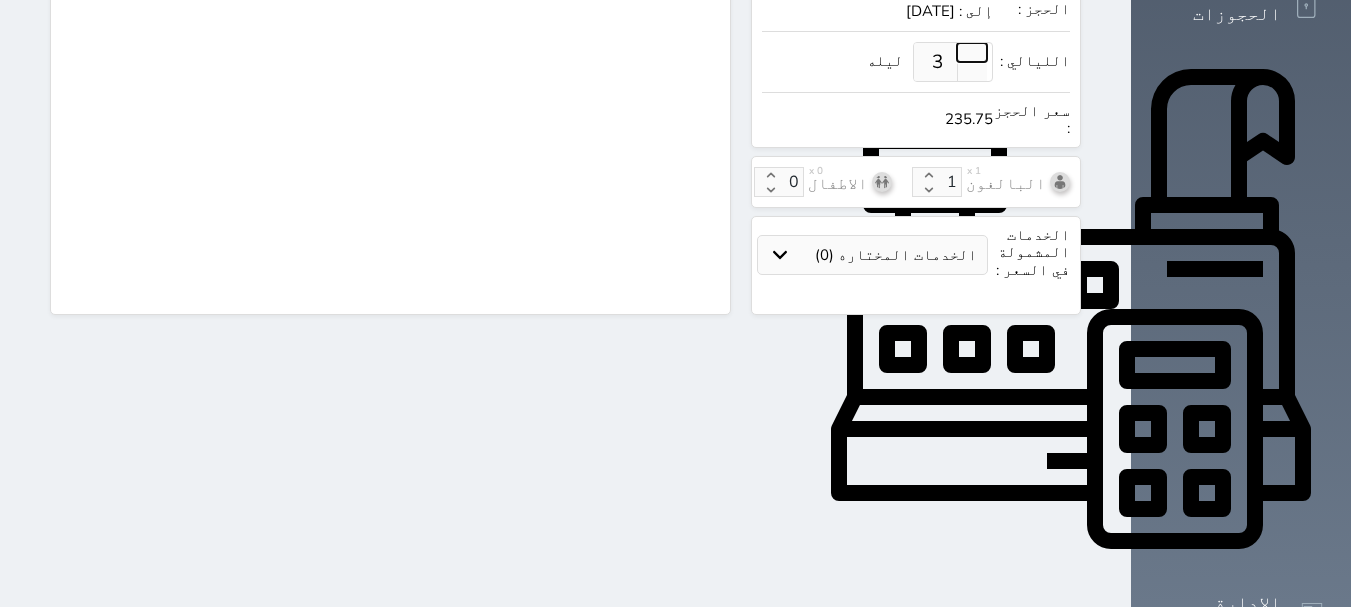 select on "1" 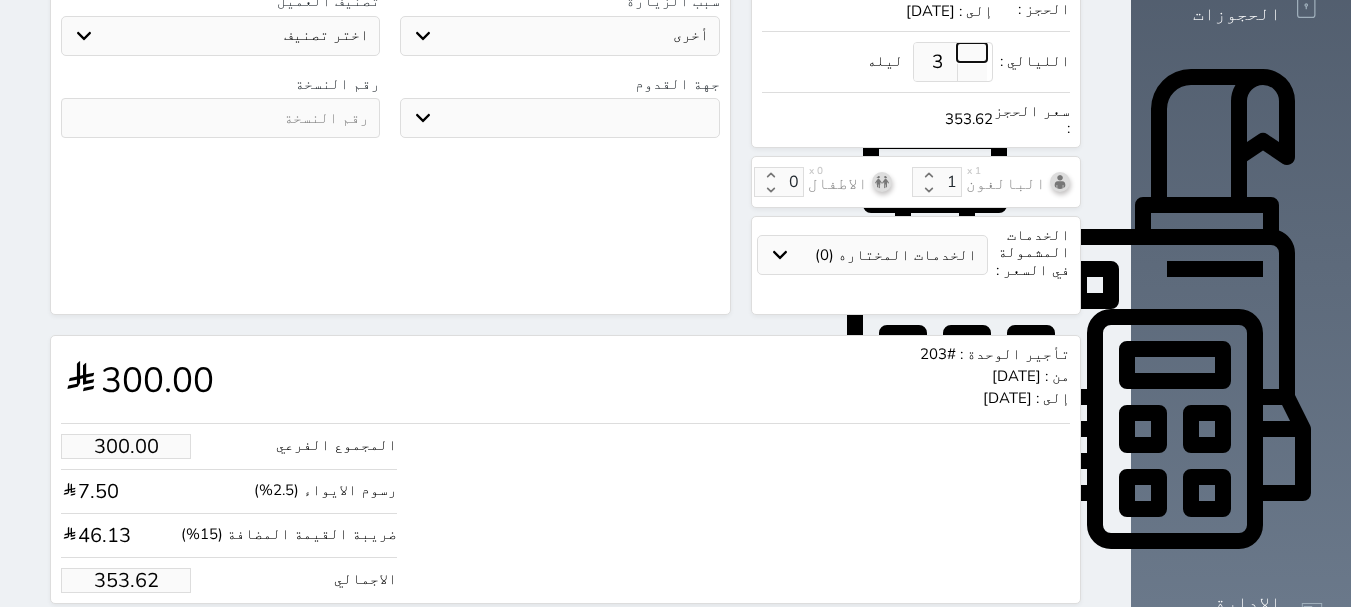 select 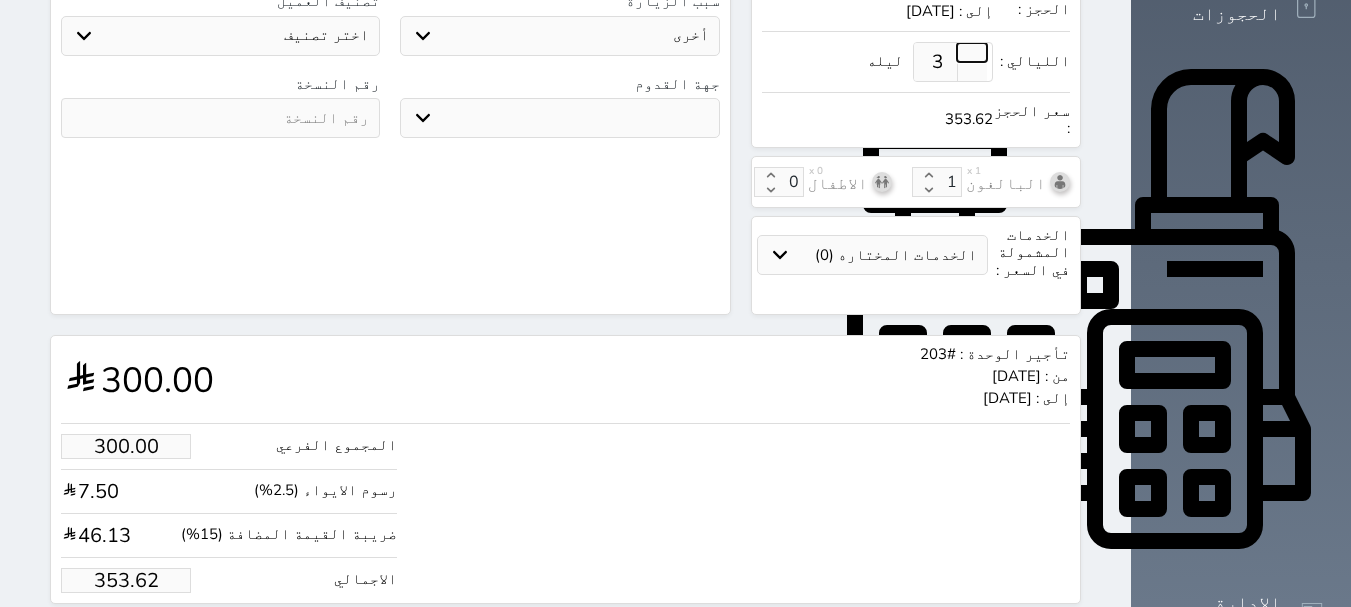 select 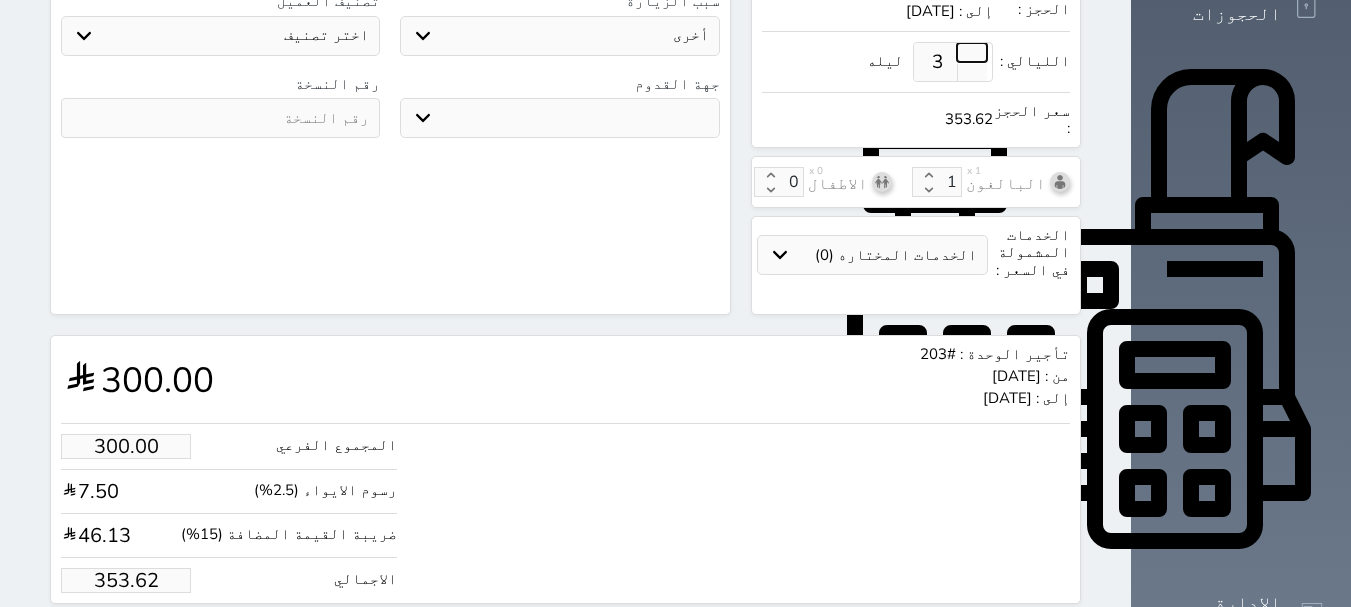 select 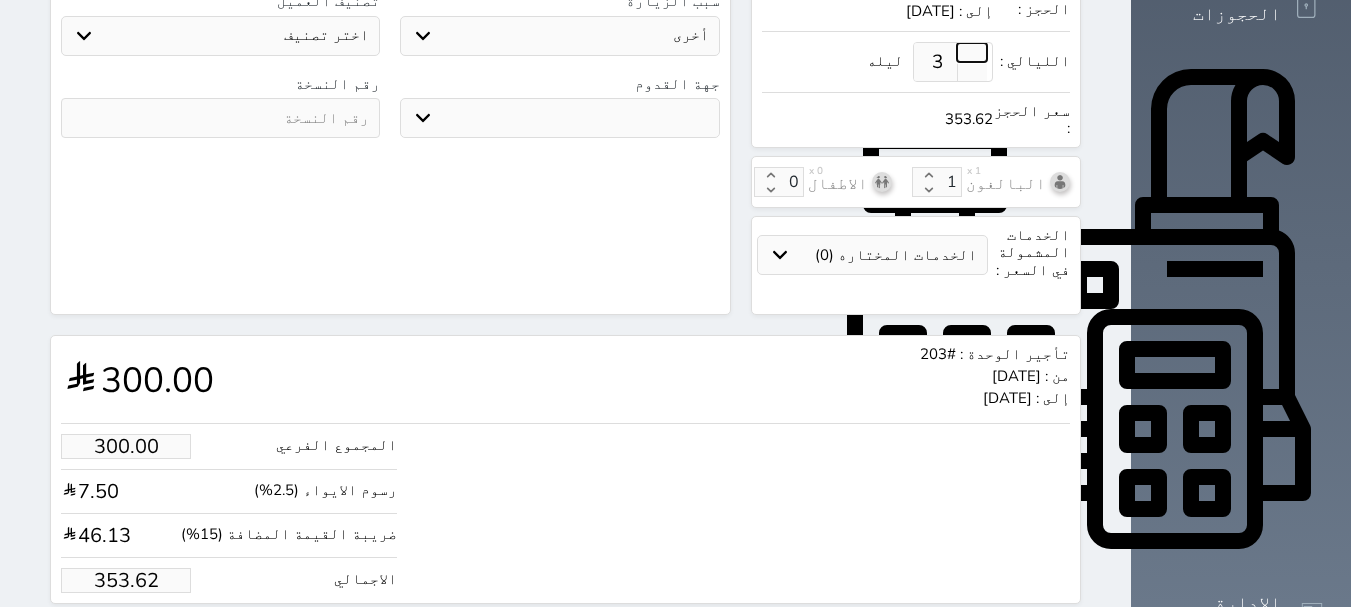 select 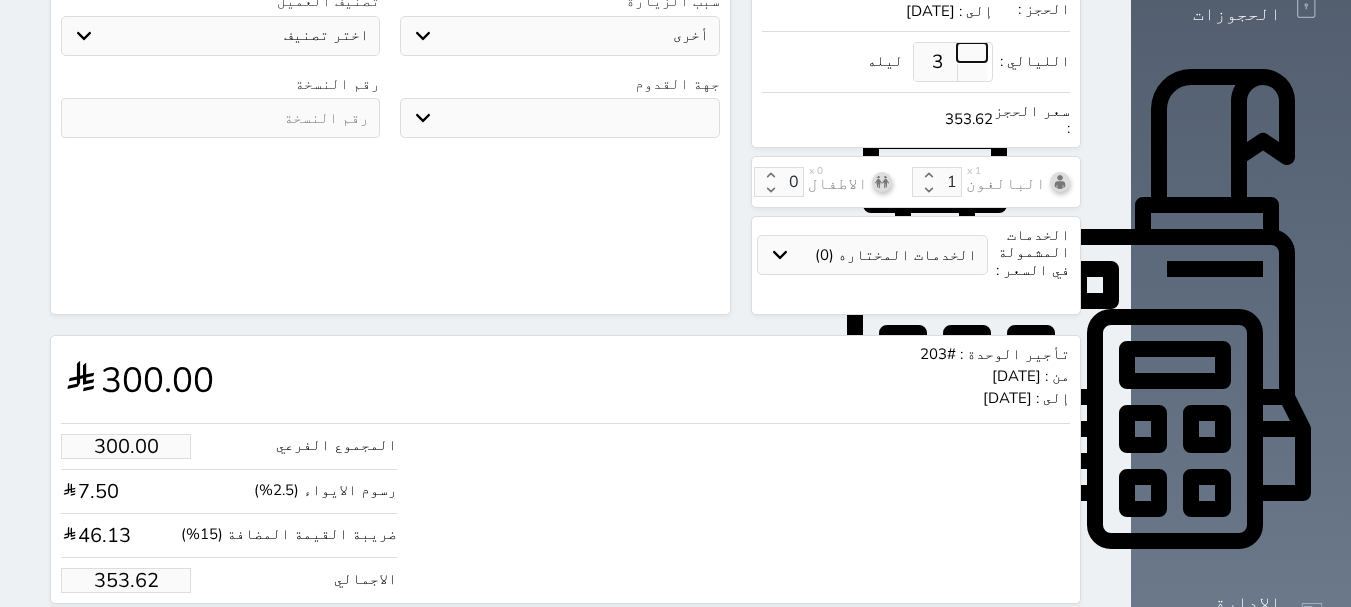 select 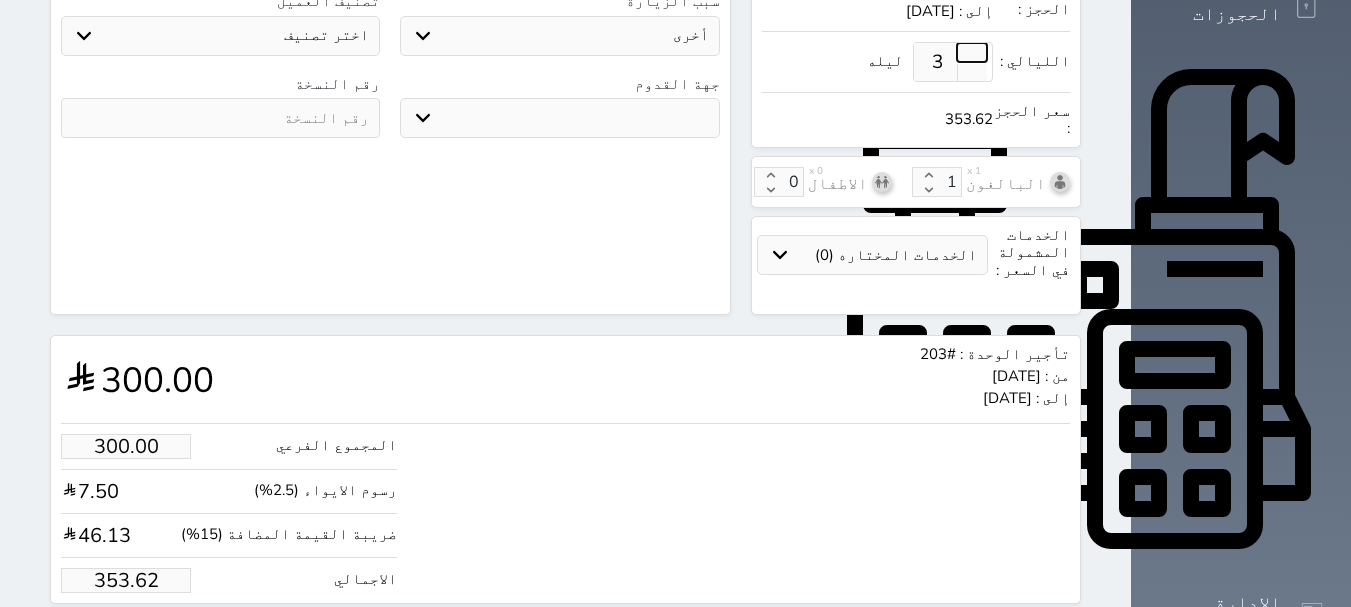 select 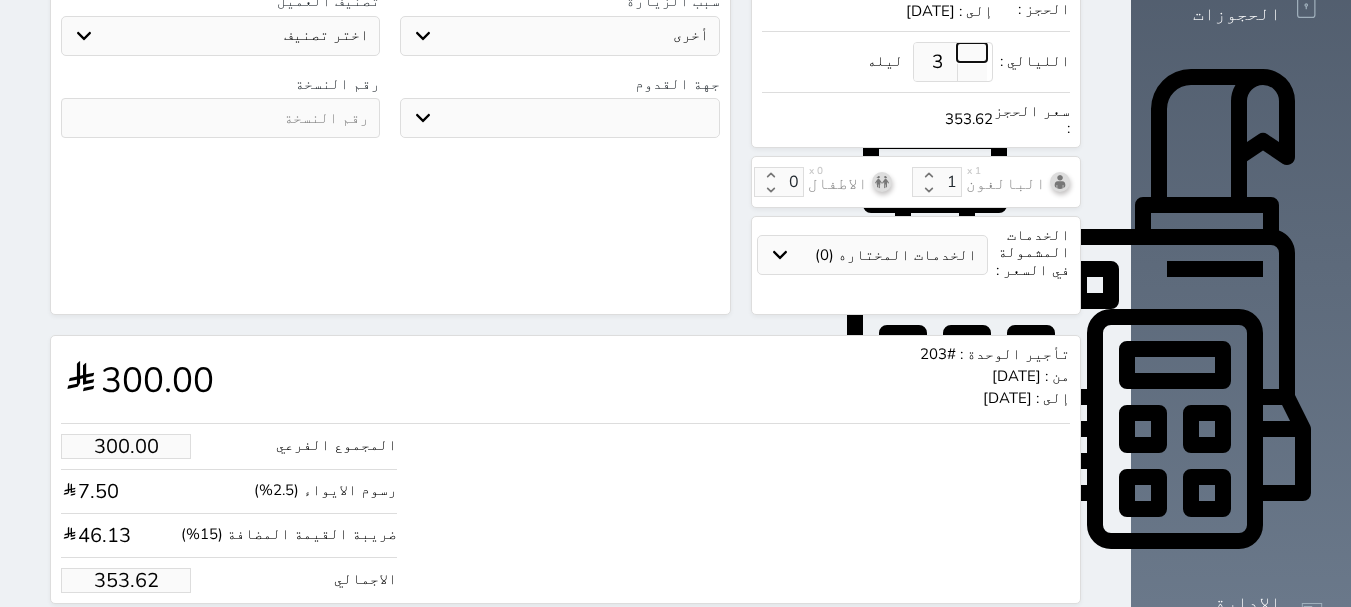select 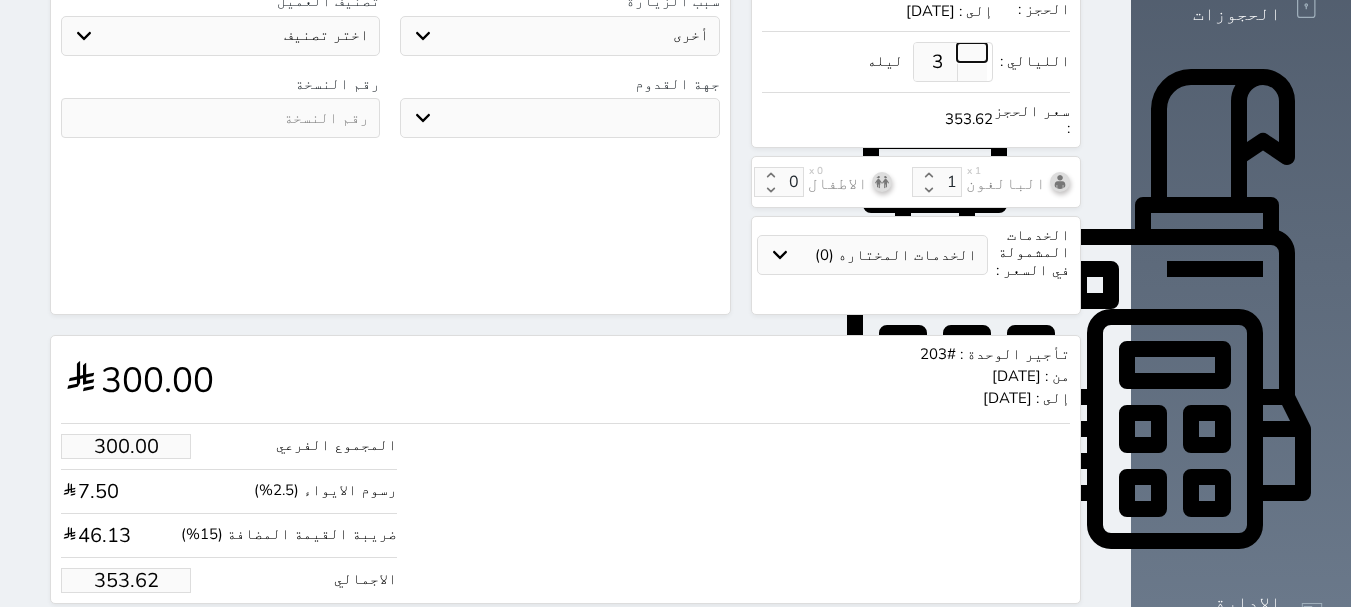 select 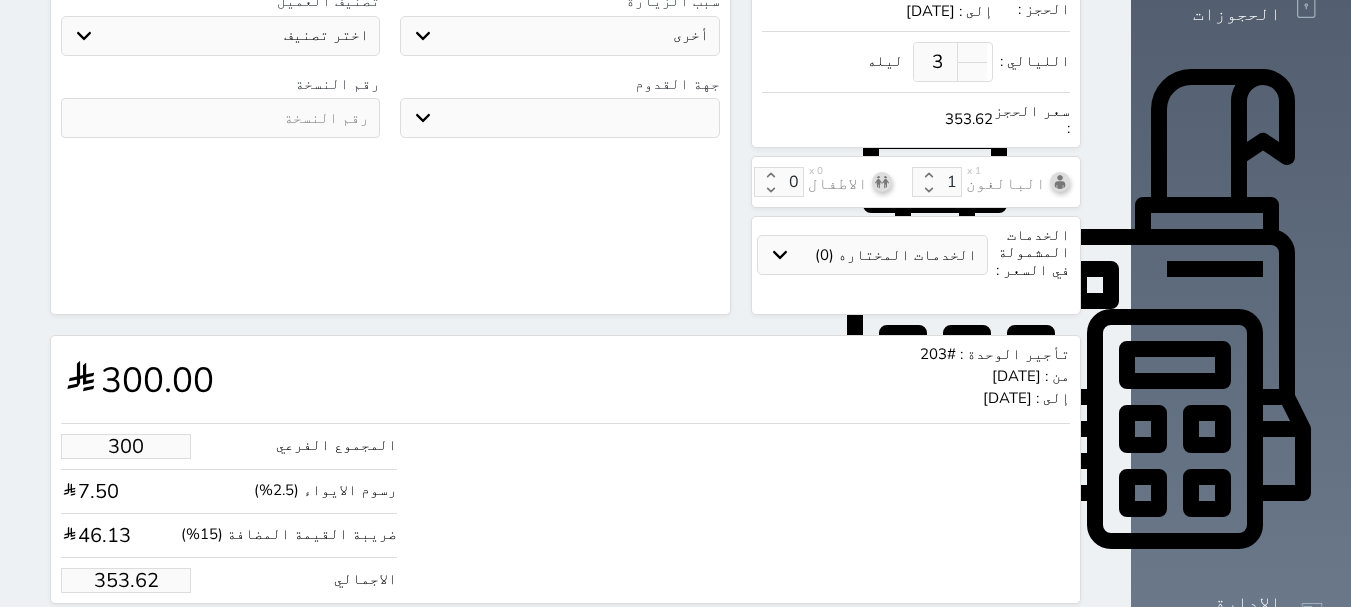 click on "300" at bounding box center [126, 446] 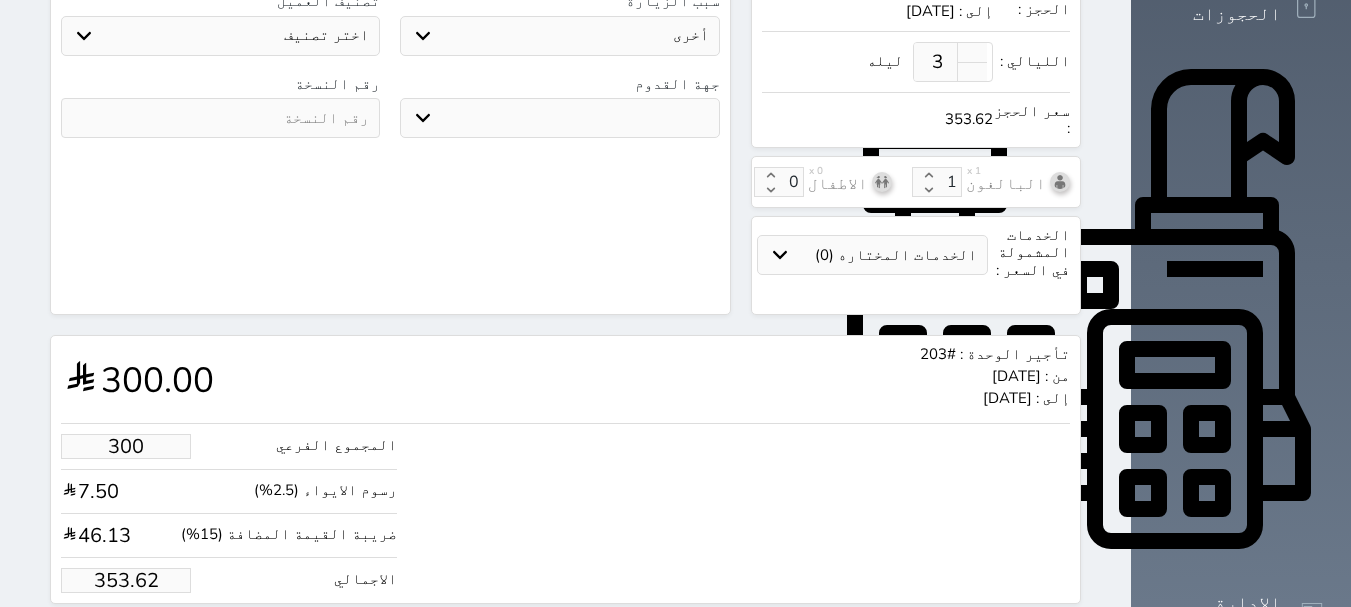 type on "3" 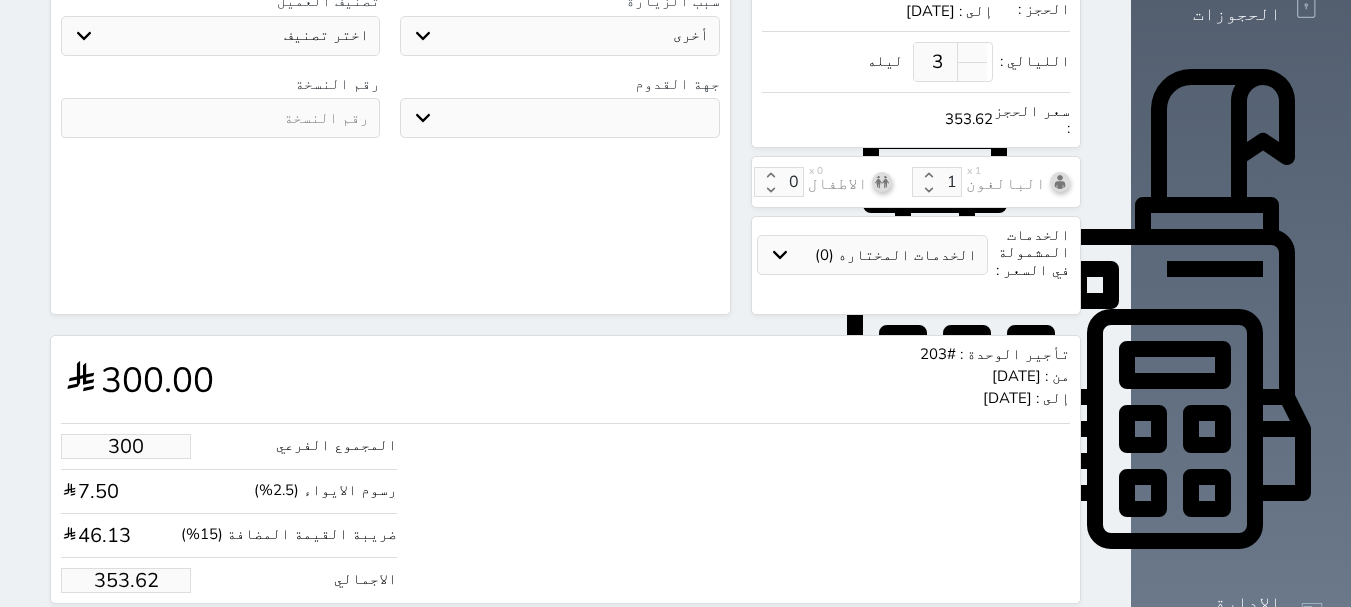 type on "3.54" 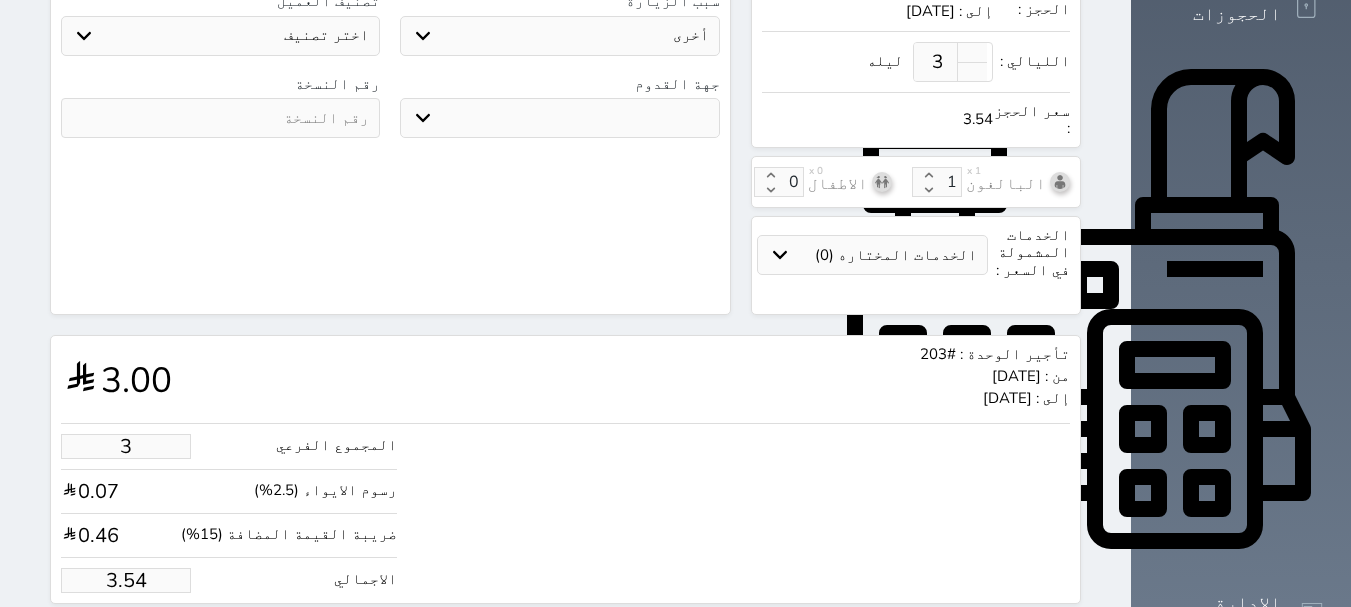type on "39" 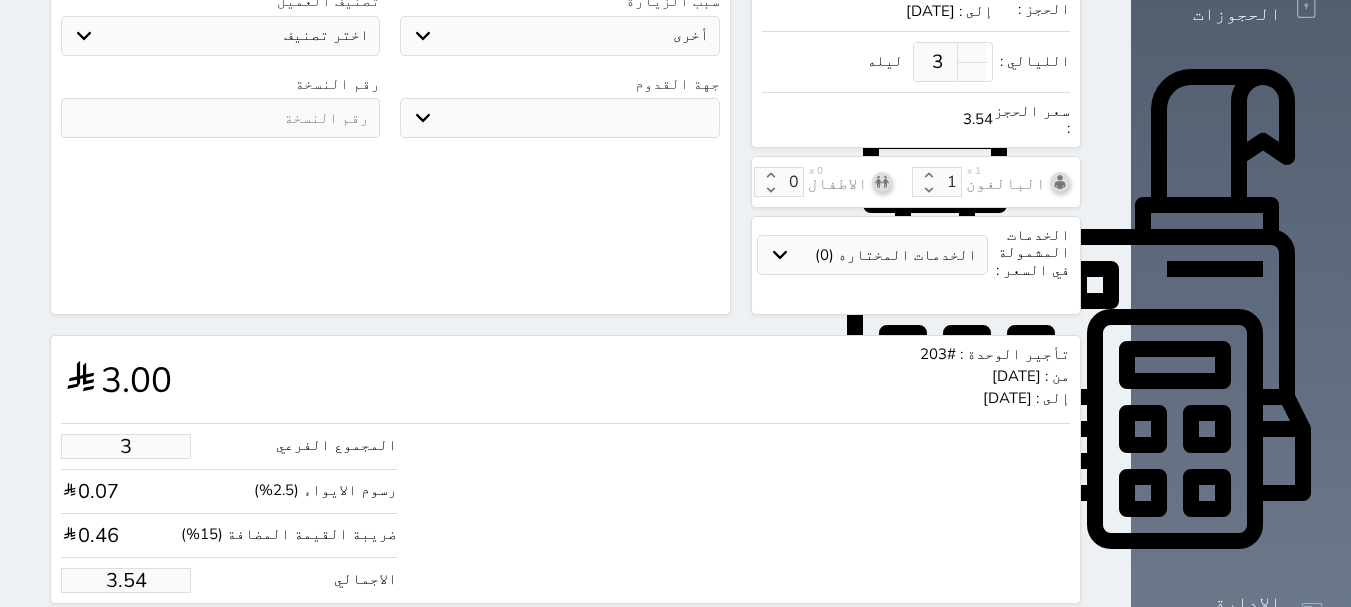 type on "45.97" 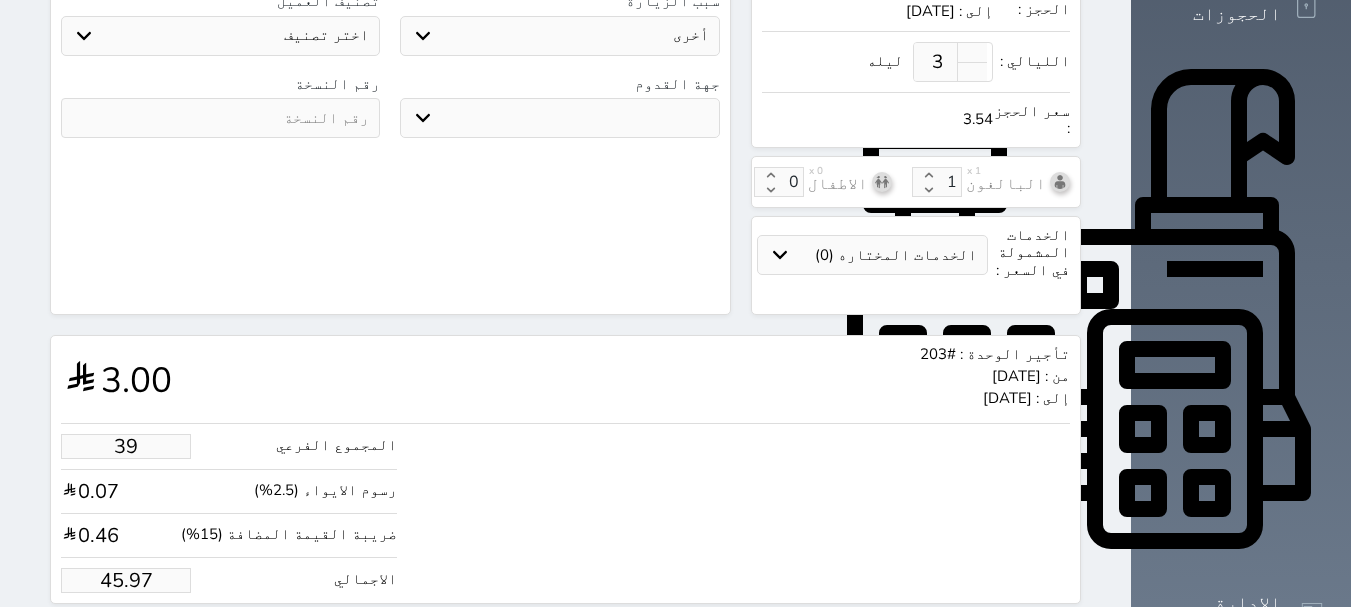 select 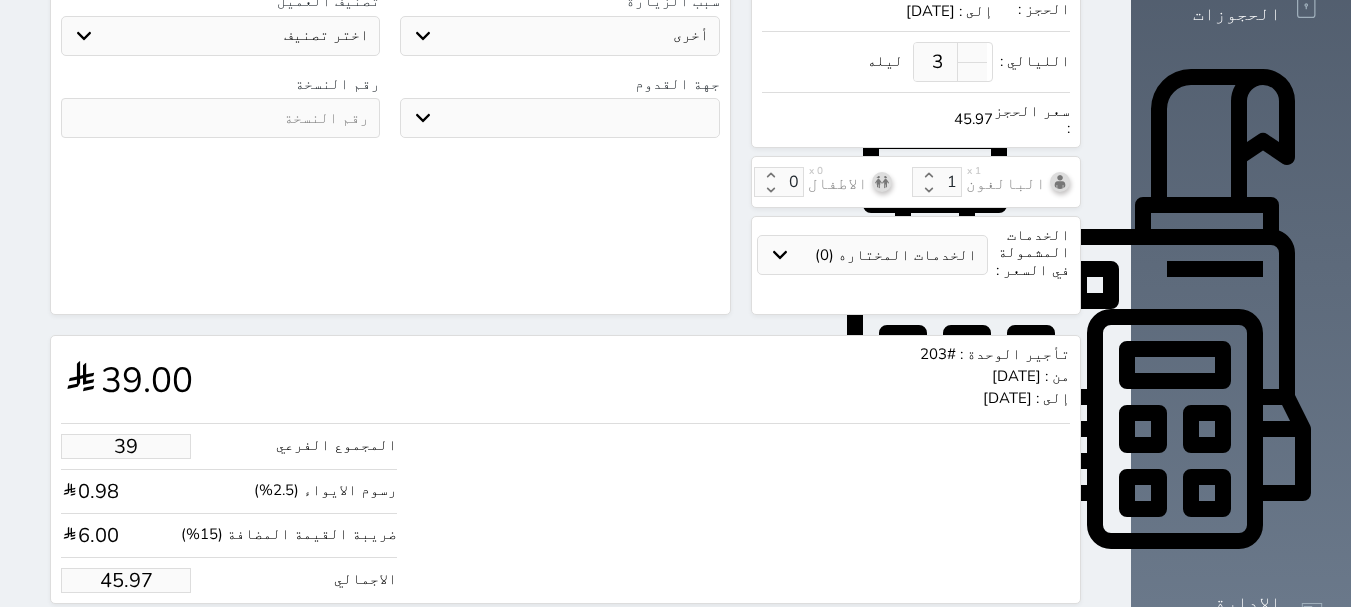 type on "390" 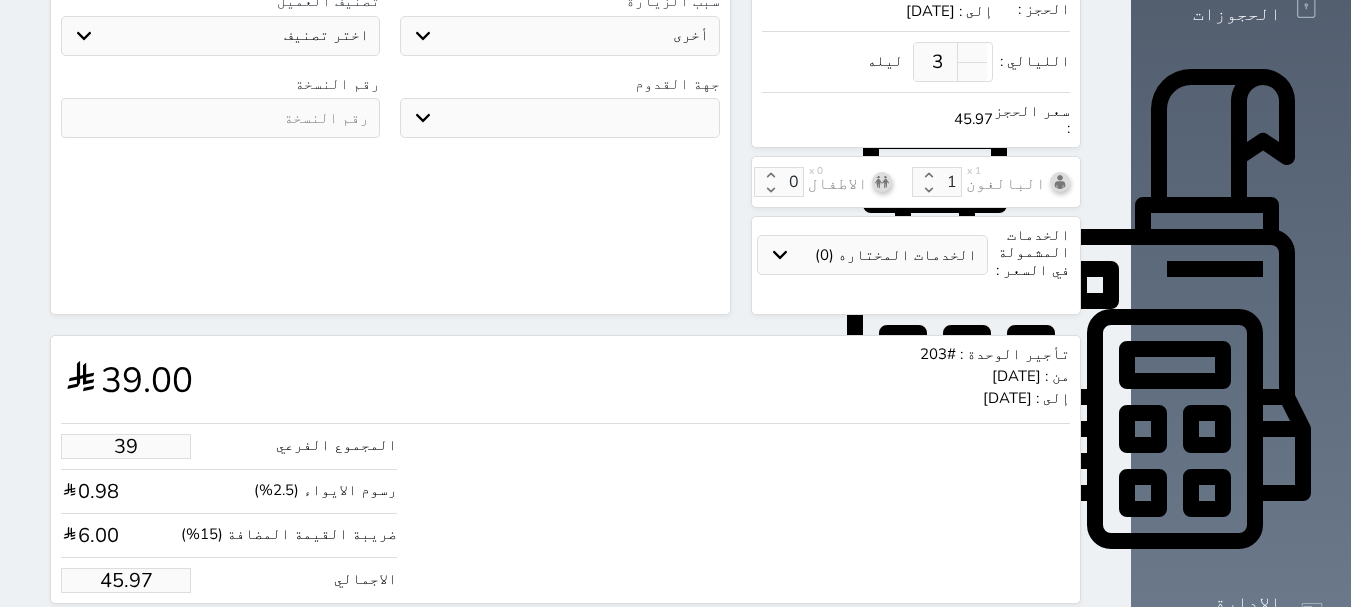 type on "459.71" 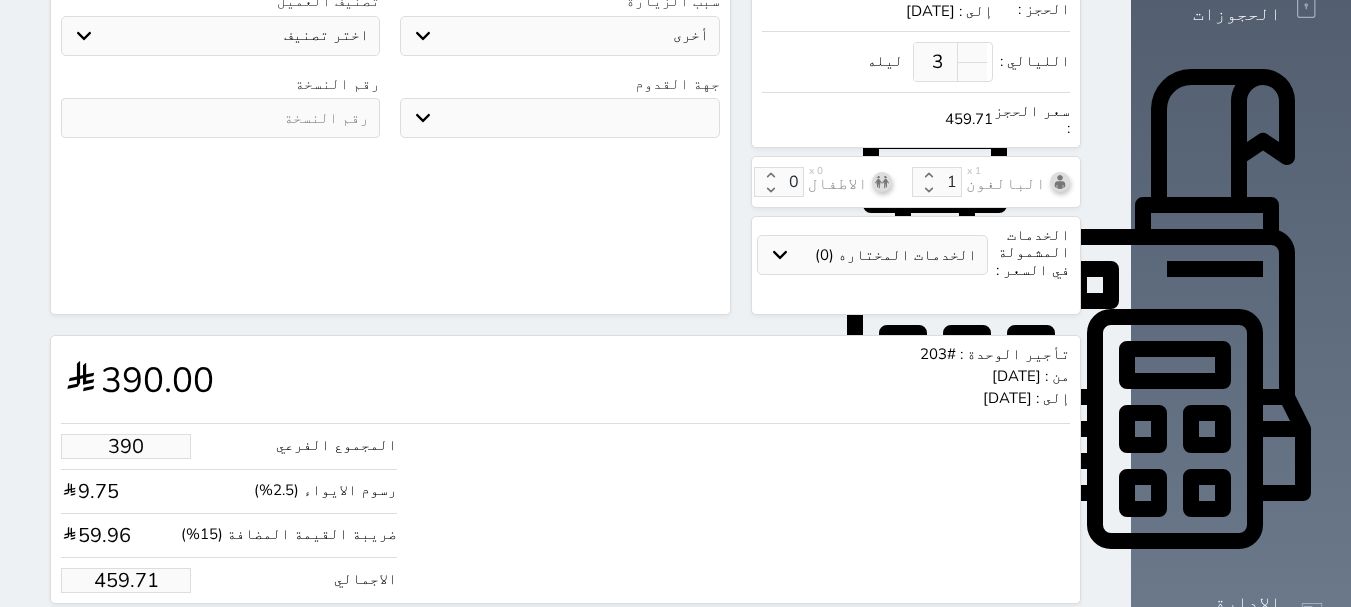 type on "39" 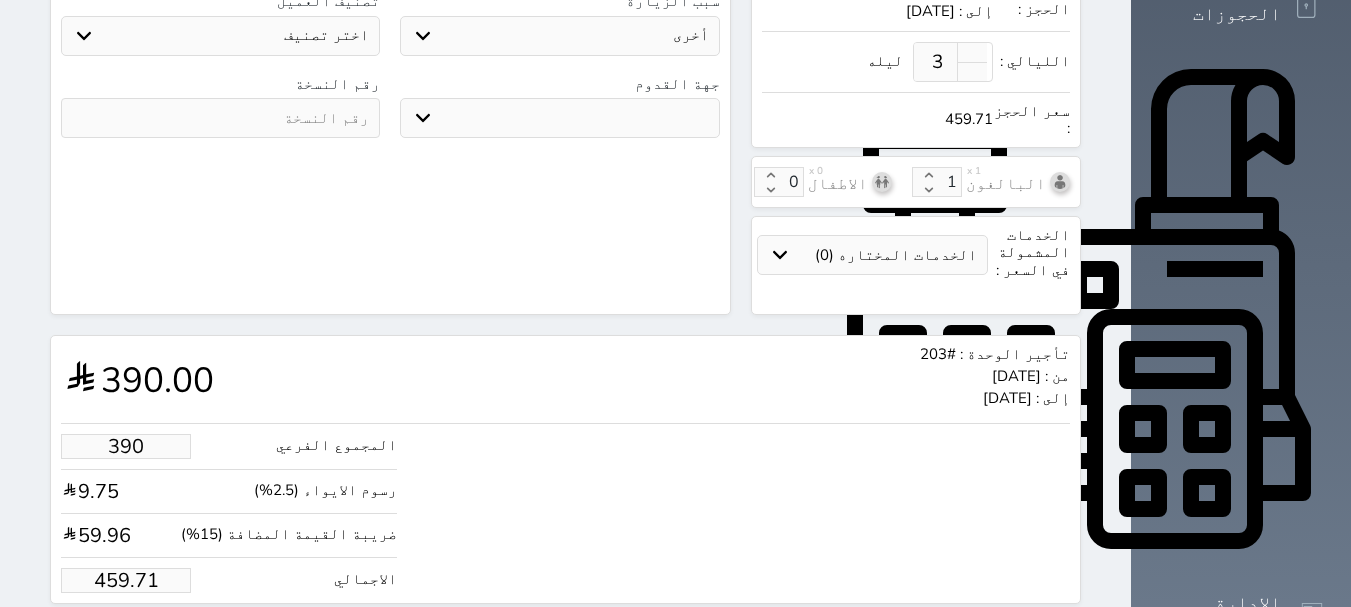 type on "45.97" 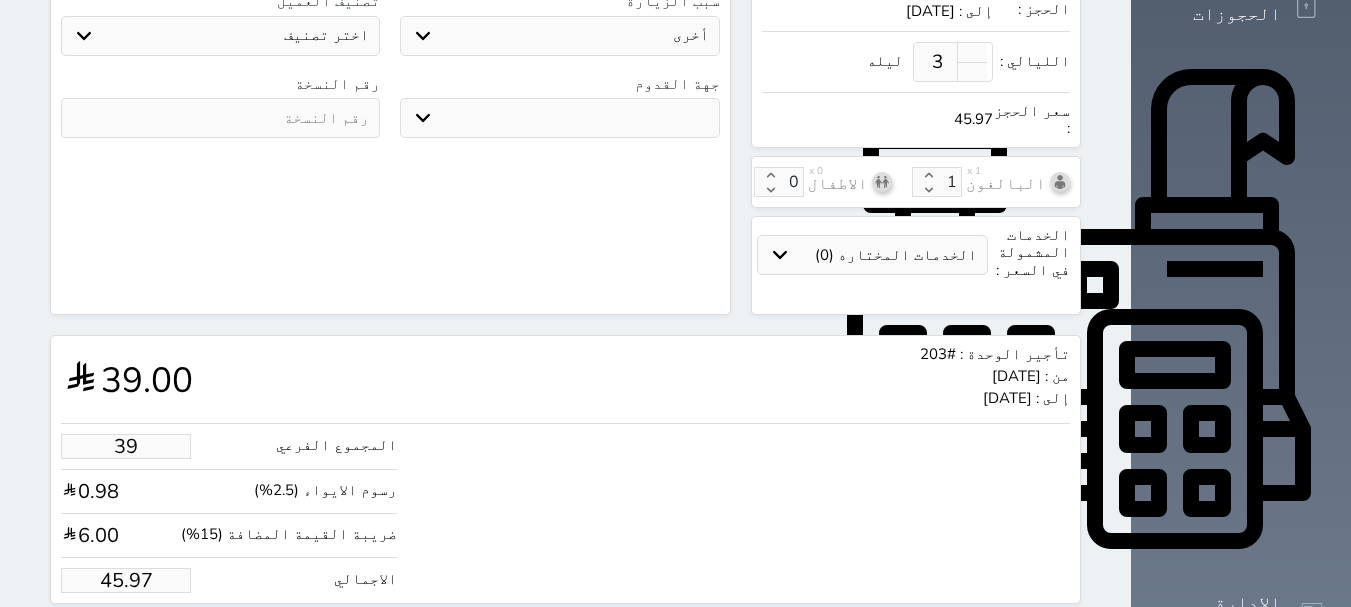 type on "3" 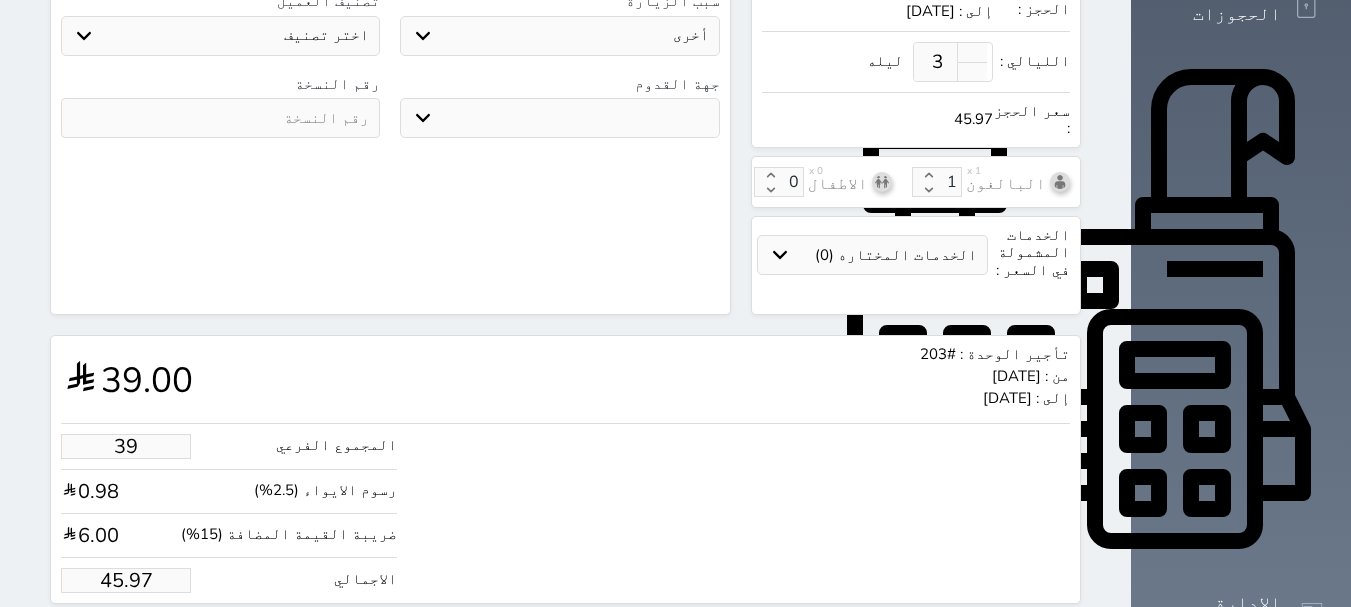 type on "3.54" 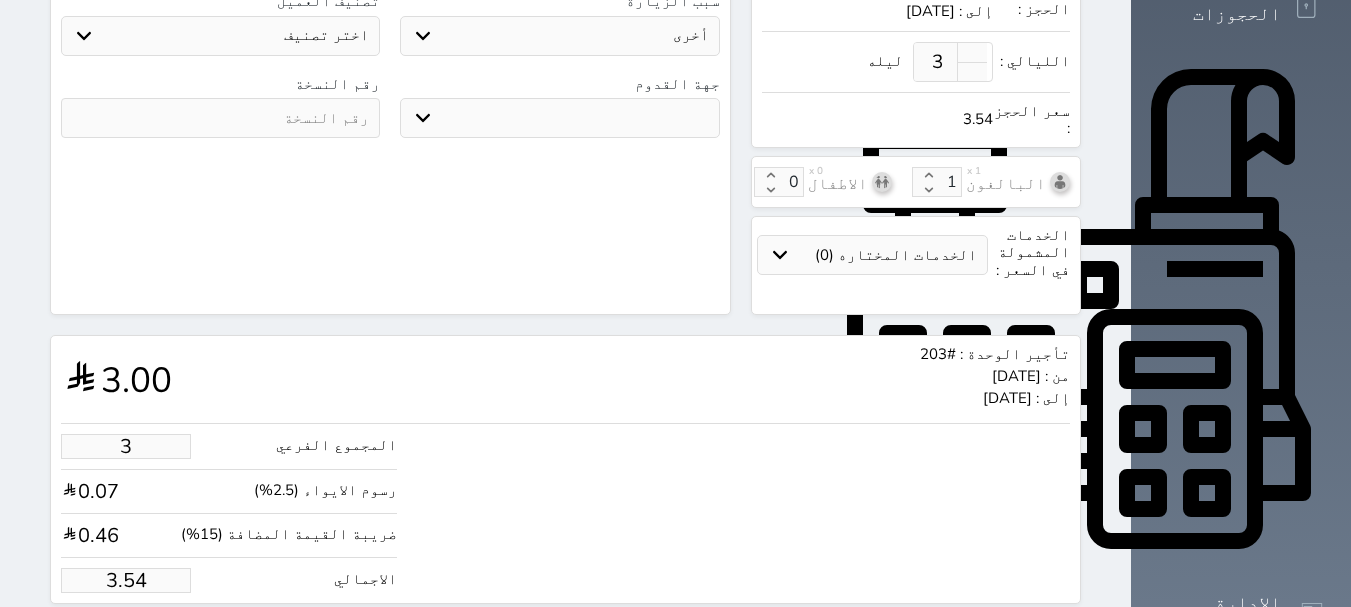 type on "36" 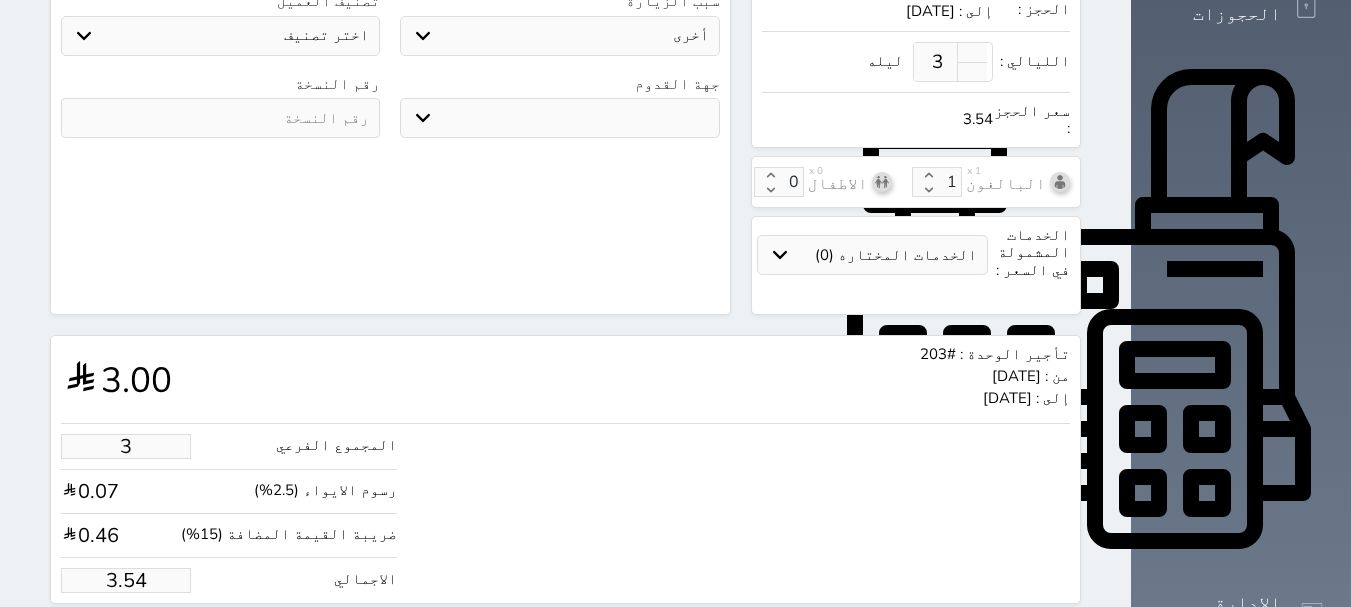 type on "42.44" 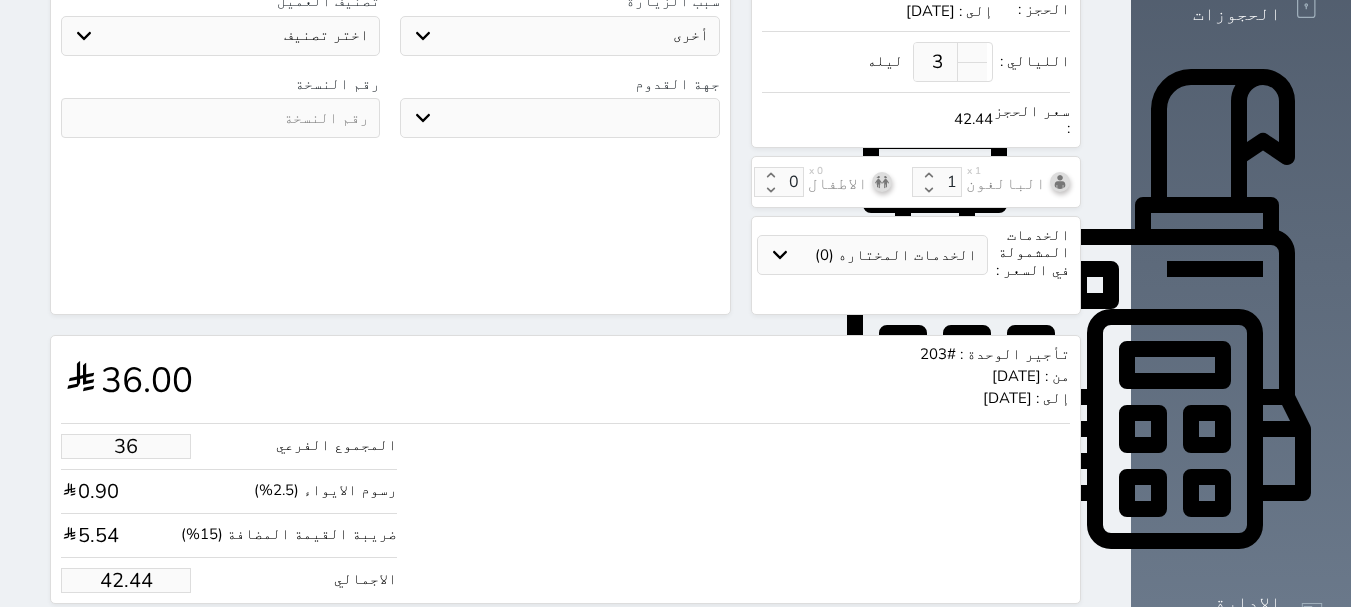 type on "360" 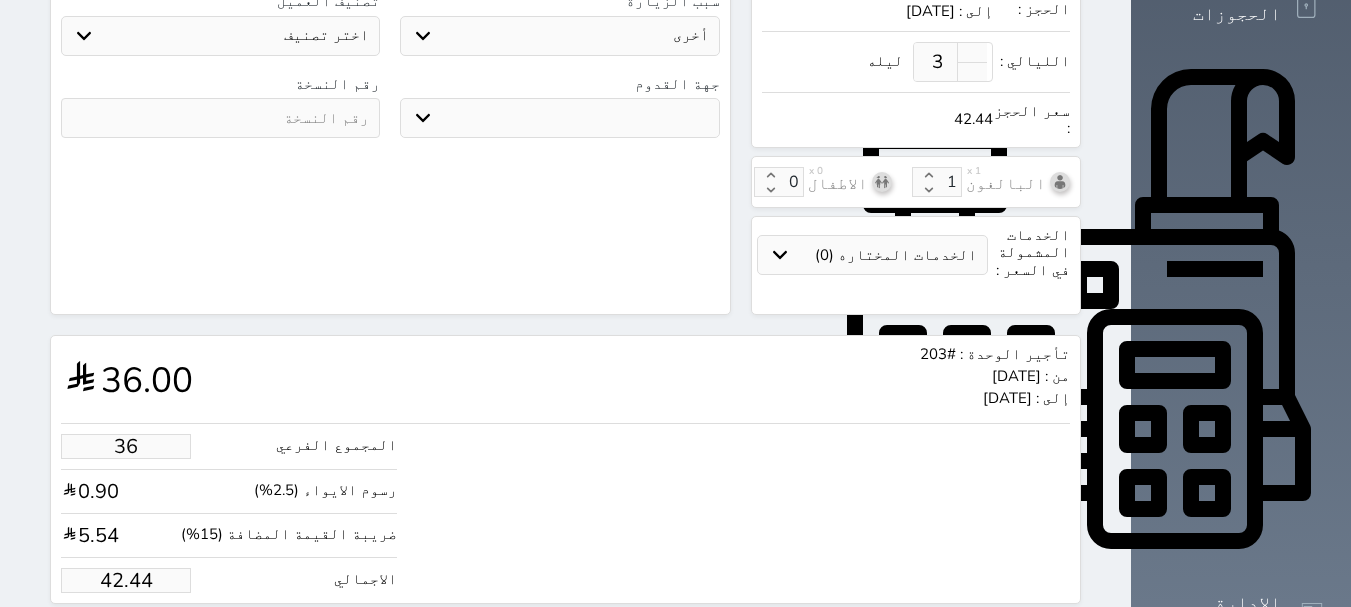 type on "424.35" 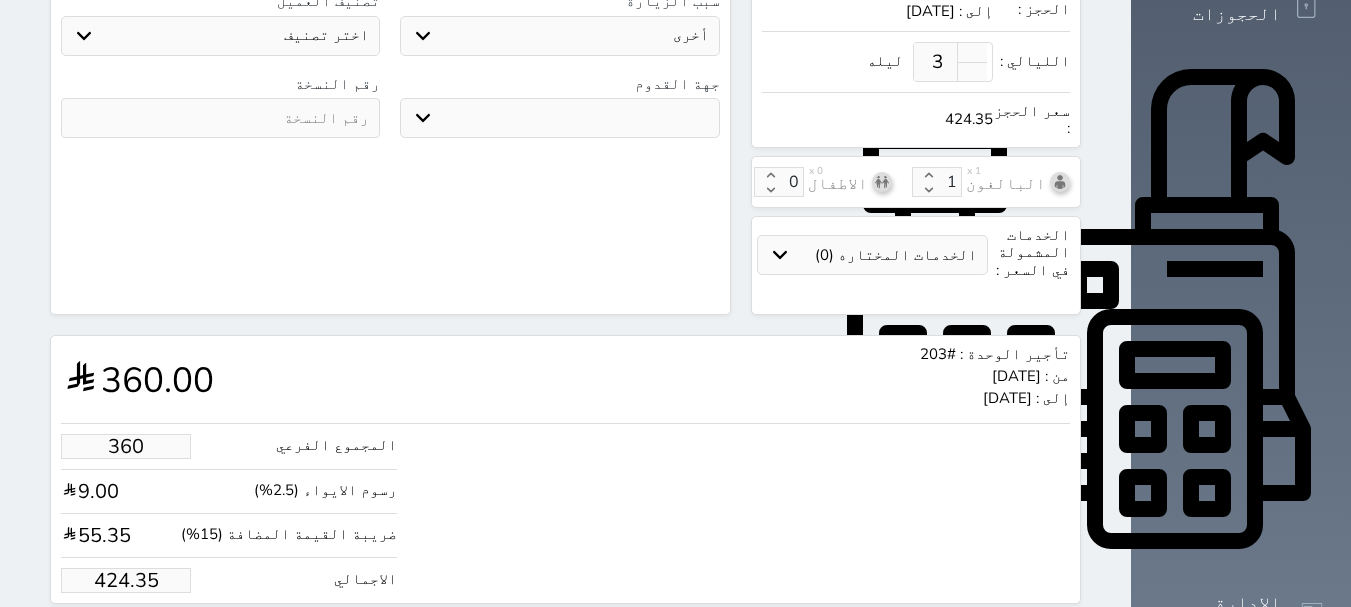 type on "36" 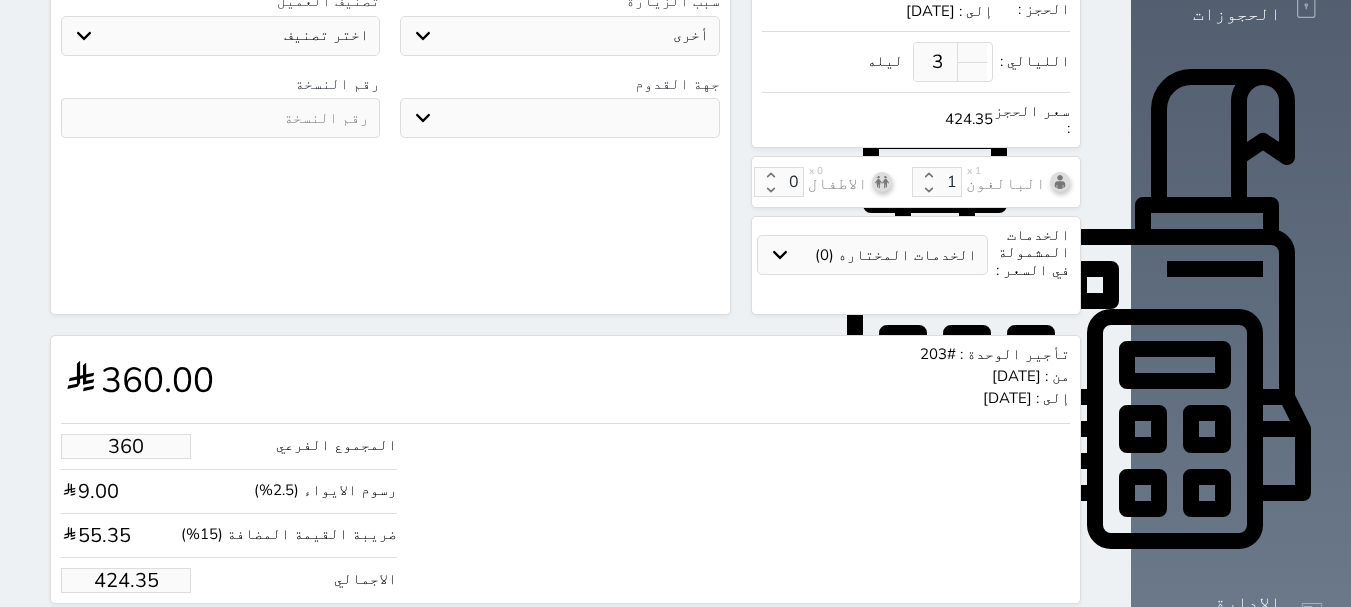 type on "42.44" 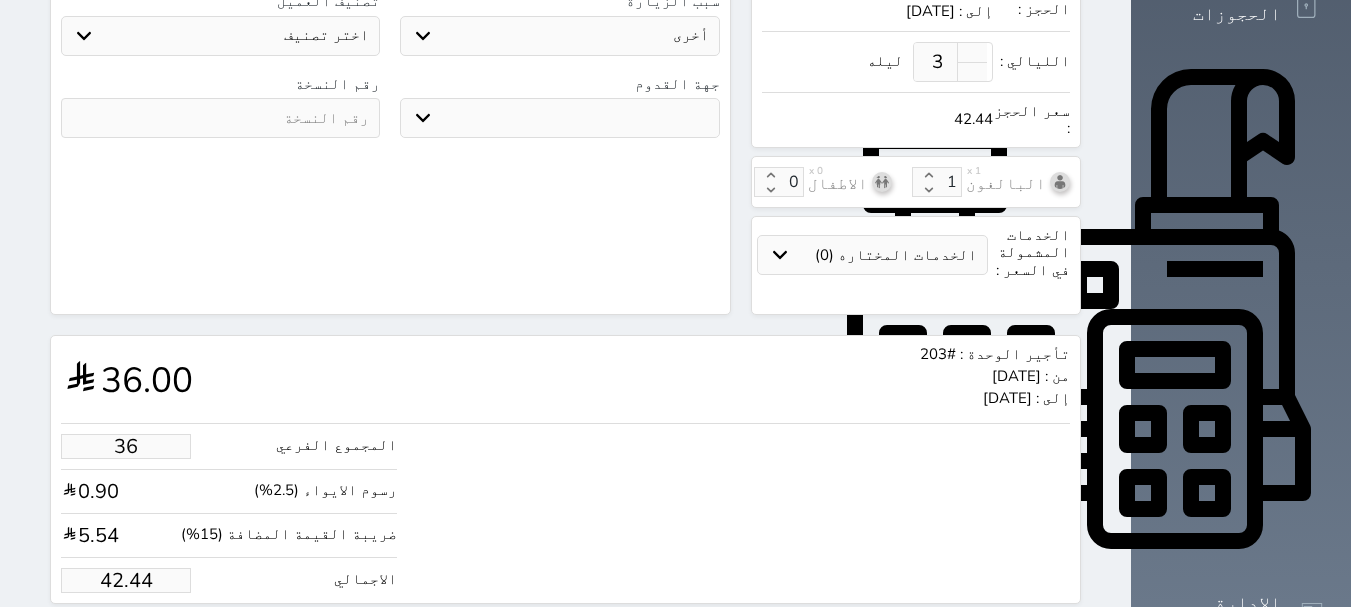 type on "3" 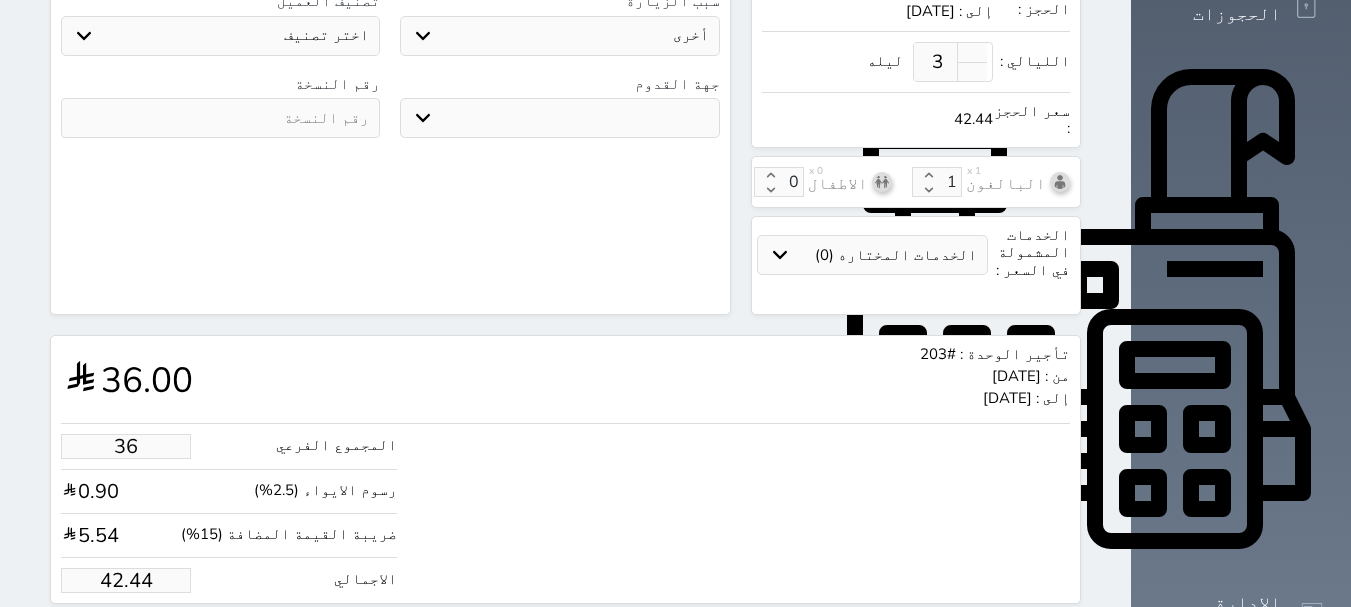 type on "3.54" 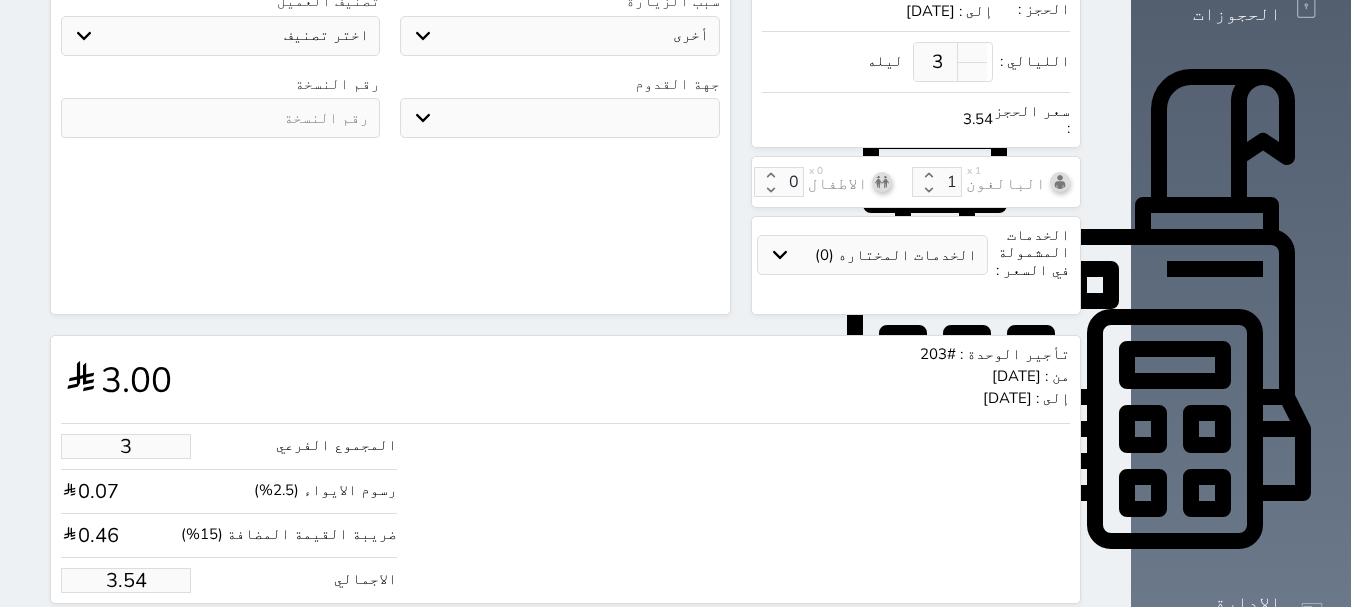 type on "33" 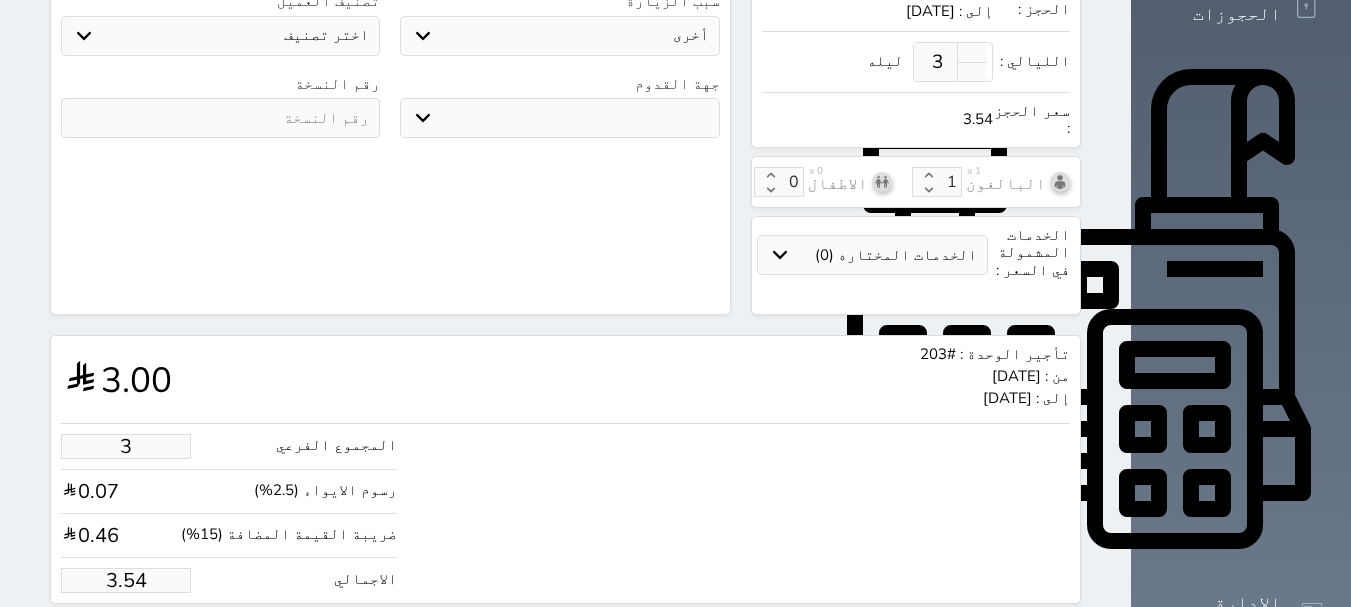 type on "38.90" 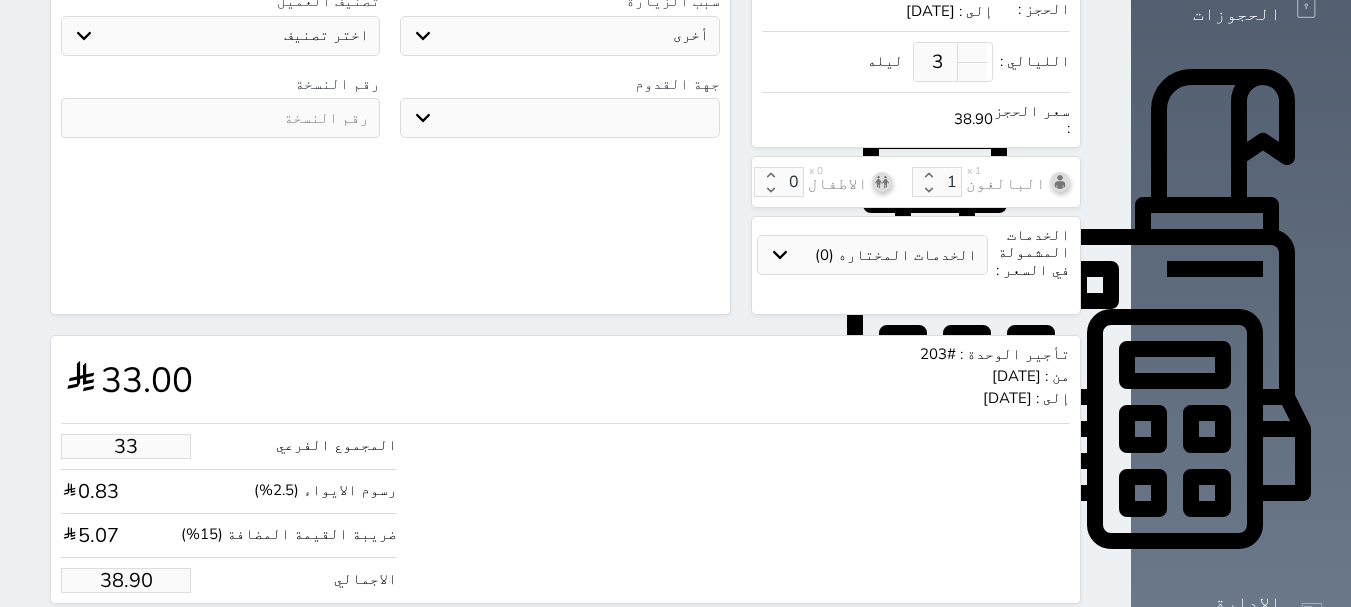 type on "330" 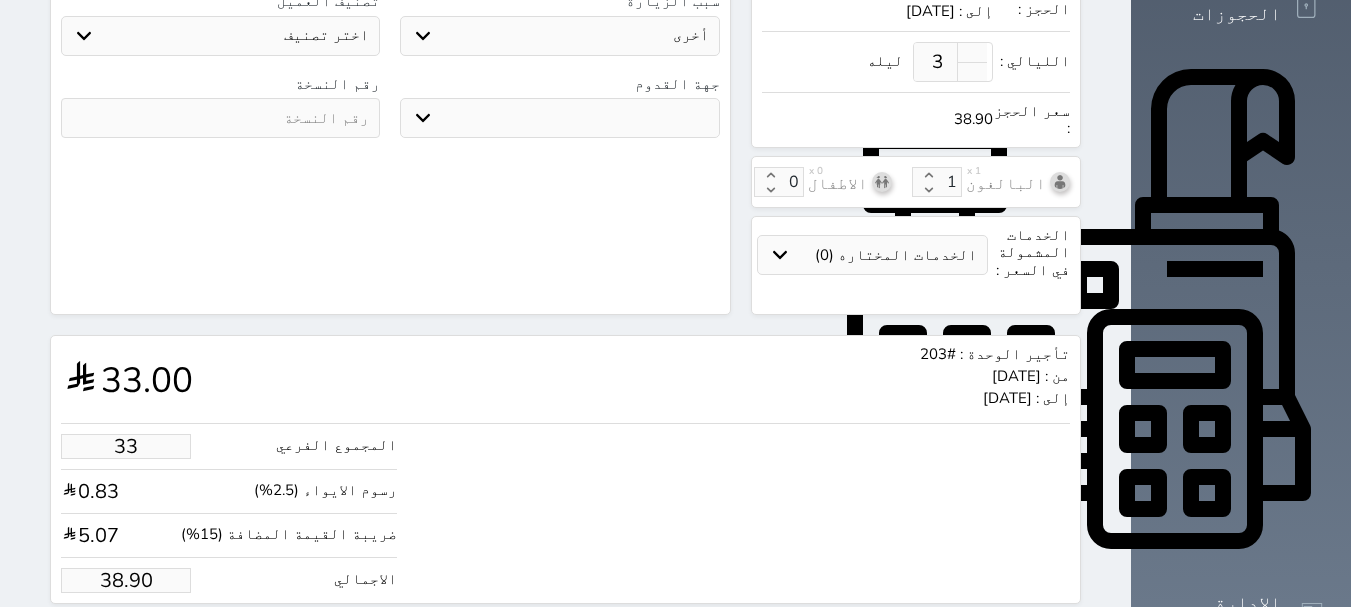 type on "388.99" 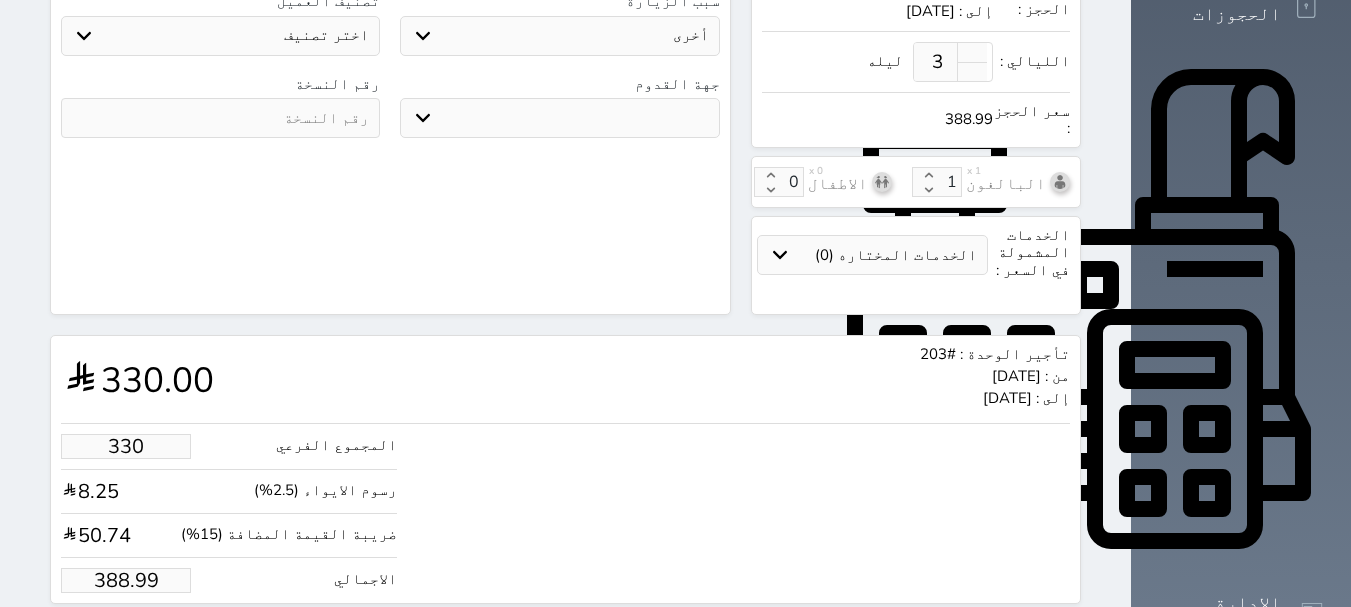 type on "33" 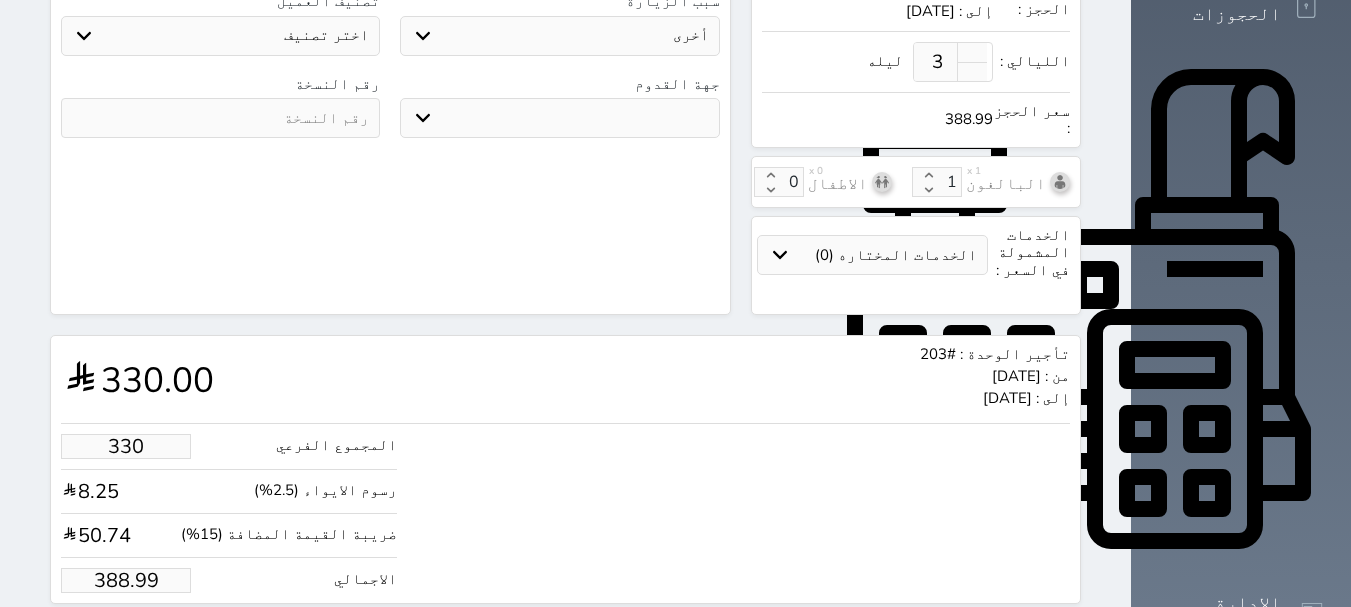 type on "38.90" 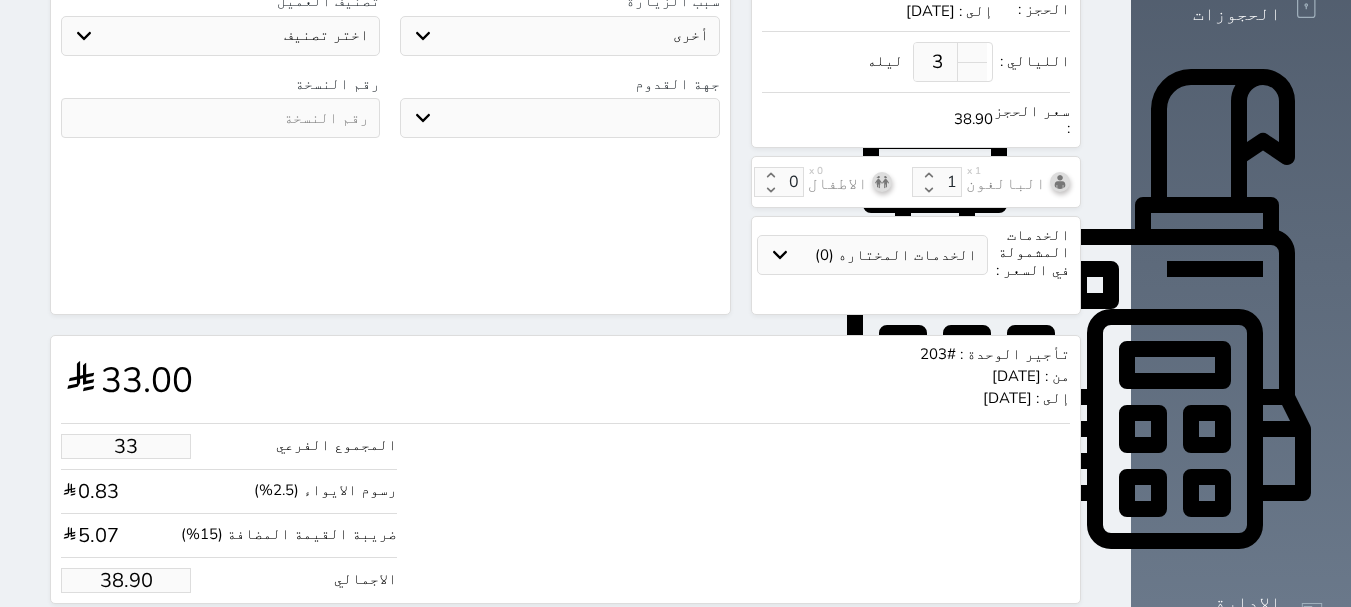 type on "335" 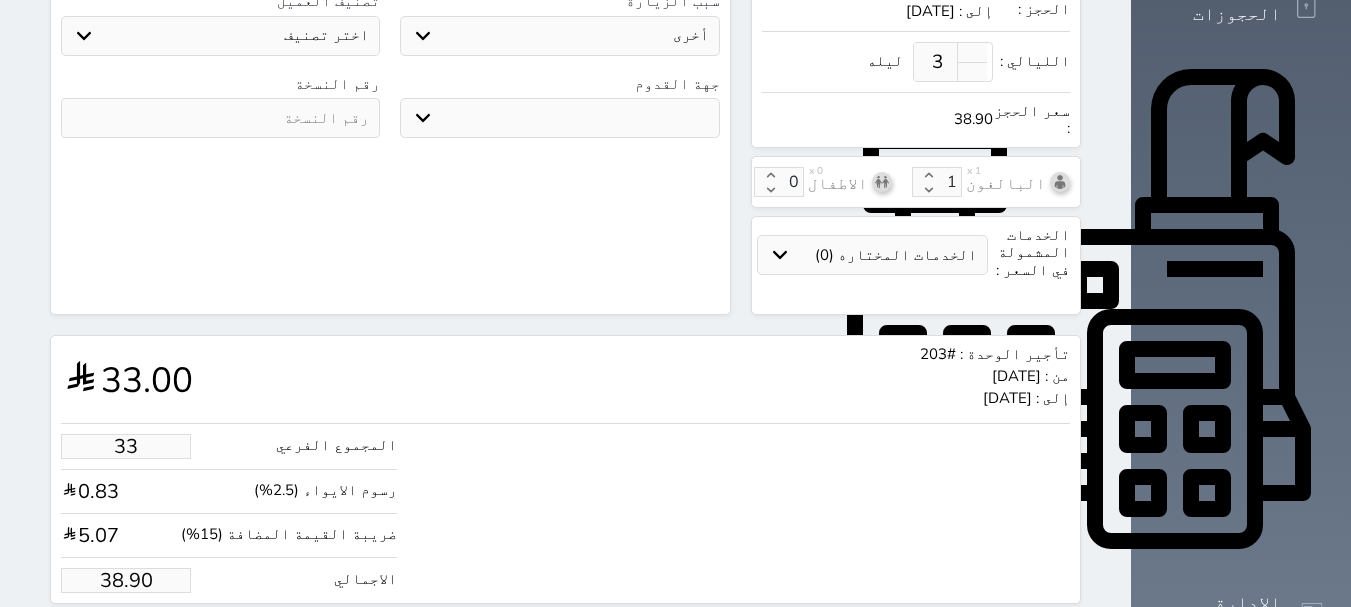 type on "394.88" 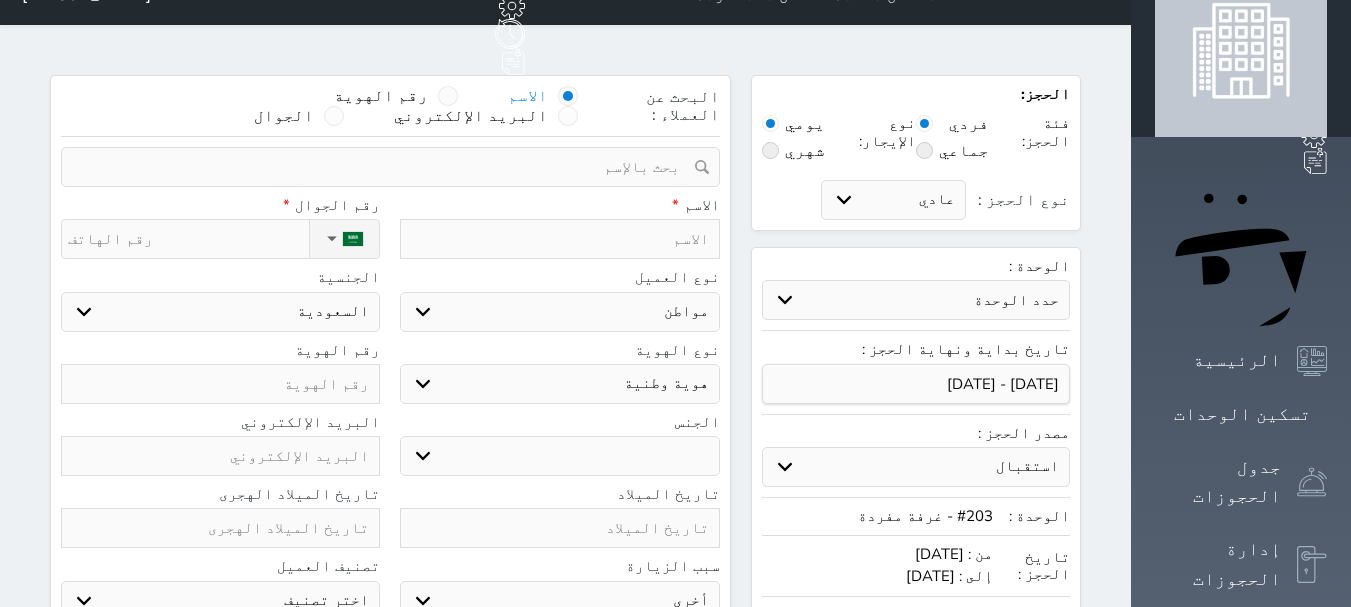 scroll, scrollTop: 0, scrollLeft: 0, axis: both 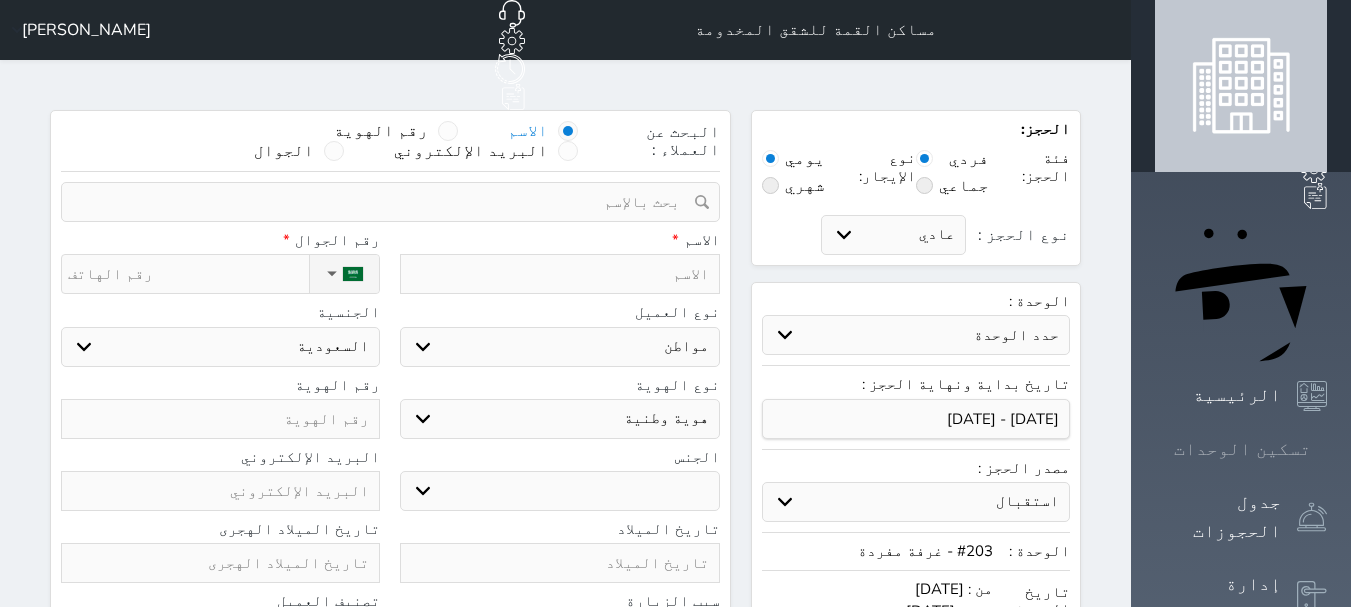 type on "335.00" 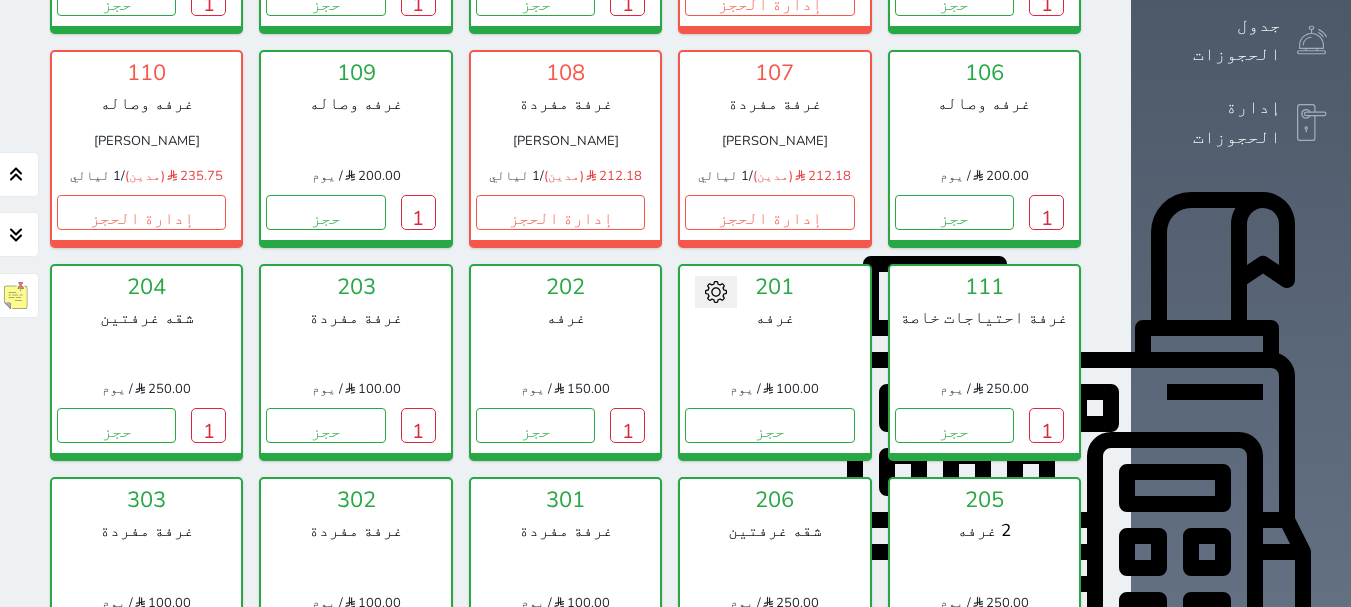 scroll, scrollTop: 478, scrollLeft: 0, axis: vertical 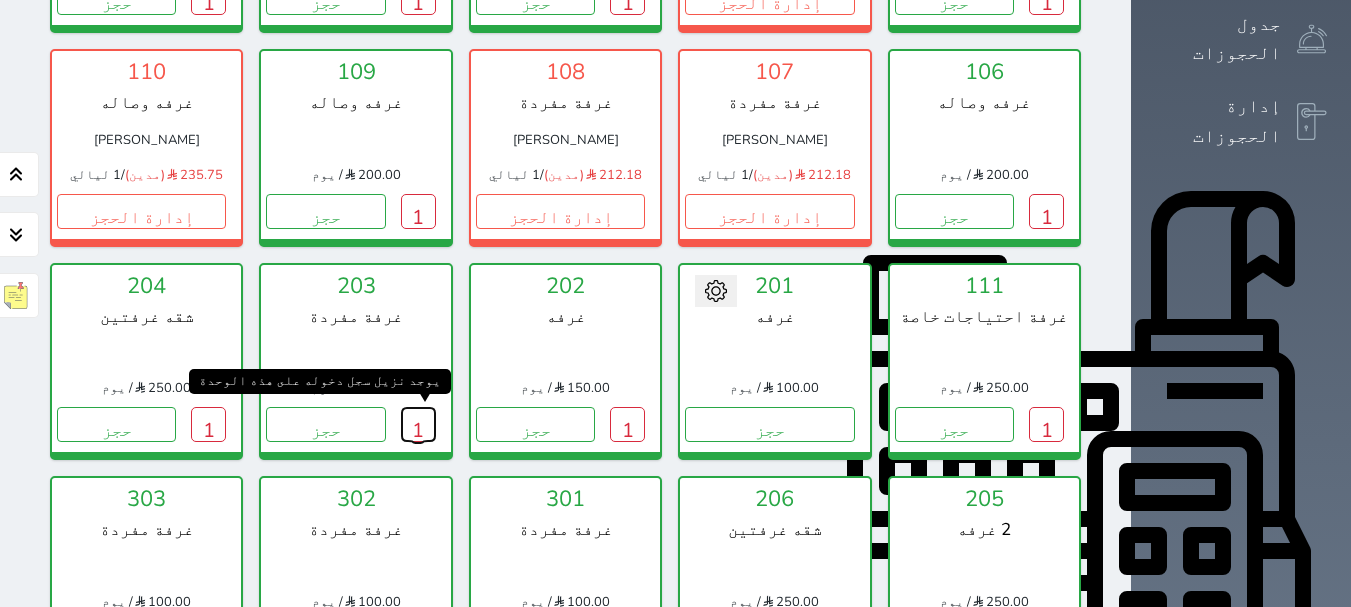 click on "1" at bounding box center (418, 424) 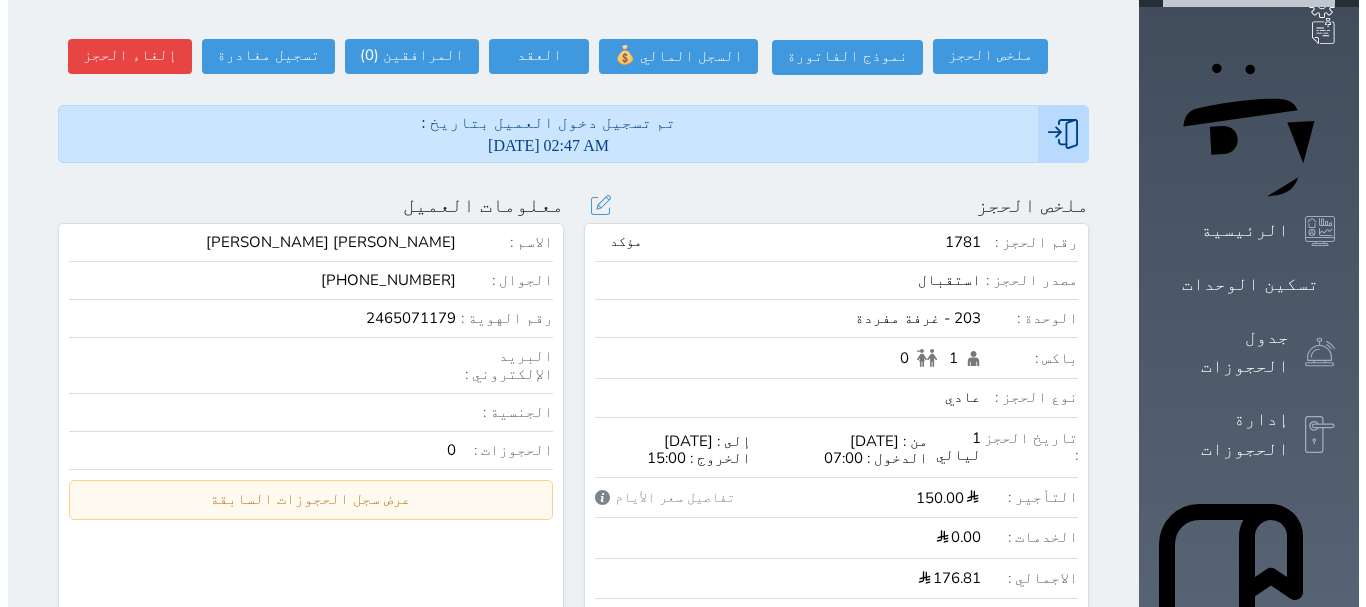 scroll, scrollTop: 200, scrollLeft: 0, axis: vertical 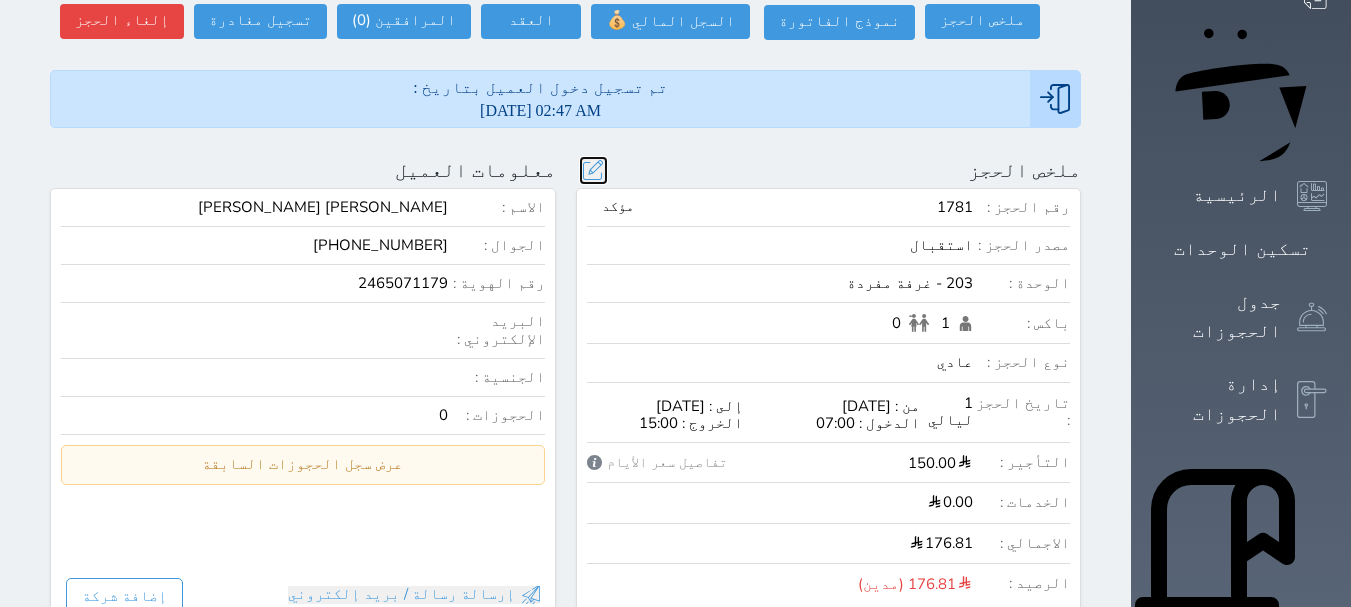 click at bounding box center (593, 170) 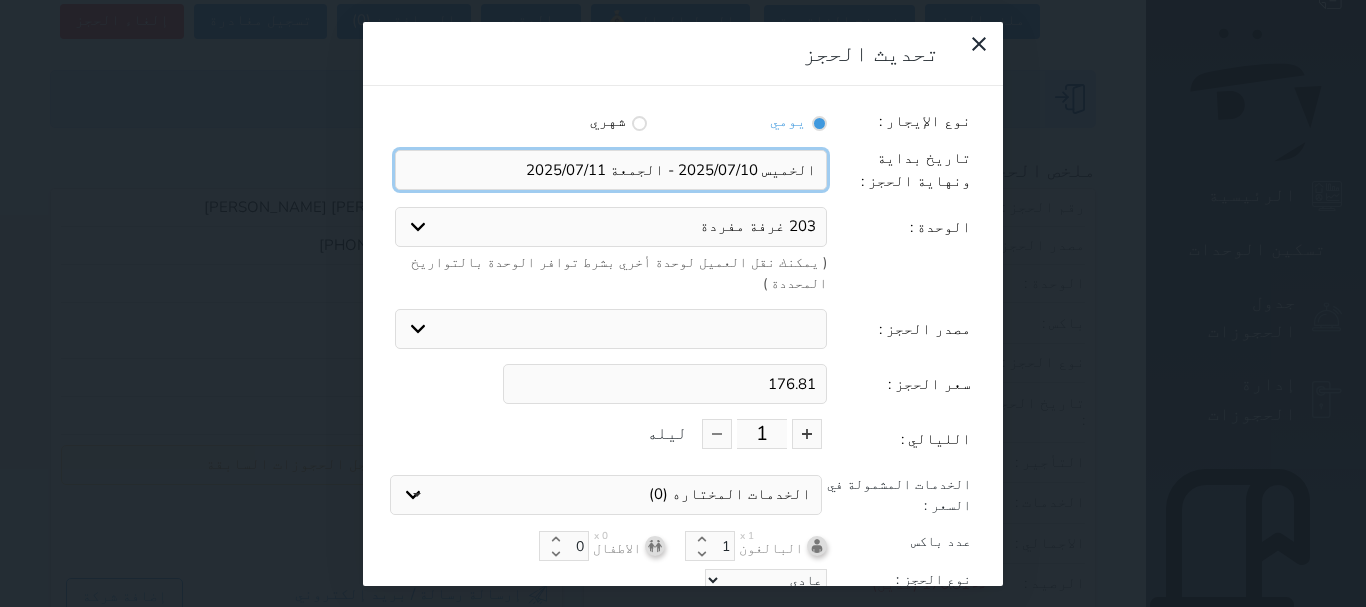 click at bounding box center [611, 170] 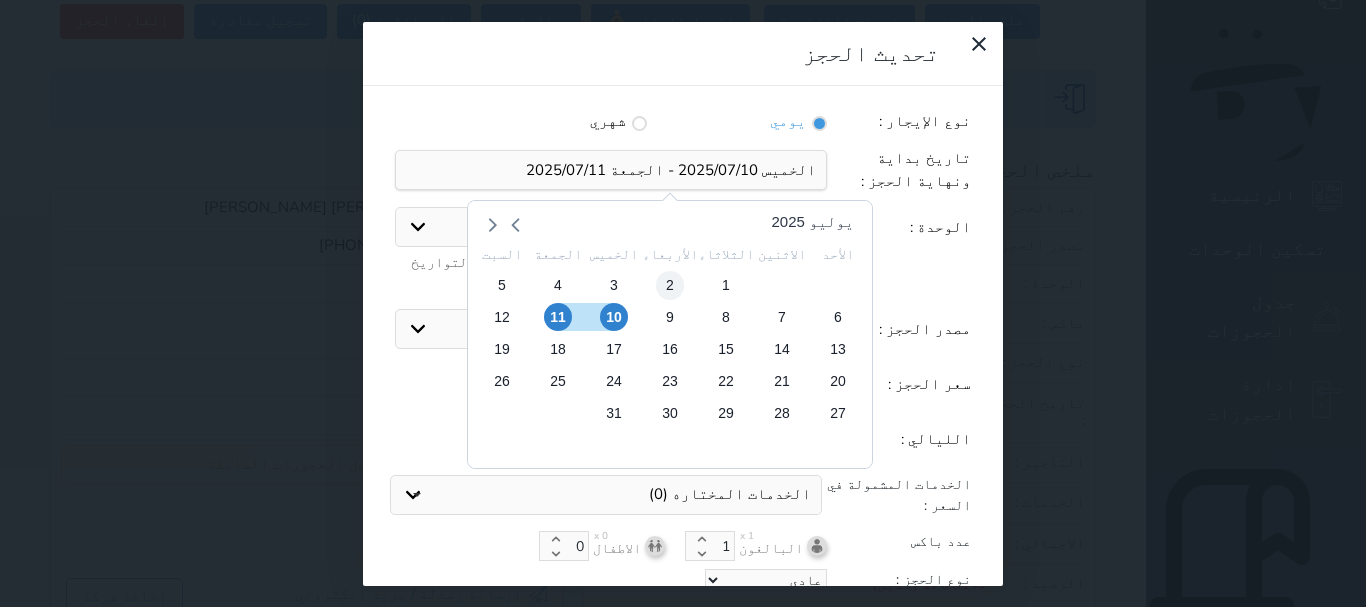 click on "2" at bounding box center [670, 285] 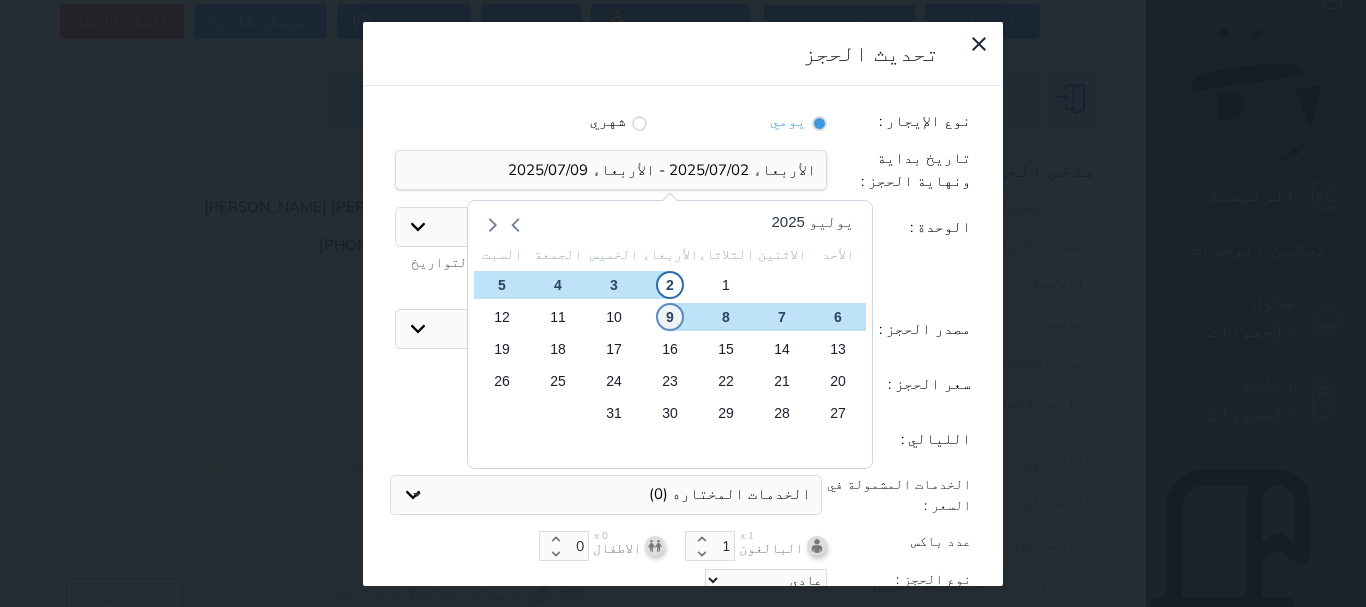 click on "9" at bounding box center (670, 317) 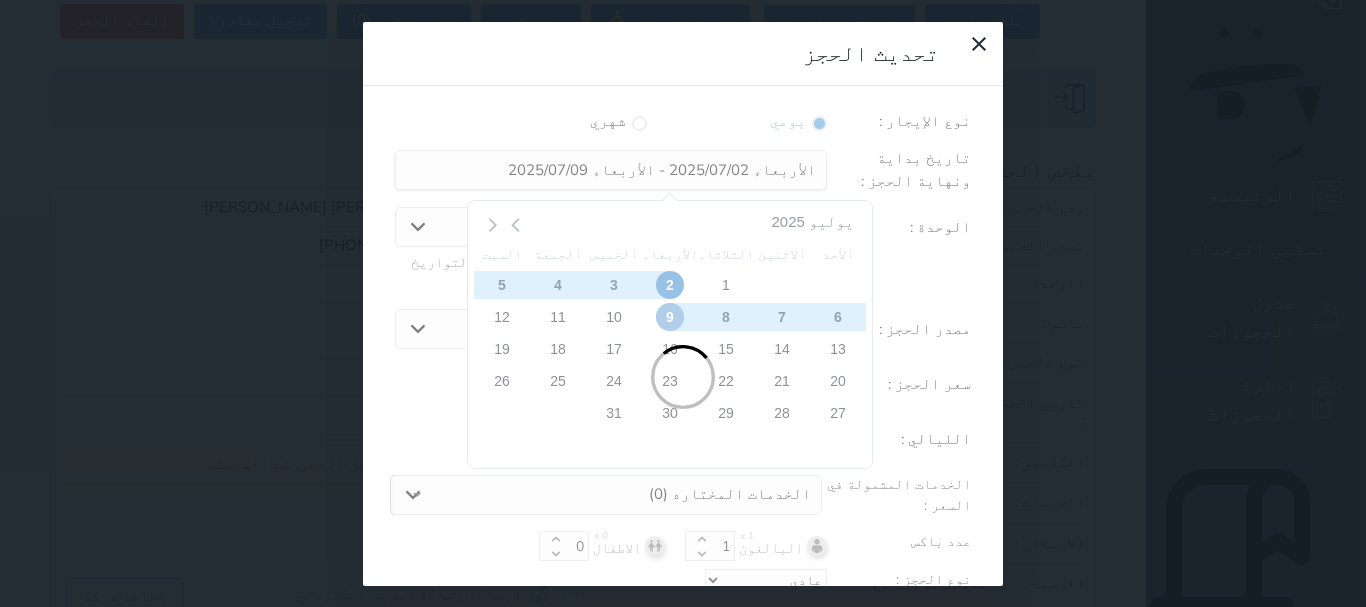 type on "7" 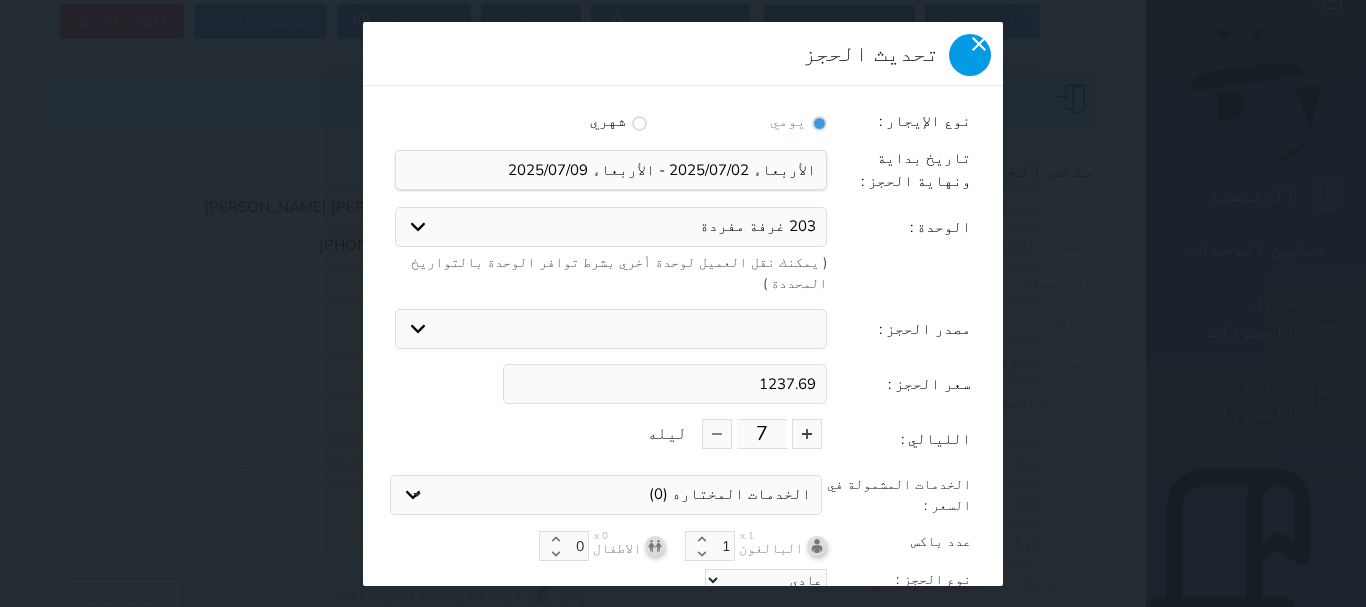 click 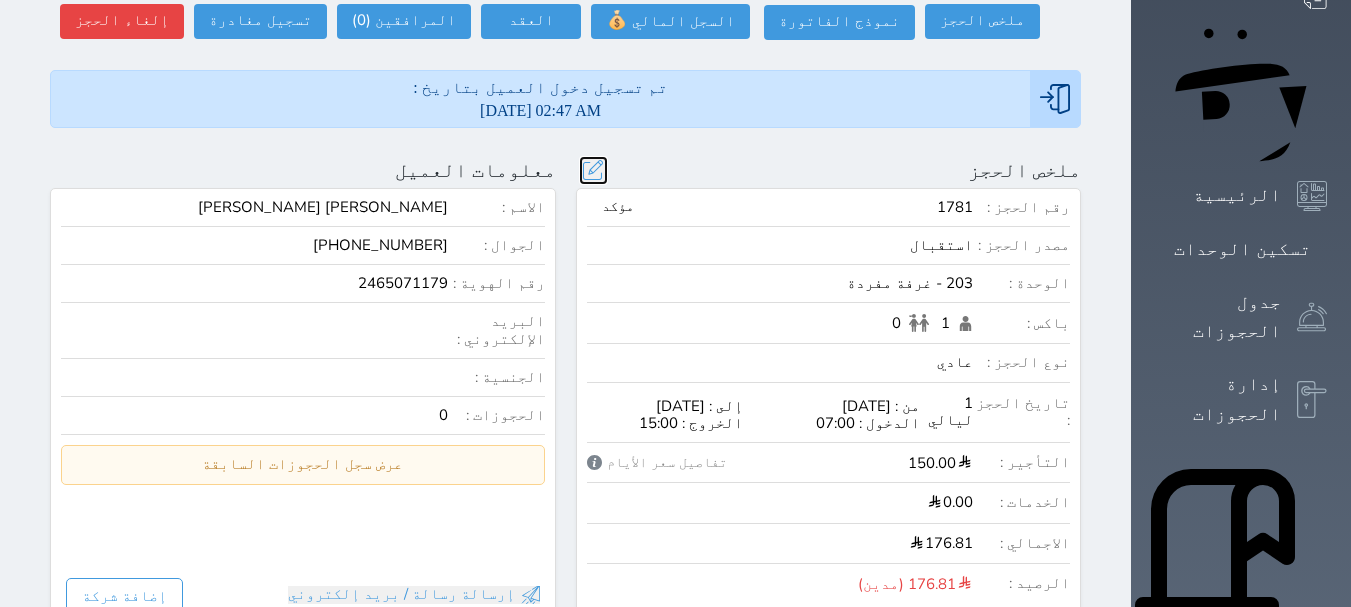 click at bounding box center [593, 170] 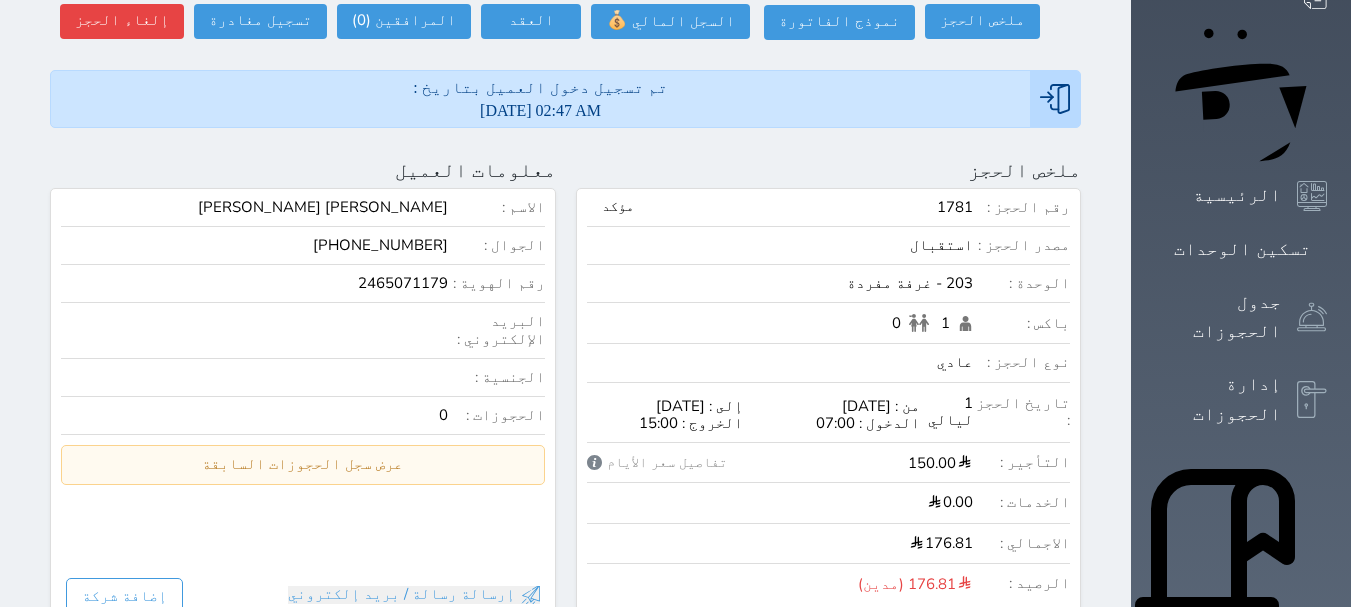 type on "176.81" 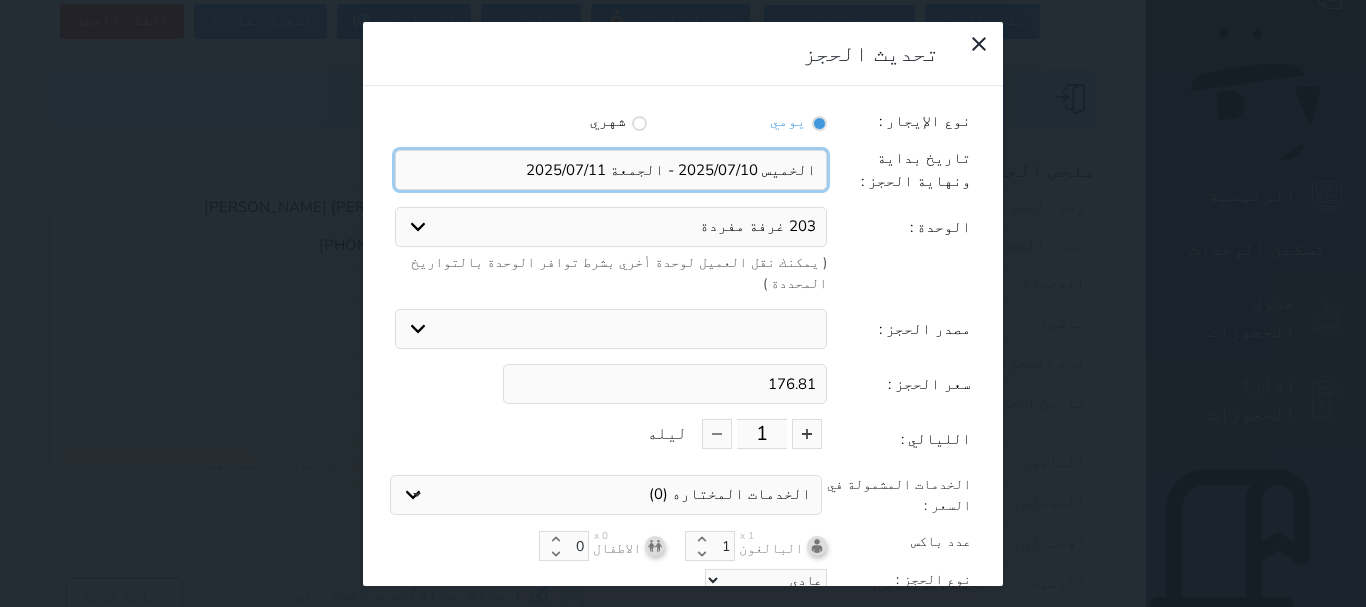click at bounding box center (611, 170) 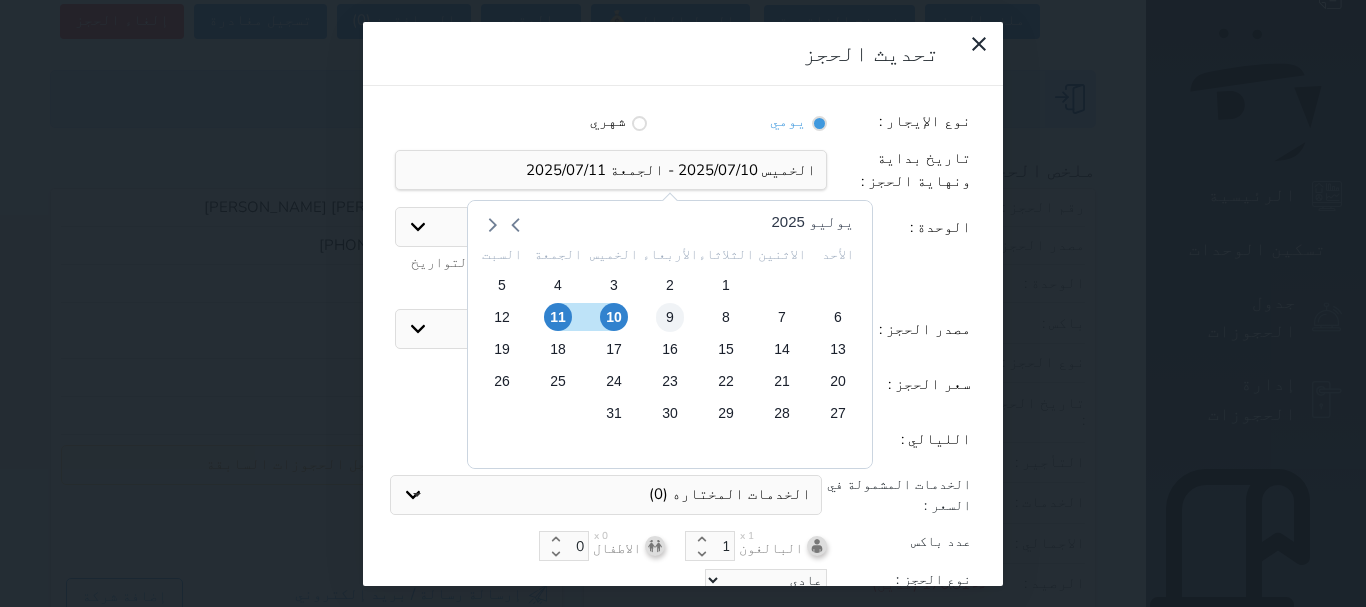 click on "9" at bounding box center (670, 317) 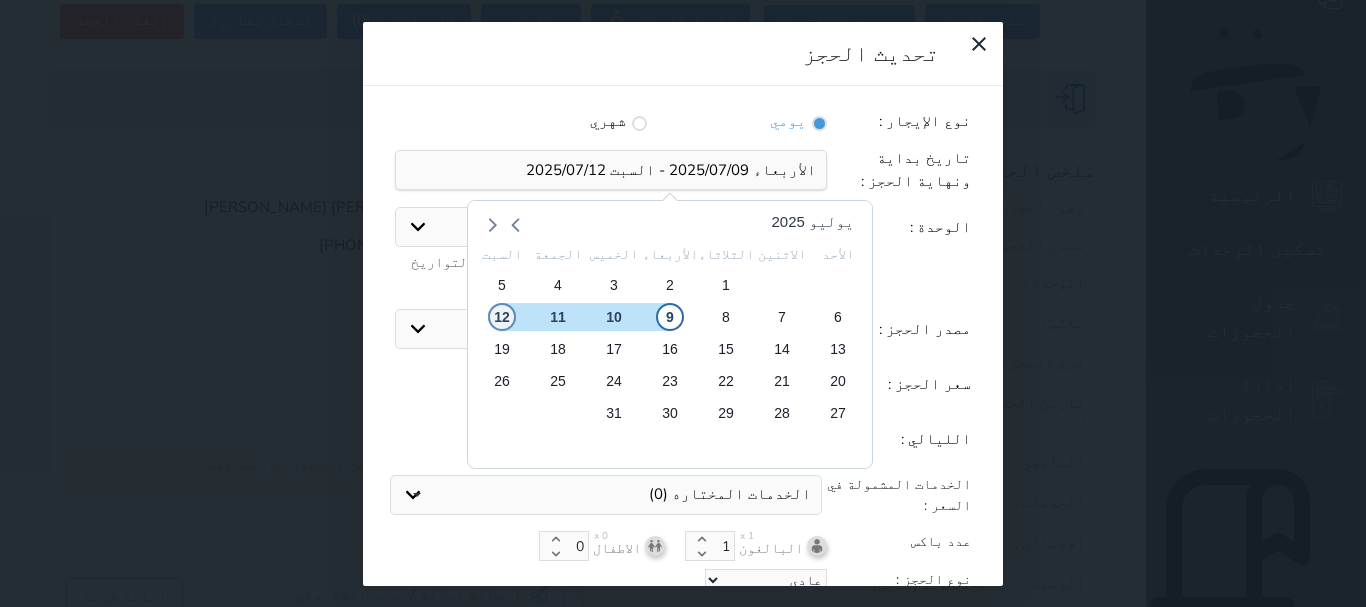 click on "12" at bounding box center [502, 317] 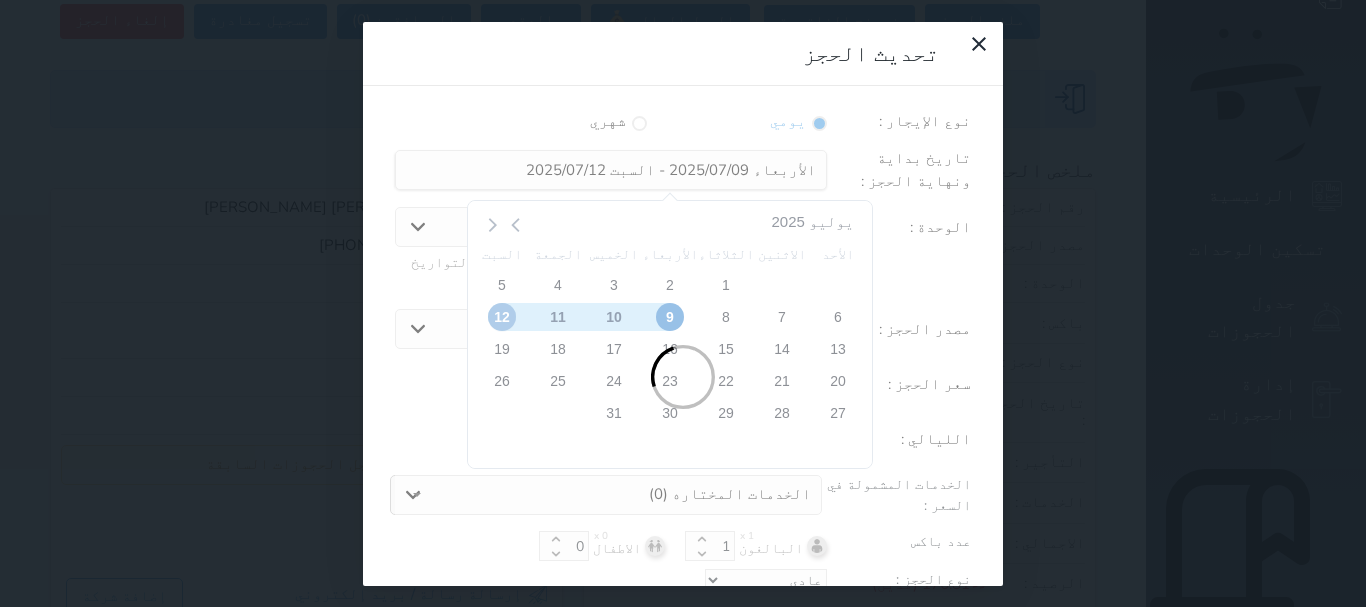 type on "3" 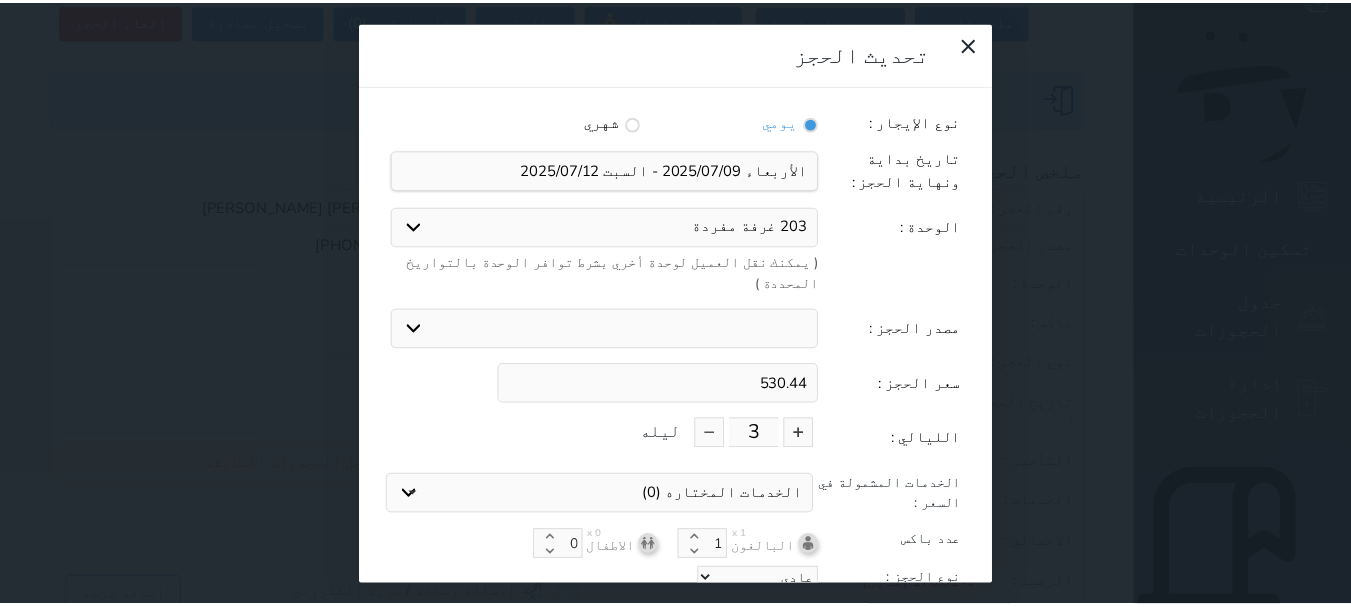 scroll, scrollTop: 45, scrollLeft: 0, axis: vertical 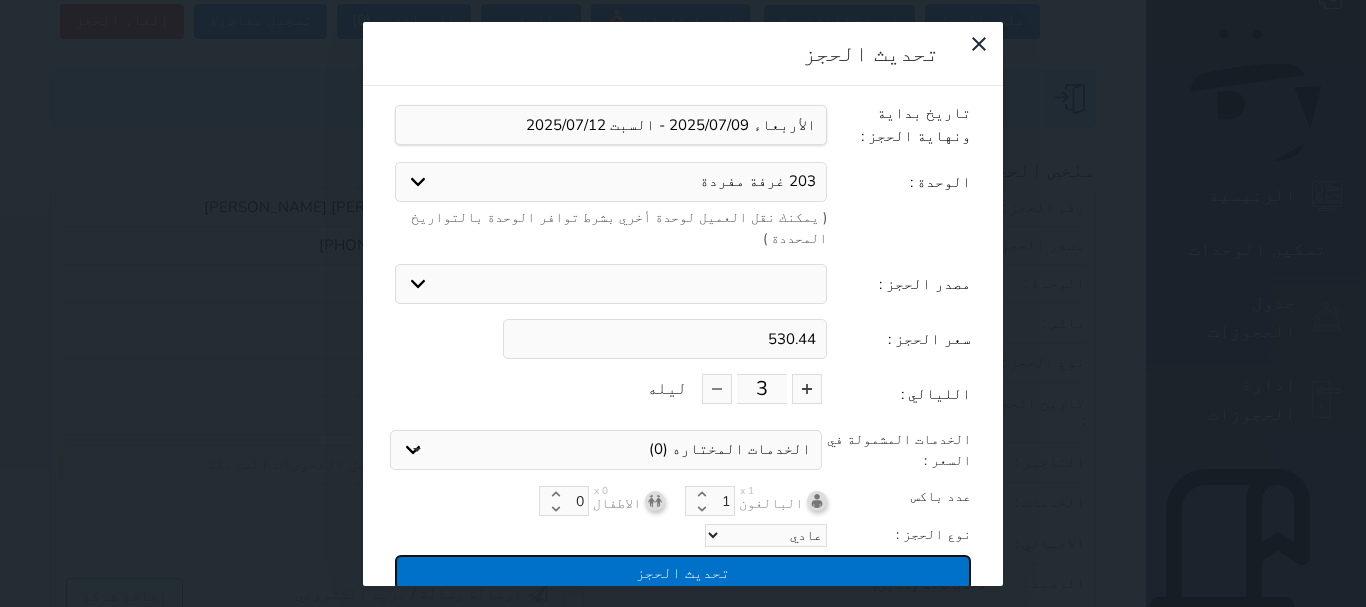 click on "تحديث الحجز" at bounding box center (683, 572) 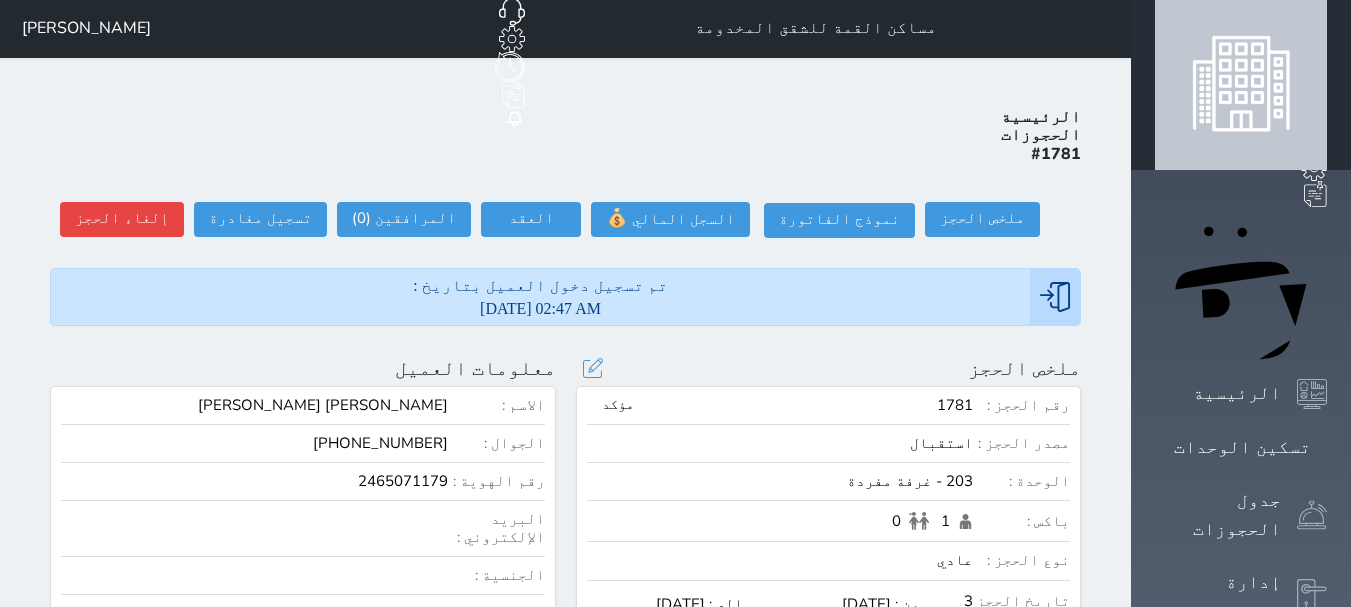 scroll, scrollTop: 0, scrollLeft: 0, axis: both 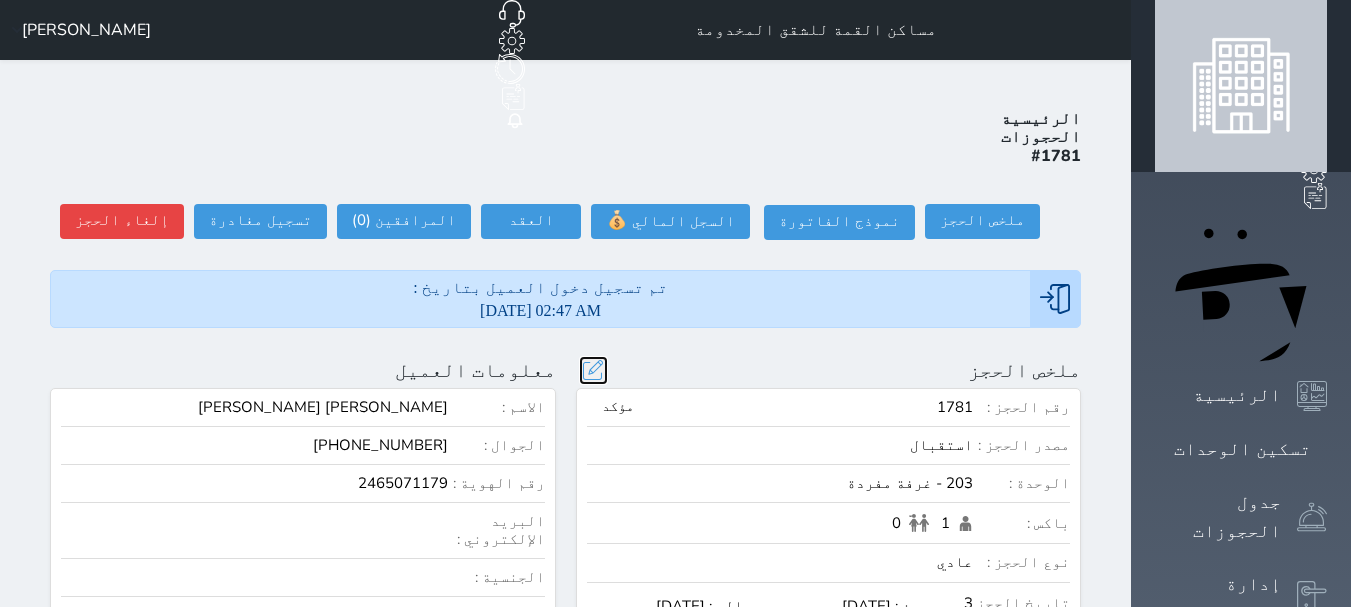 click at bounding box center (593, 370) 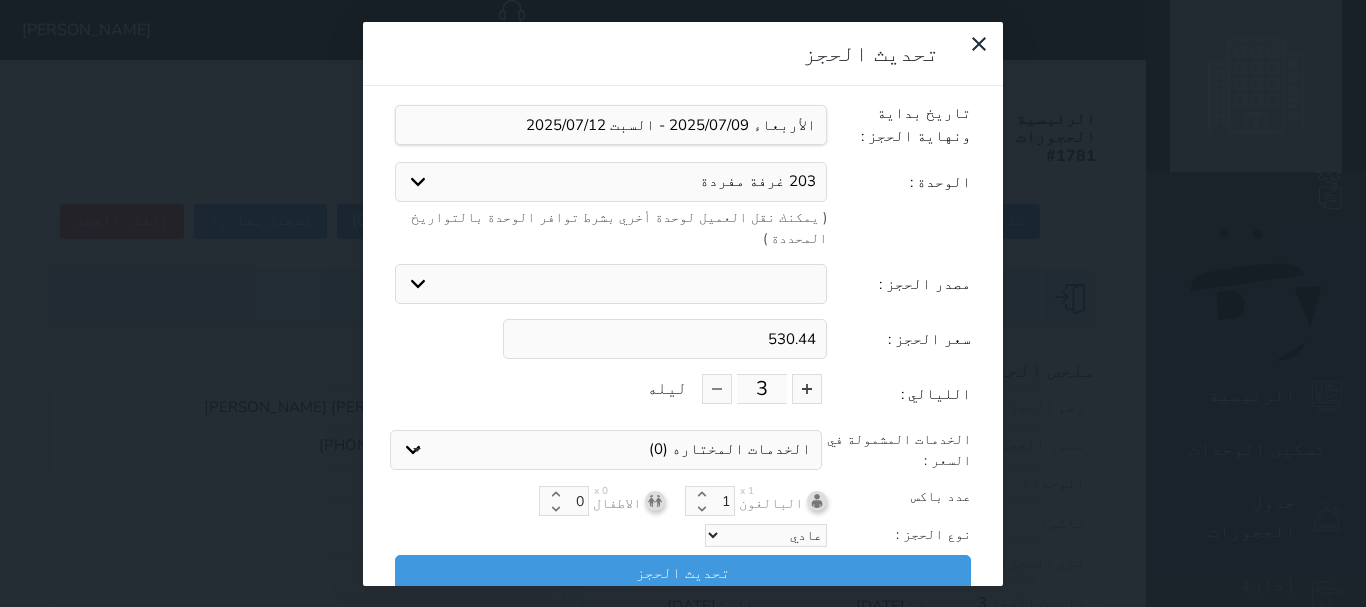 click on "530.44" at bounding box center [665, 339] 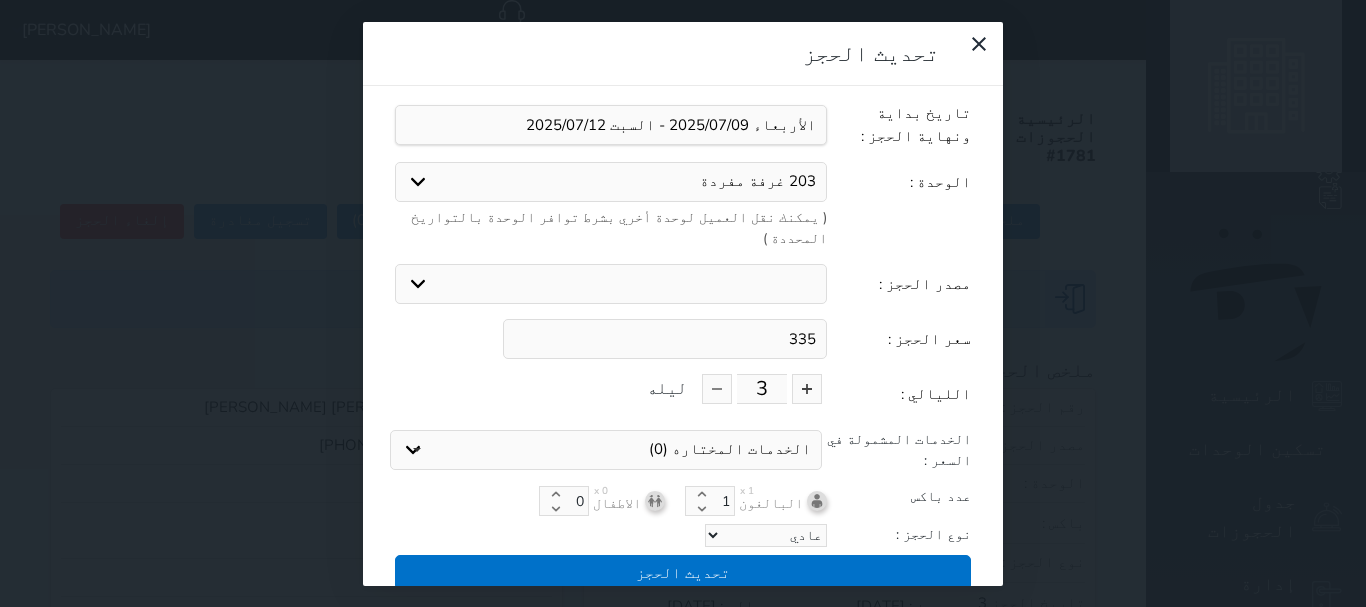 type on "335" 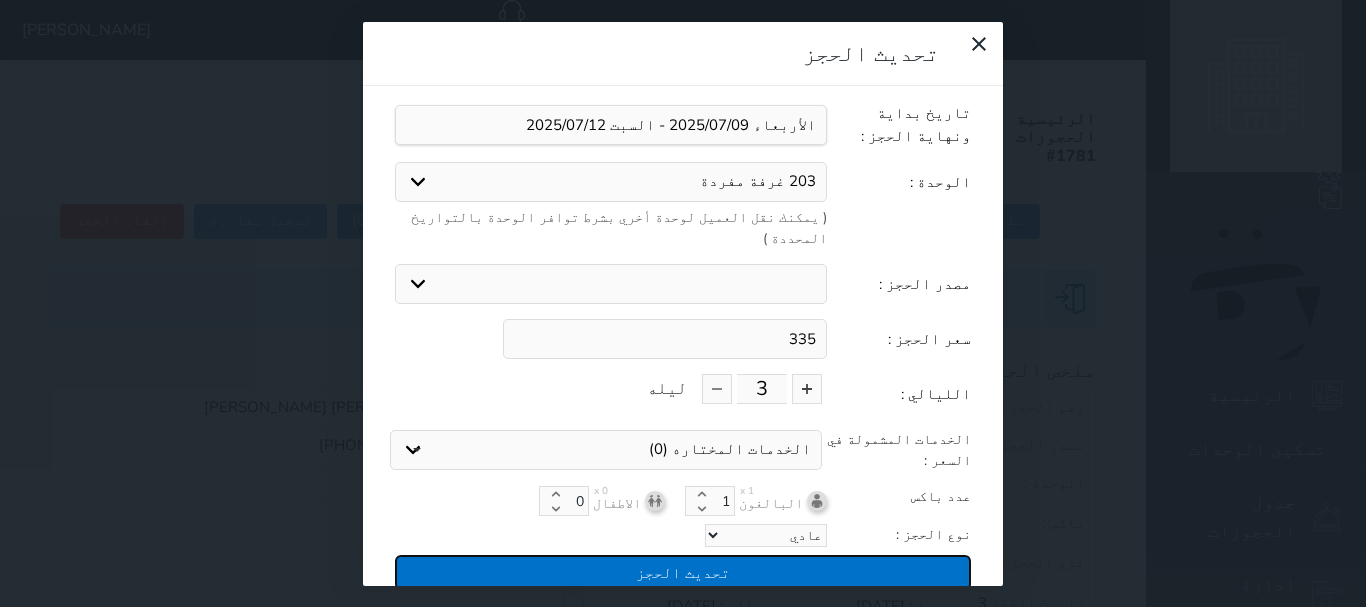 click on "تحديث الحجز" at bounding box center [683, 572] 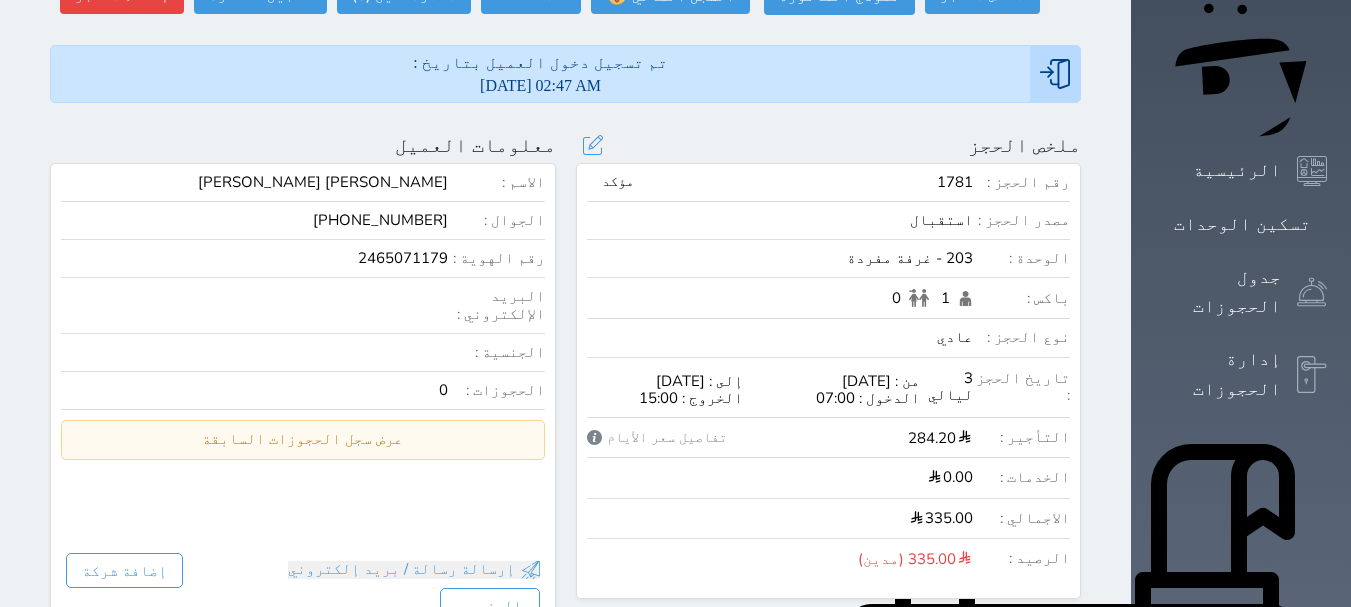 scroll, scrollTop: 200, scrollLeft: 0, axis: vertical 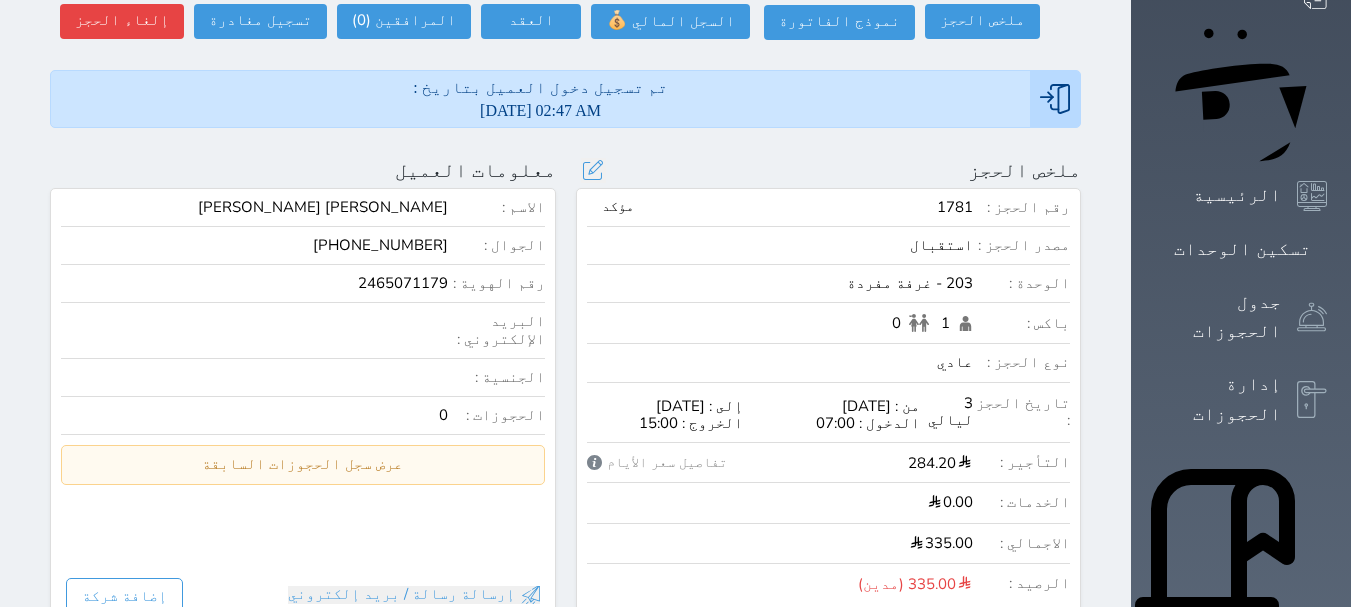 click on "284.20    تفاصيل سعر الأيام         تفاصيل سعر الأيام                   [DATE]   94.73   [DATE]   94.73   [DATE]   94.73   Grand Total For All Nights   176.81                           هل انت متأكد ؟   This action will change the specified price on targetted dates, would you like to continue ?   Yes, confirm !    لا تراجع !" at bounding box center [780, 462] 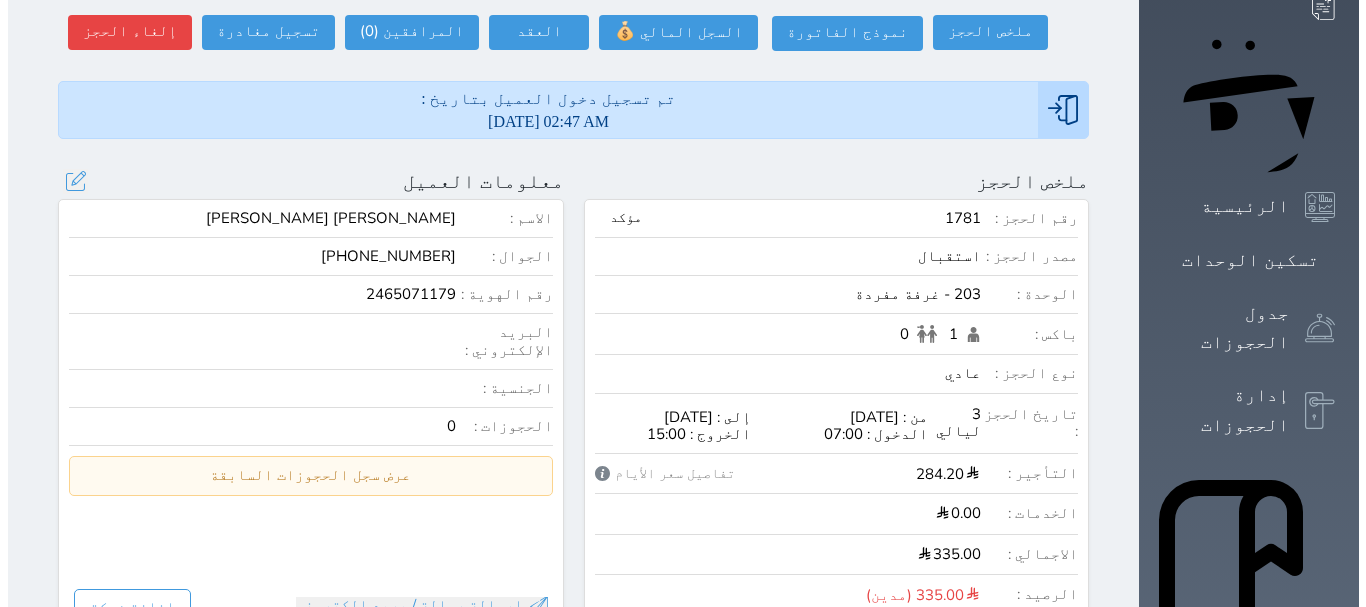 scroll, scrollTop: 0, scrollLeft: 0, axis: both 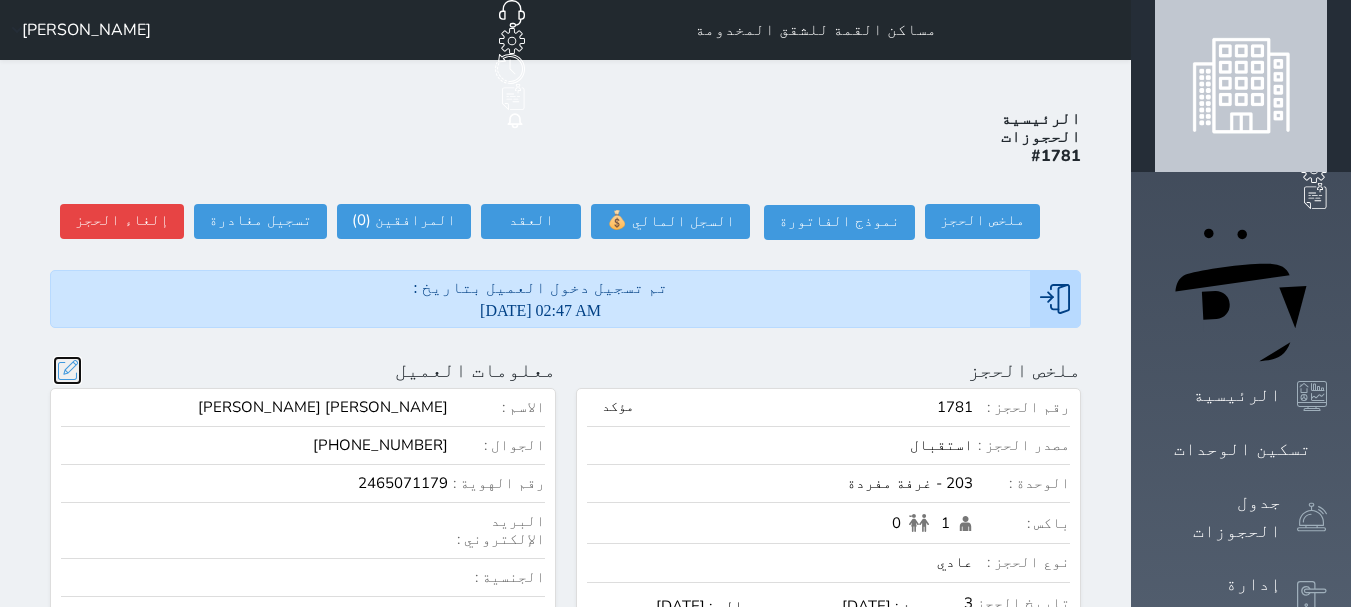 click at bounding box center [67, 370] 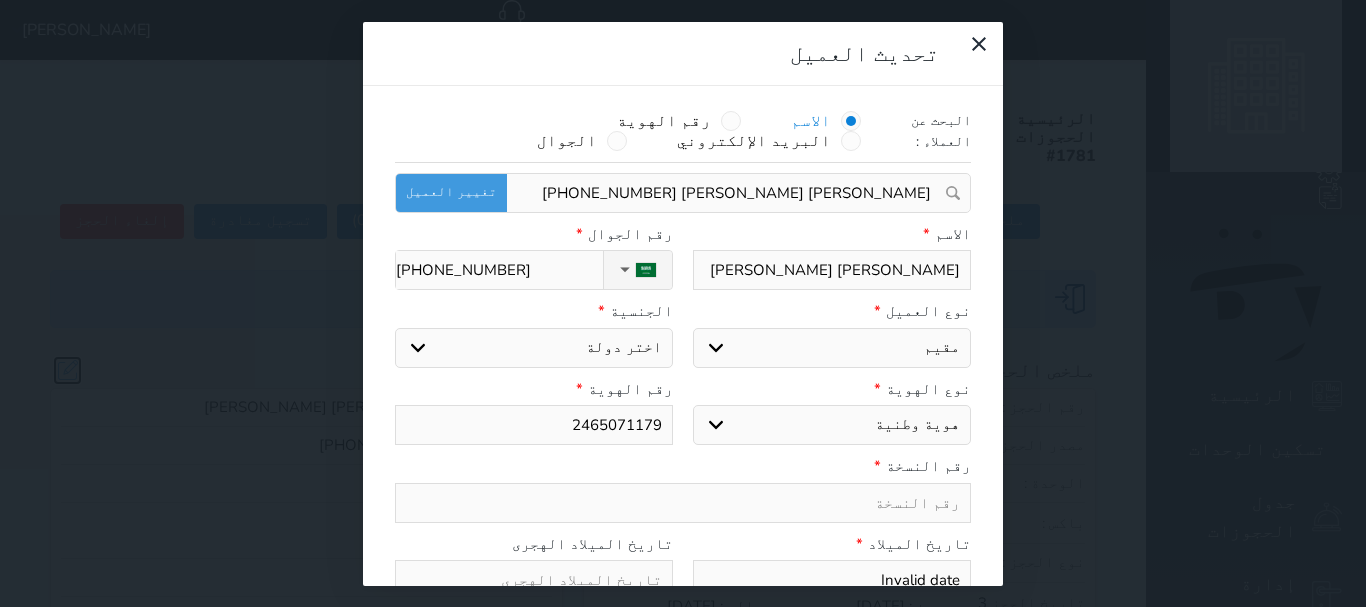 select 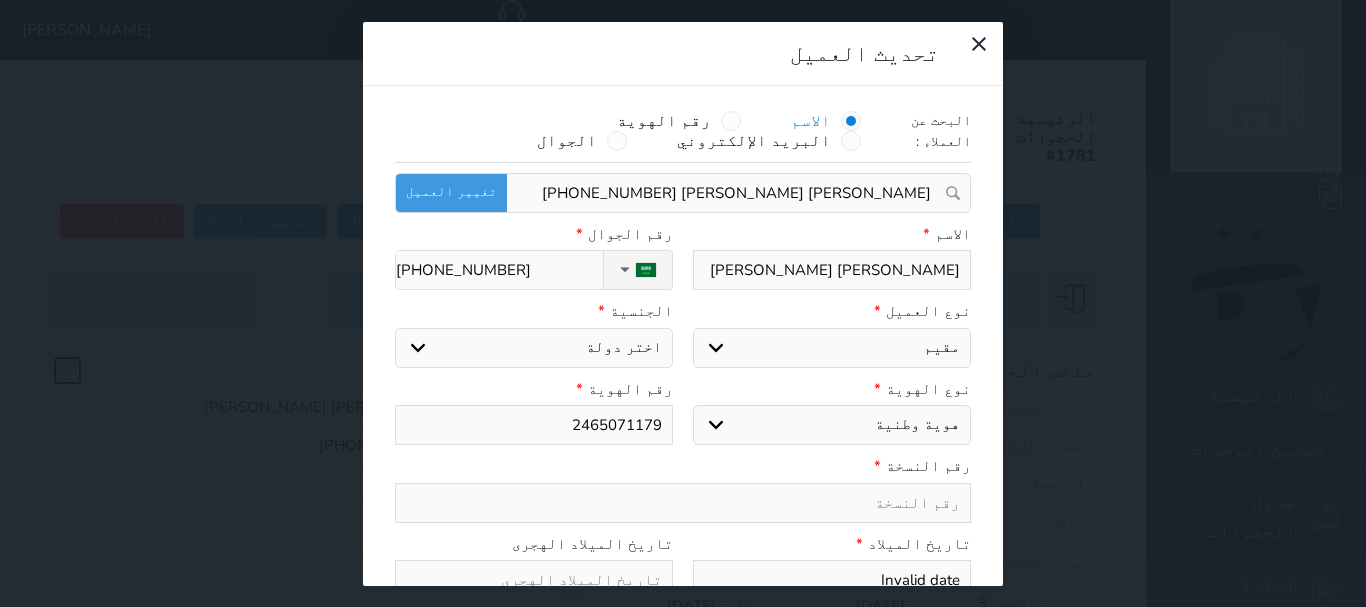 select 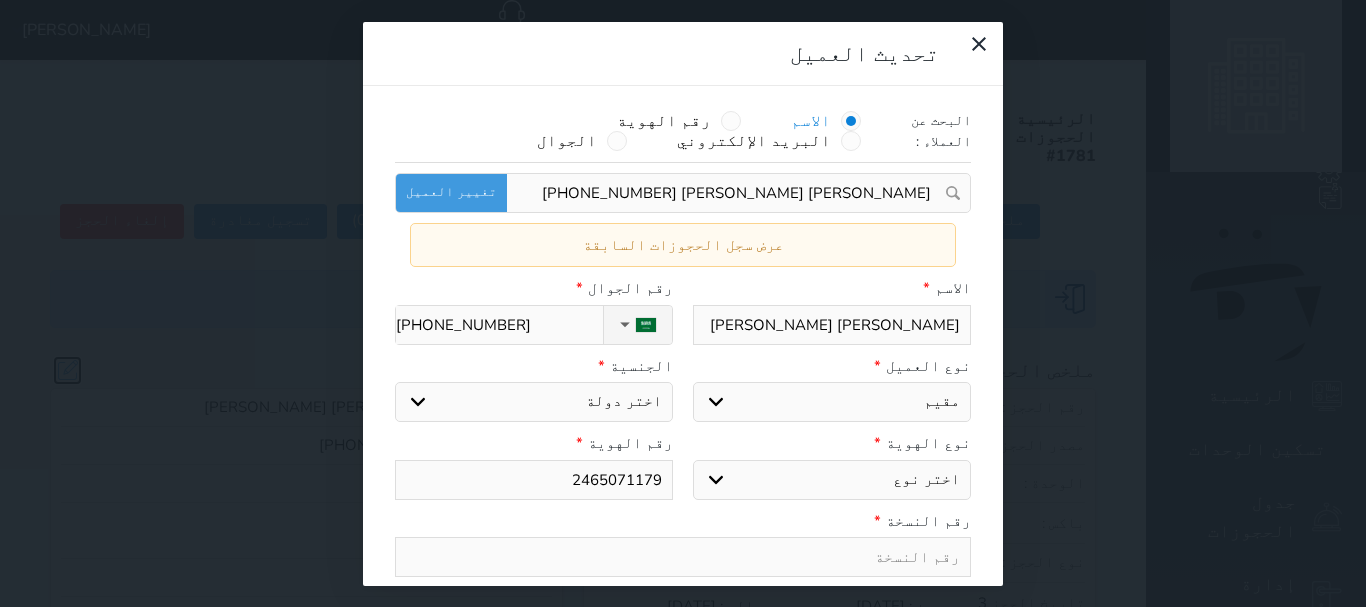 select 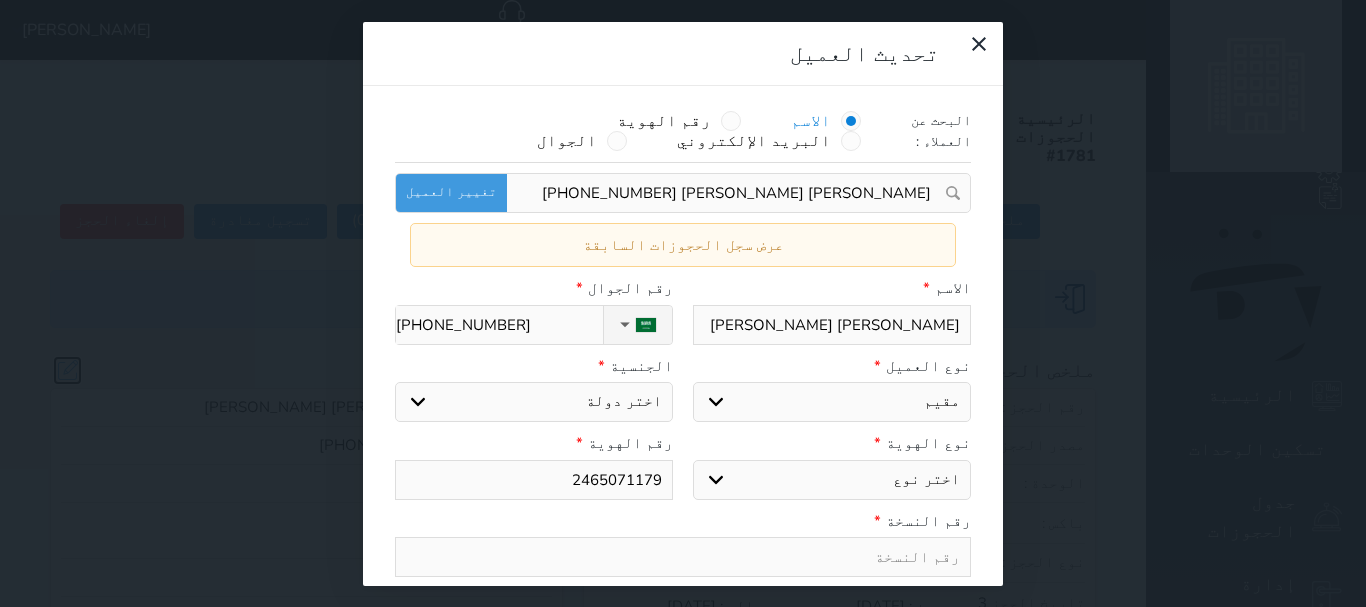 select 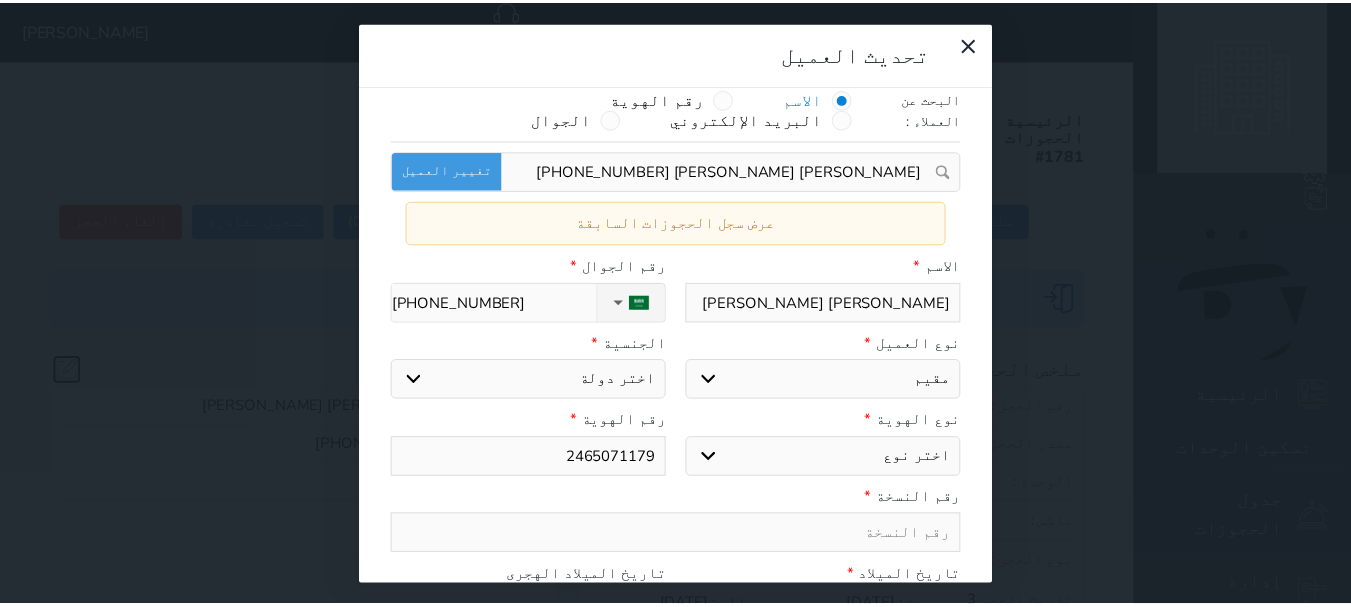 scroll, scrollTop: 0, scrollLeft: 0, axis: both 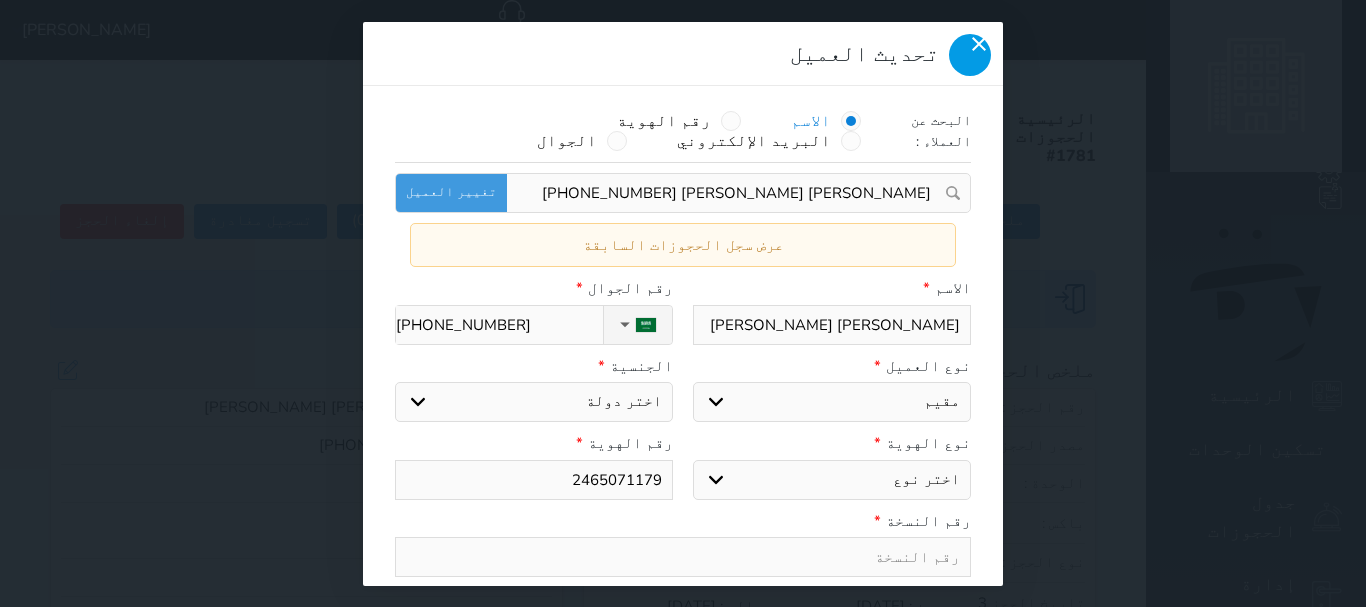click 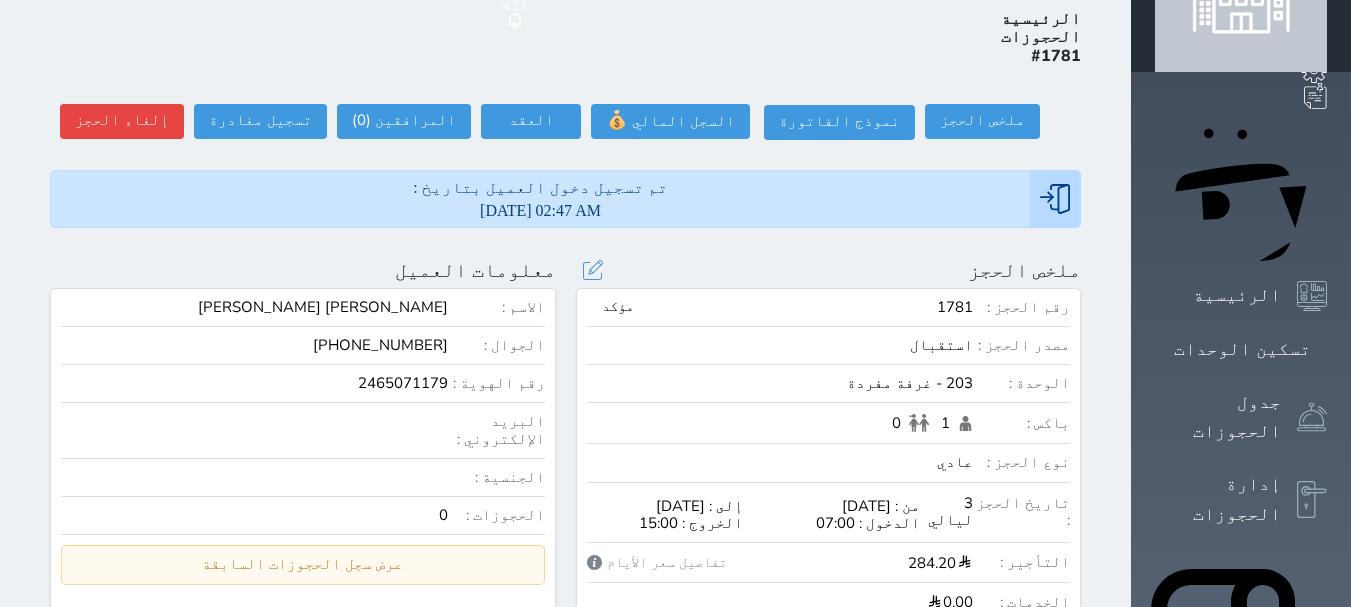 scroll, scrollTop: 200, scrollLeft: 0, axis: vertical 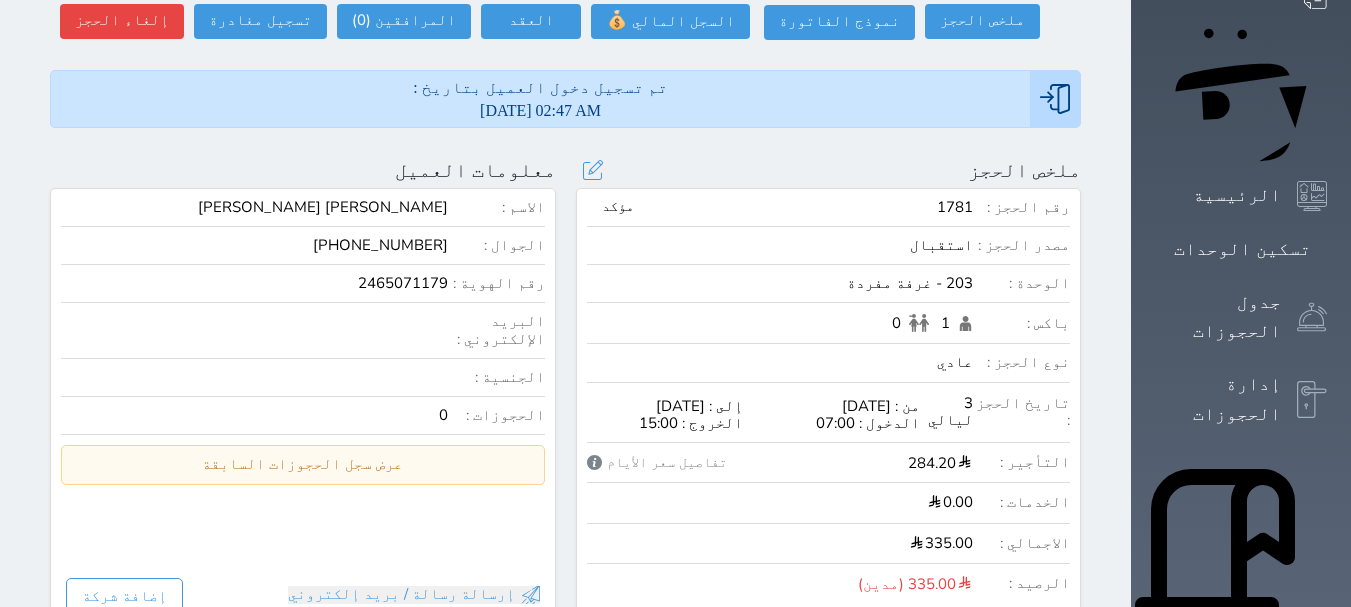 click on "الاجمالي :" at bounding box center (1021, 543) 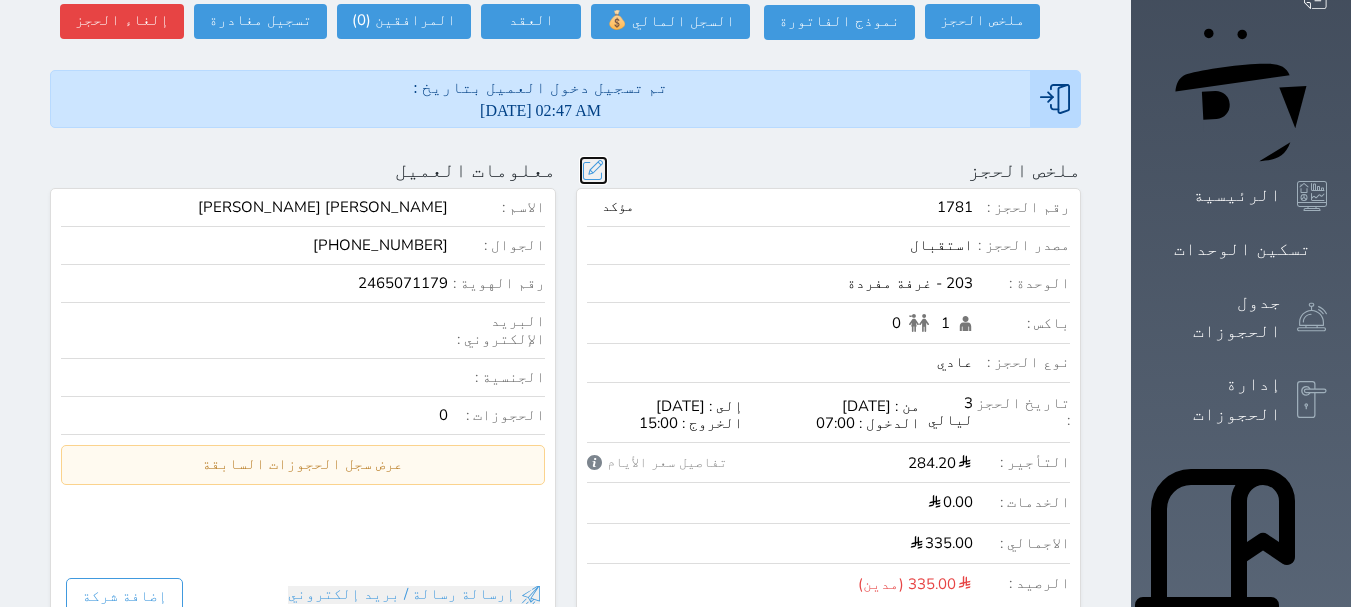 click at bounding box center [593, 170] 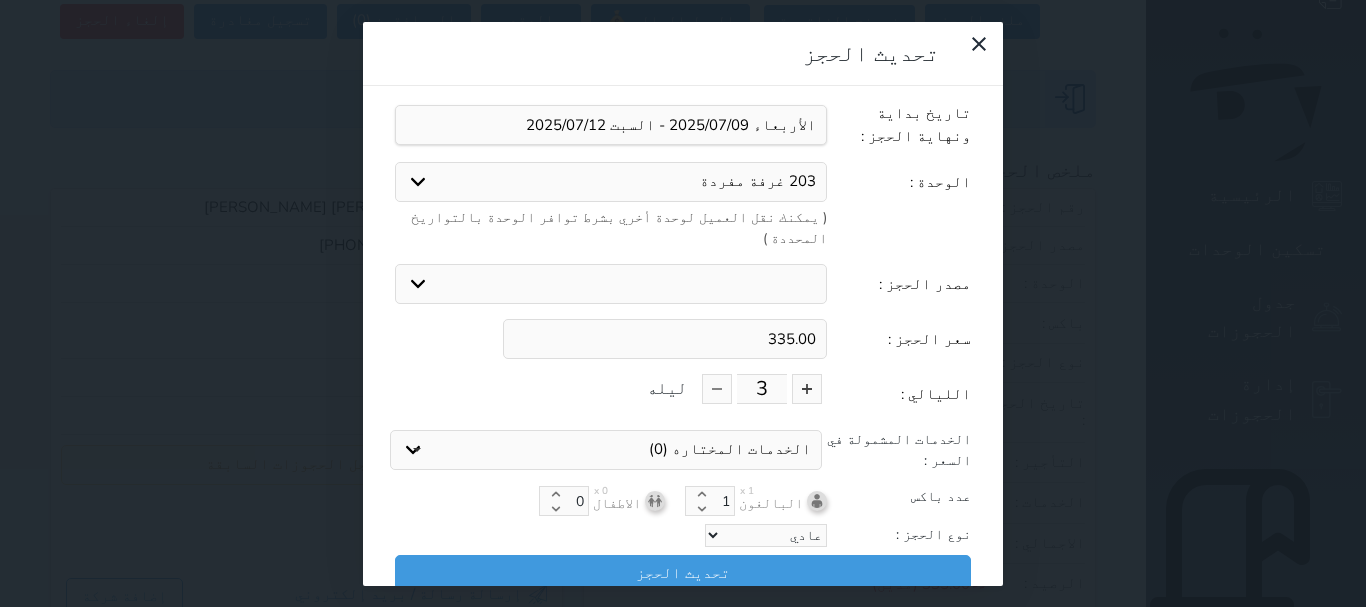 click on "335.00" at bounding box center [665, 339] 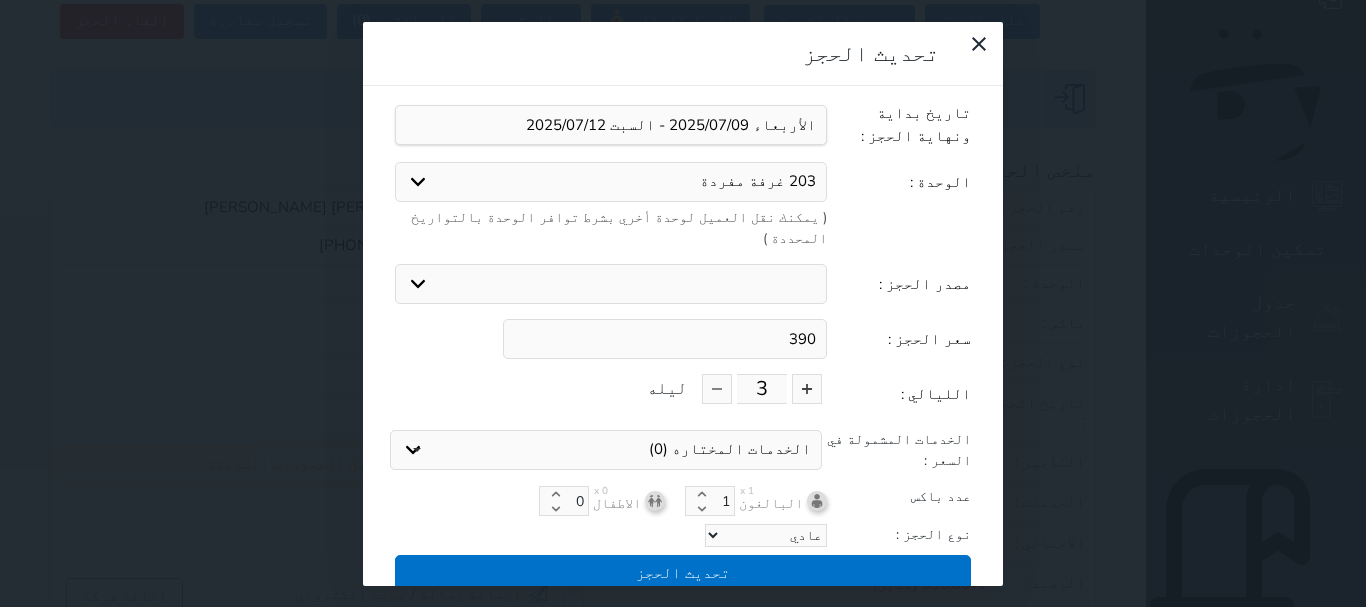 type on "390" 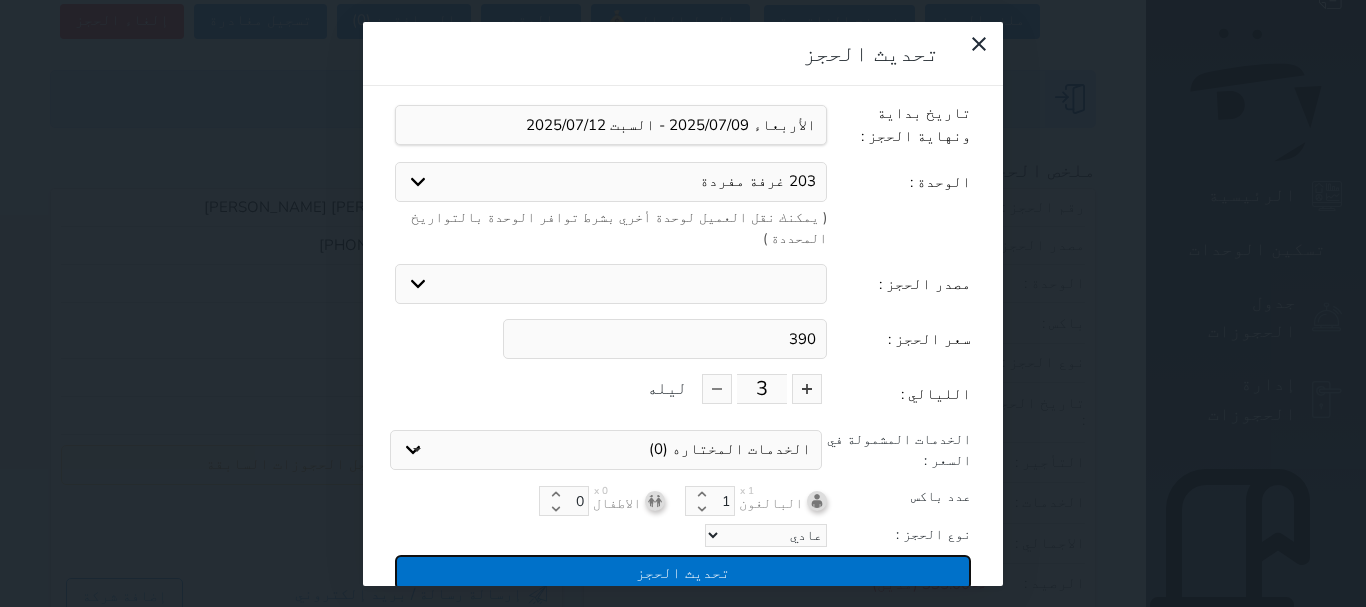 click on "تحديث الحجز" at bounding box center (683, 572) 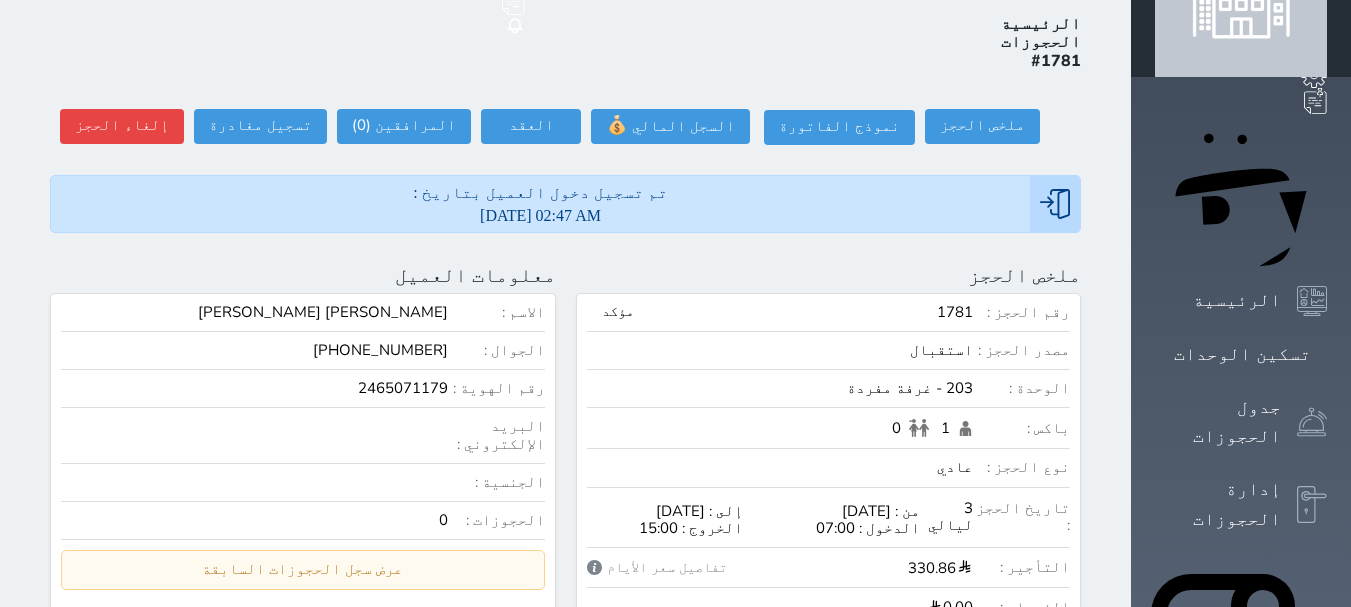 scroll, scrollTop: 0, scrollLeft: 0, axis: both 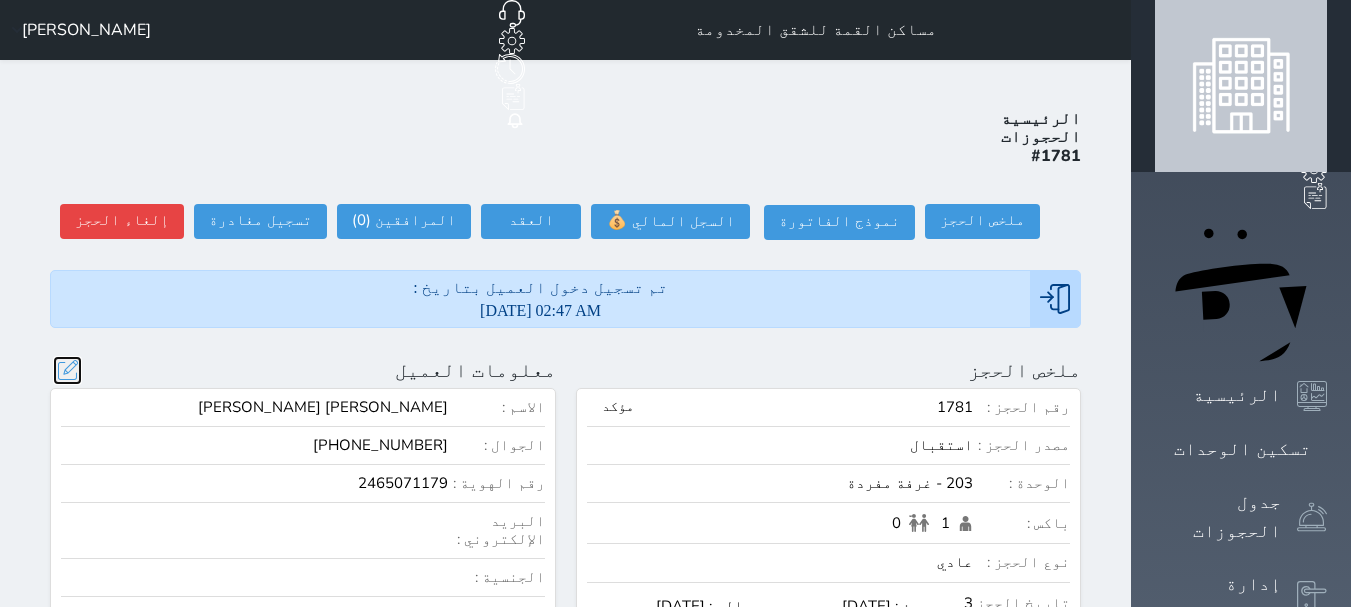 click at bounding box center [67, 370] 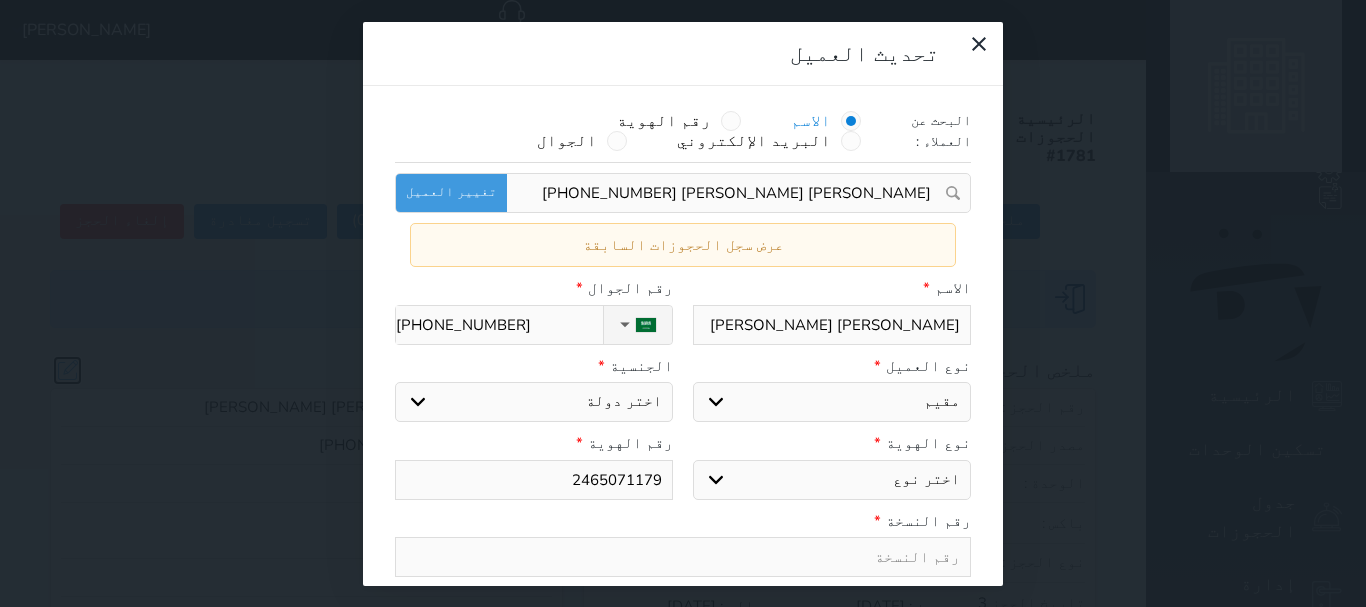 select 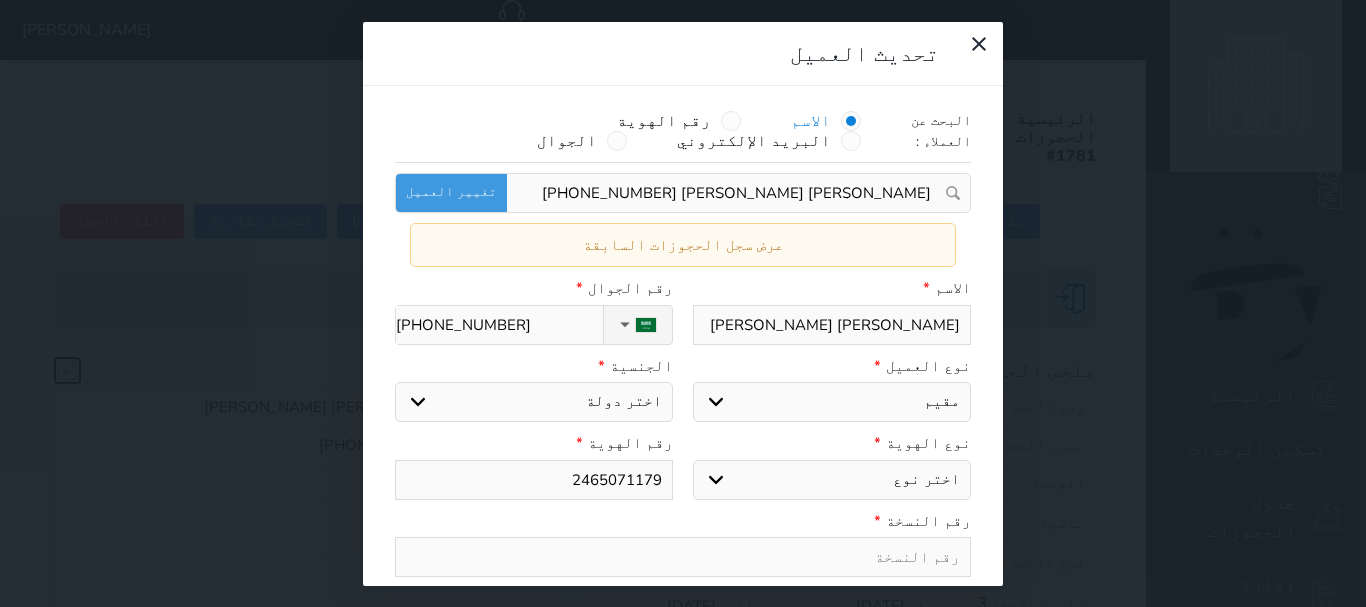 select 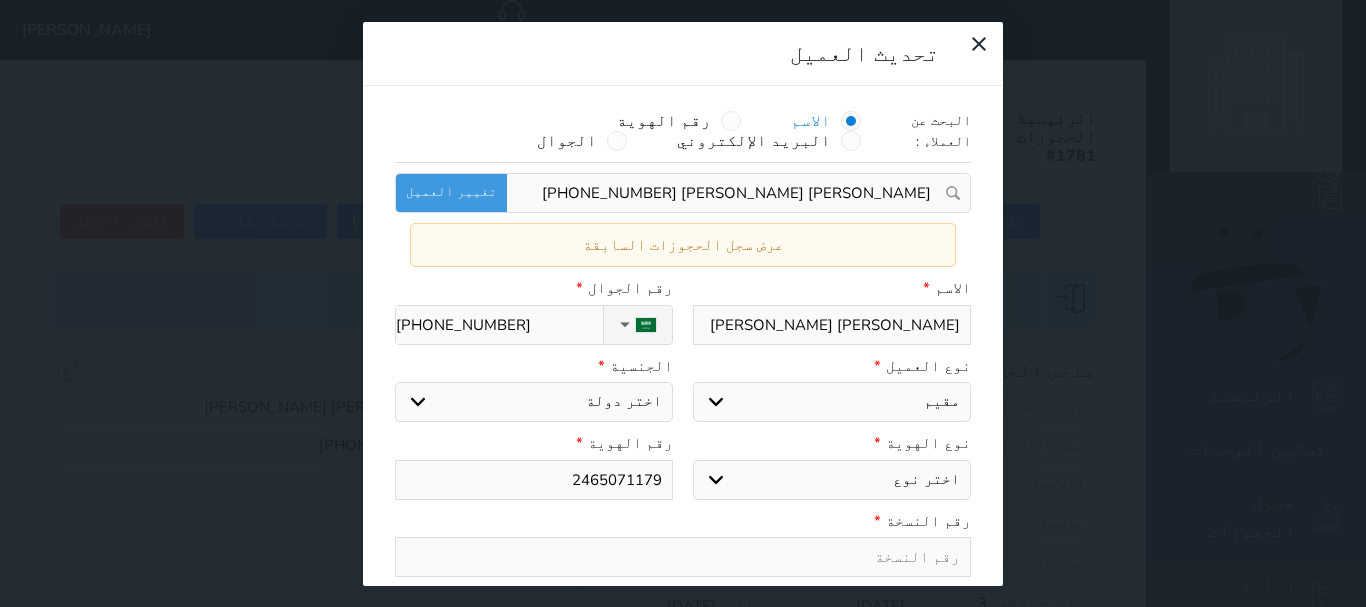 click on "[PERSON_NAME] [PERSON_NAME]" at bounding box center [832, 325] 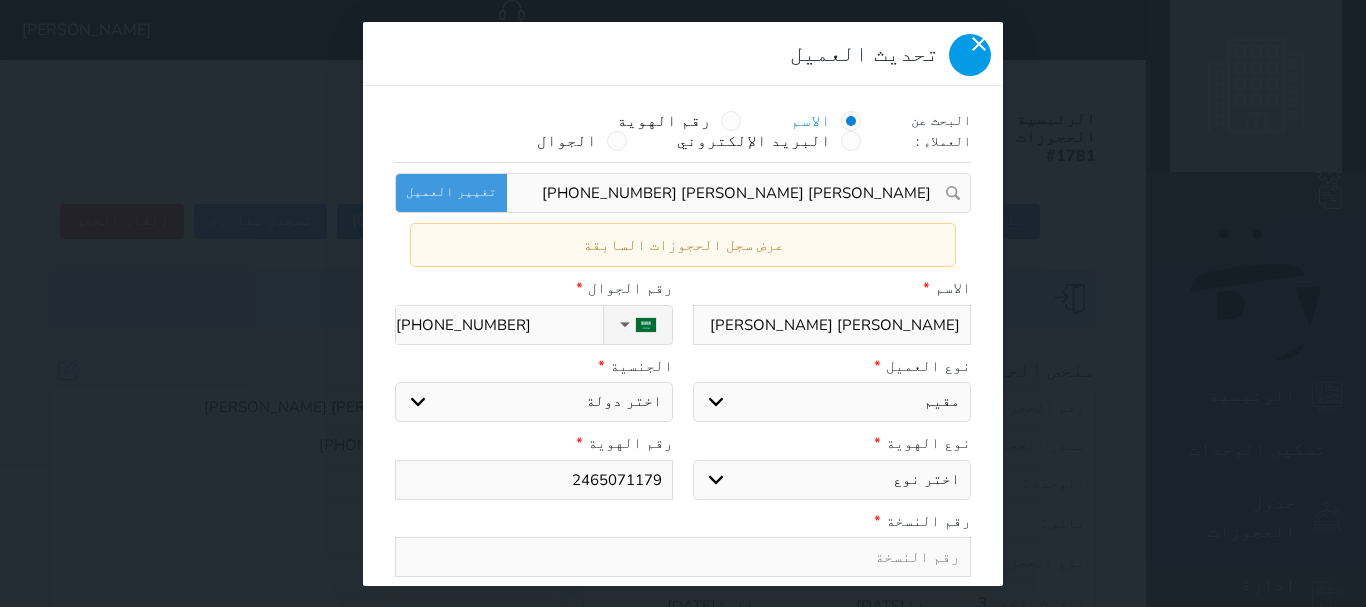 click 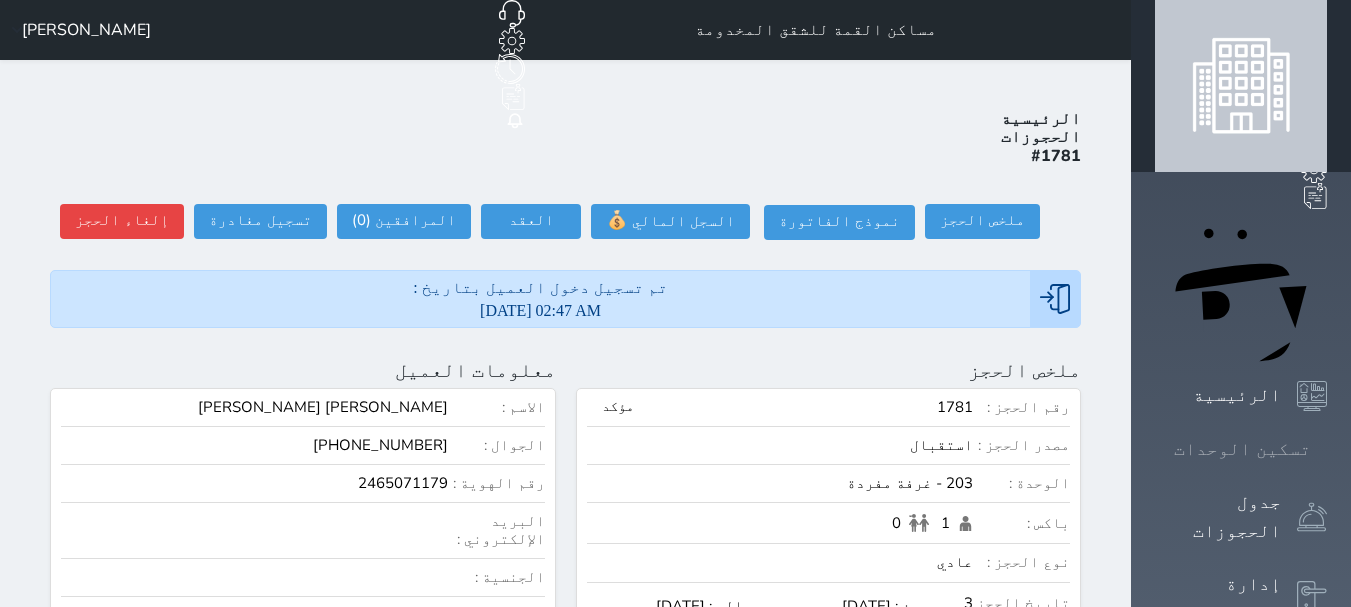 click 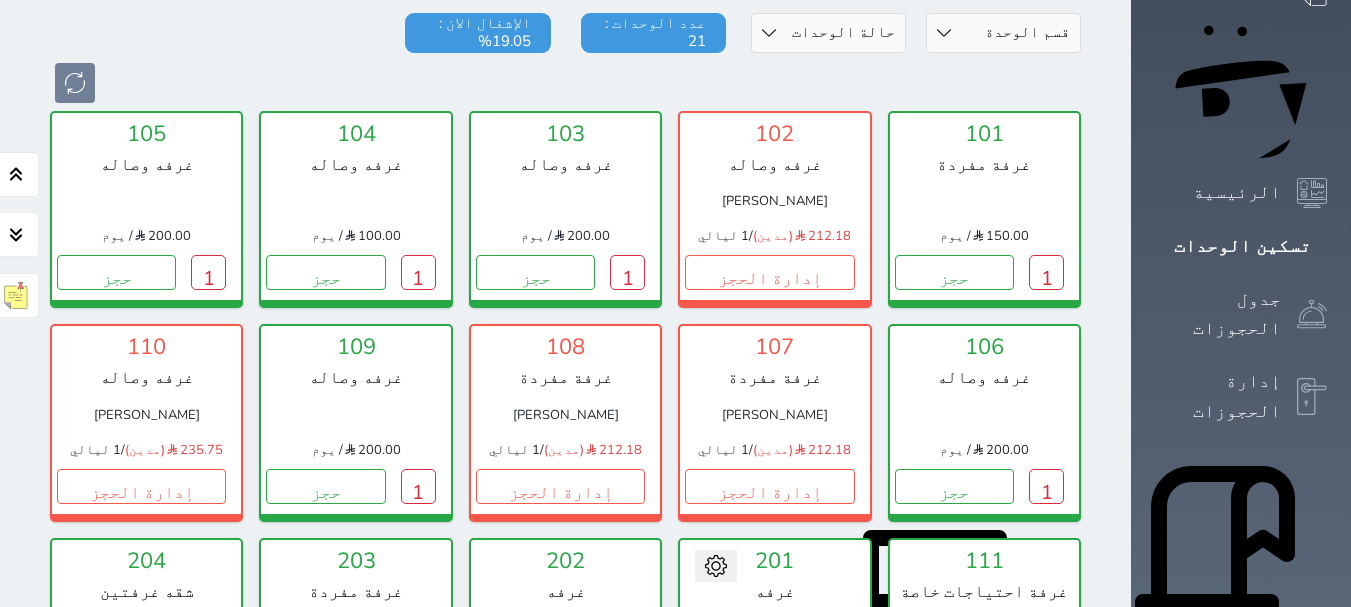 scroll, scrollTop: 378, scrollLeft: 0, axis: vertical 